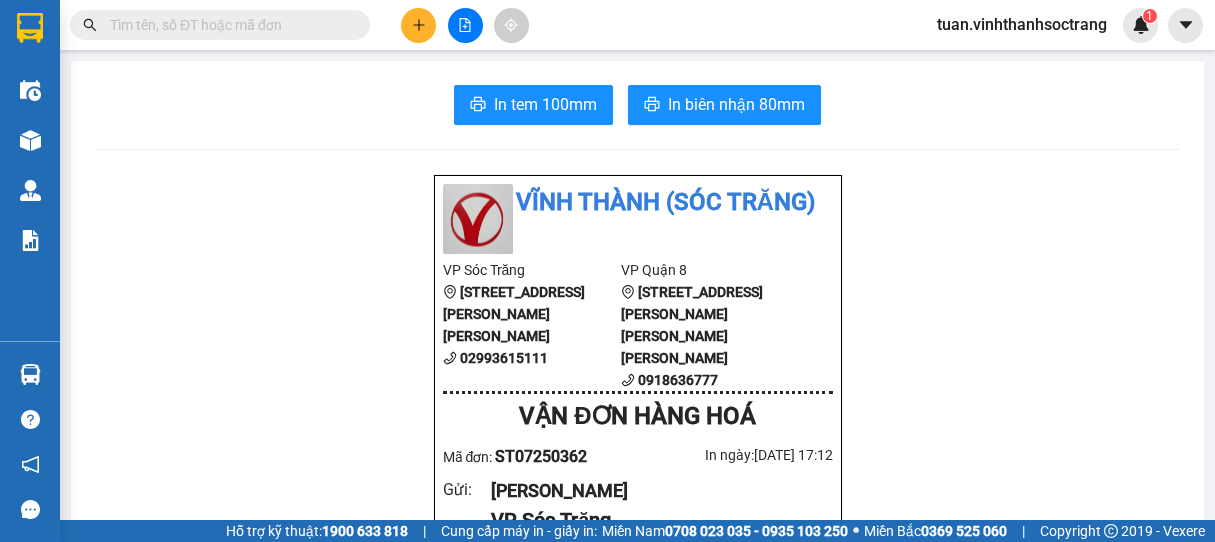 scroll, scrollTop: 0, scrollLeft: 0, axis: both 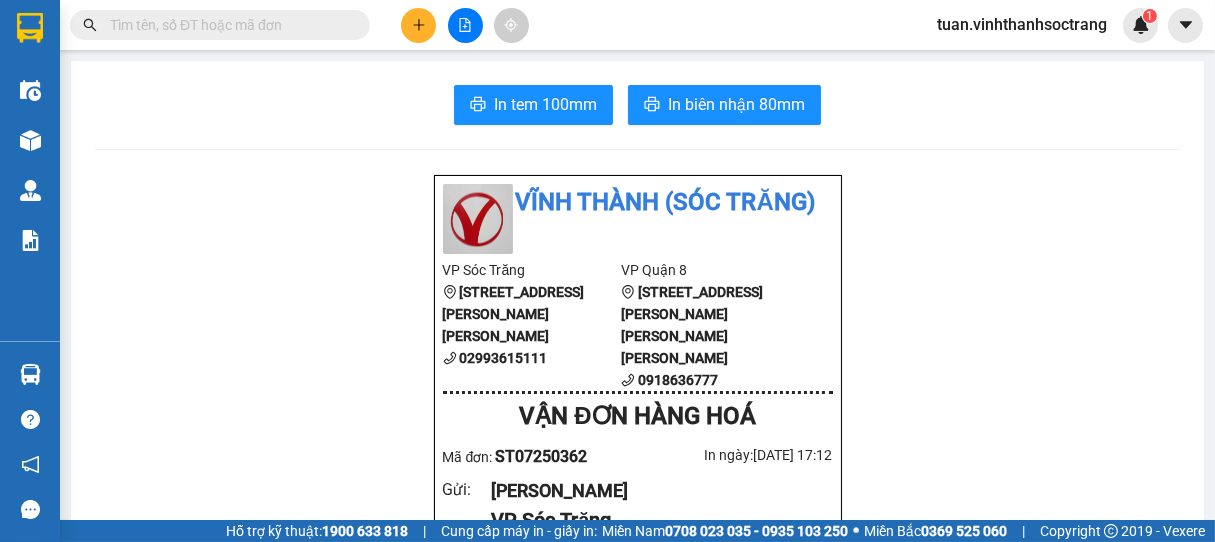 drag, startPoint x: 0, startPoint y: 0, endPoint x: 270, endPoint y: 172, distance: 320.13123 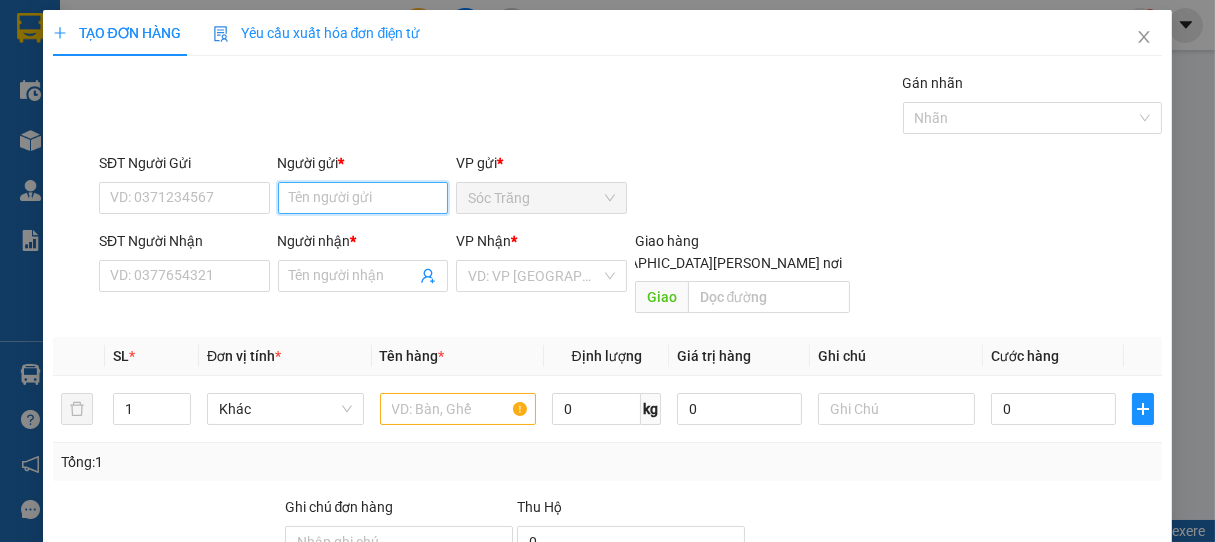 click on "Người gửi  *" at bounding box center (363, 198) 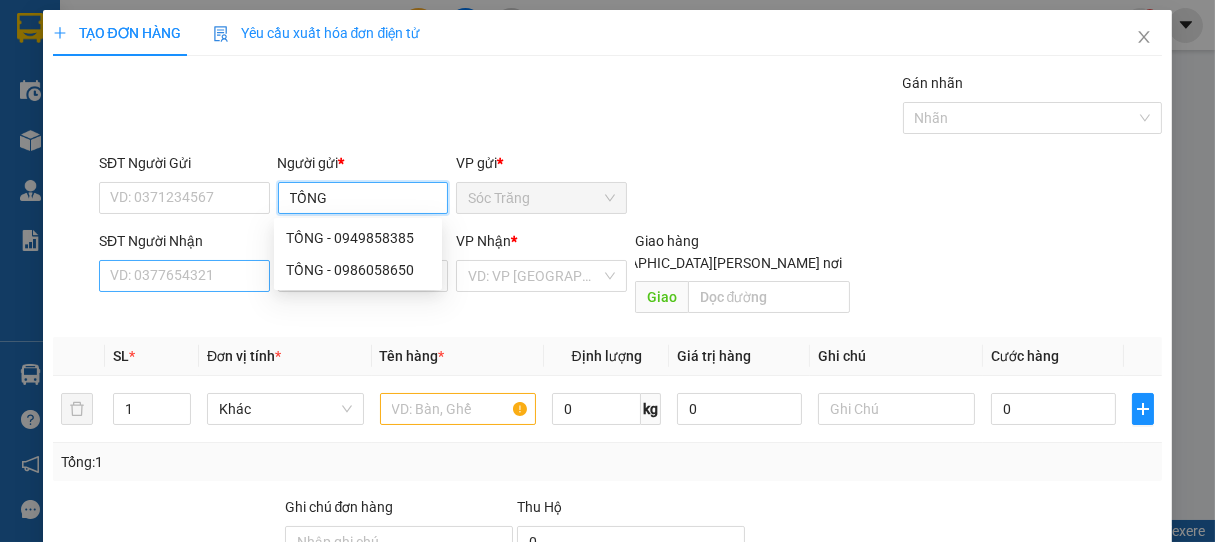type on "TỒNG" 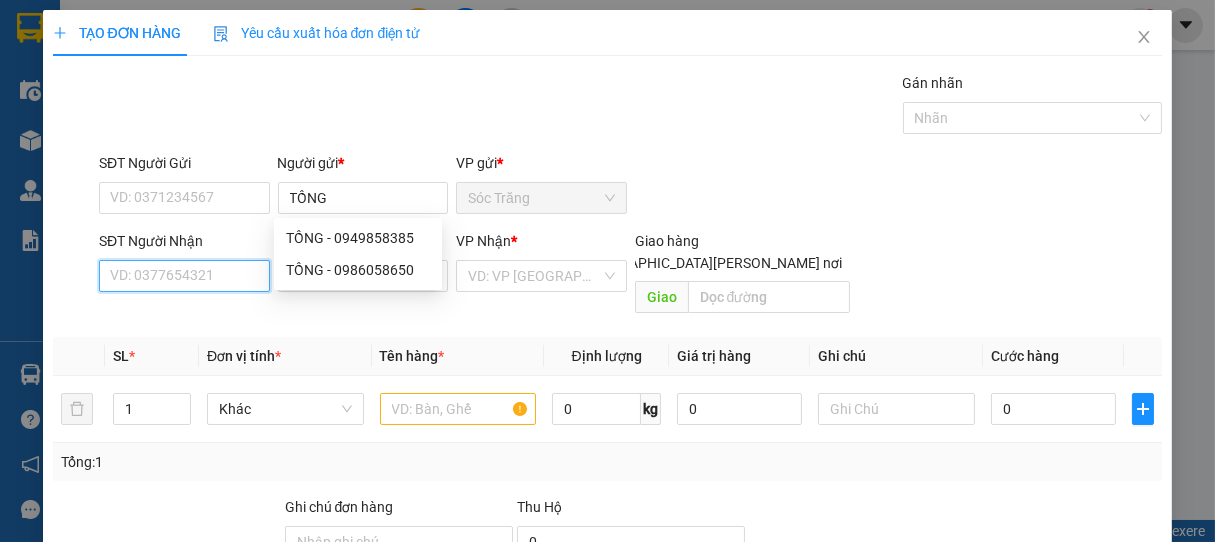 click on "SĐT Người Nhận" at bounding box center (184, 276) 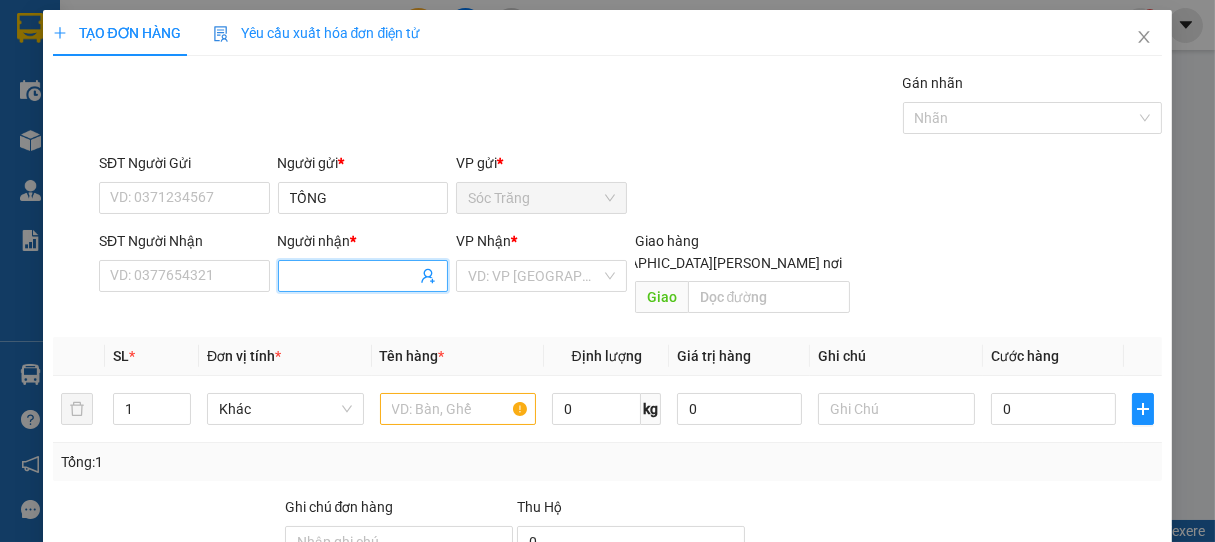 click on "Người nhận  *" at bounding box center (353, 276) 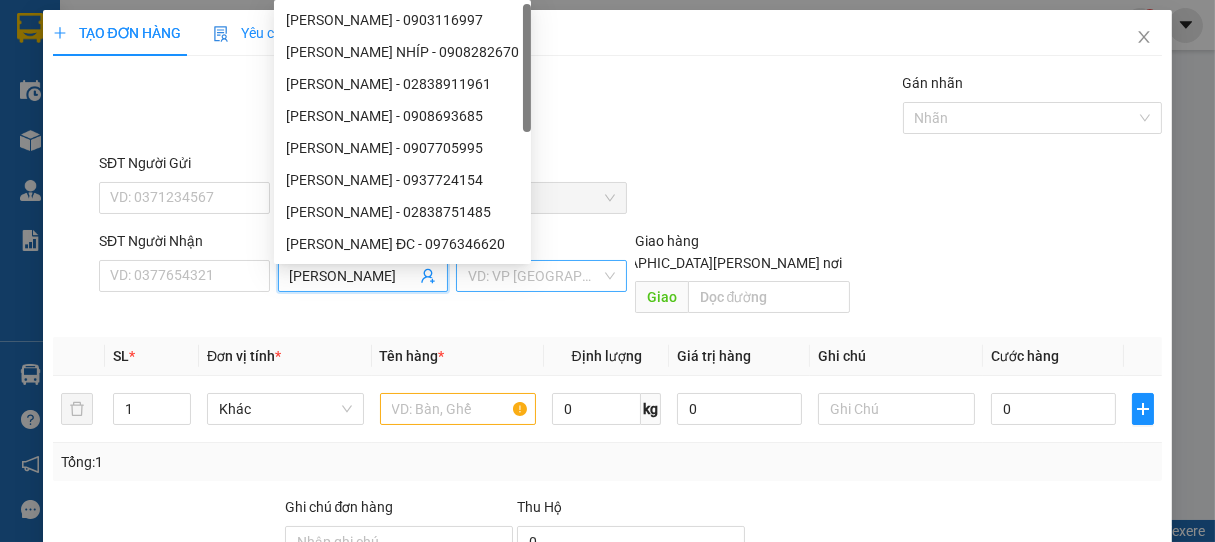 type on "[PERSON_NAME]" 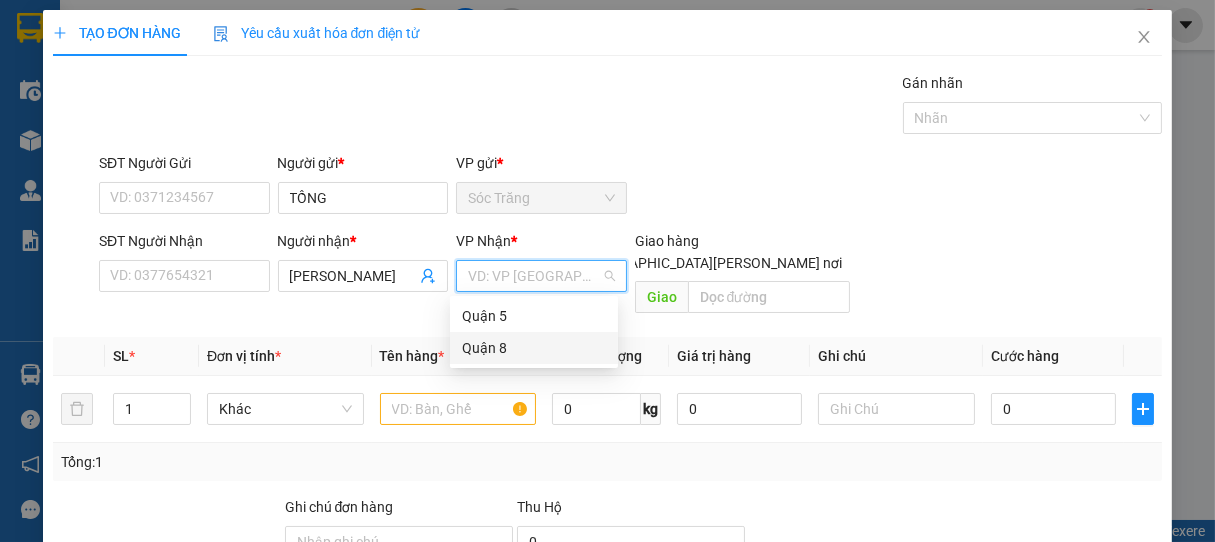 click on "Quận 8" at bounding box center (534, 348) 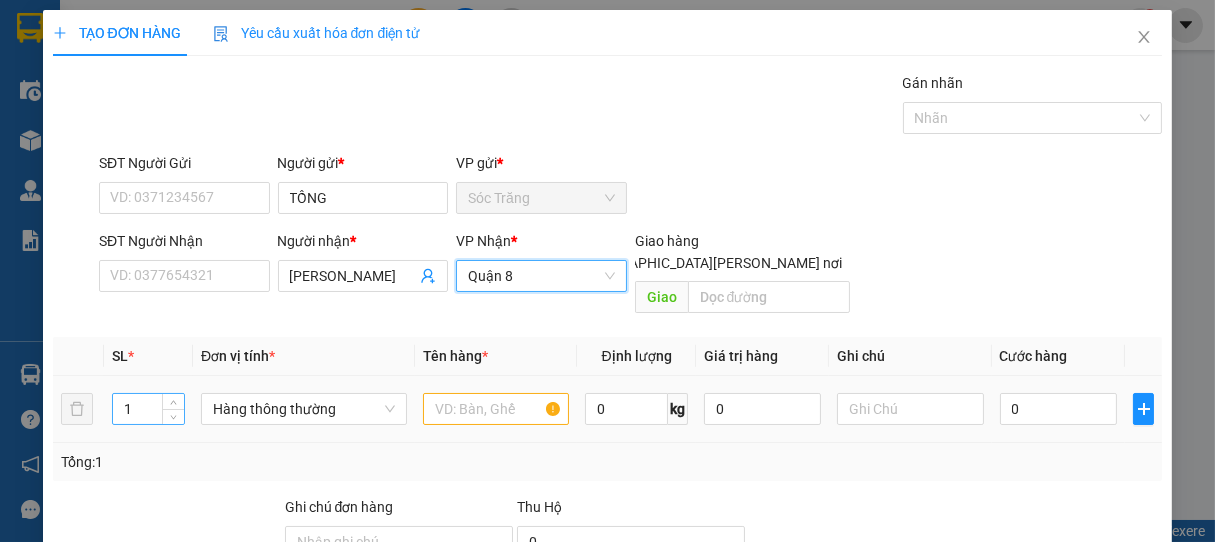 click on "1" at bounding box center (148, 409) 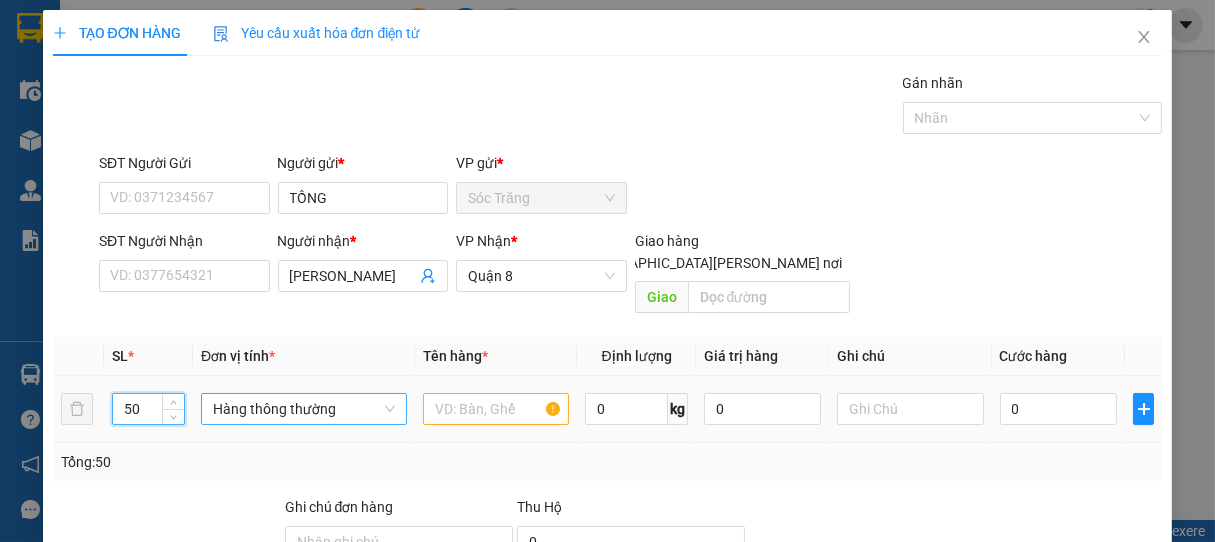 click on "Hàng thông thường" at bounding box center (304, 409) 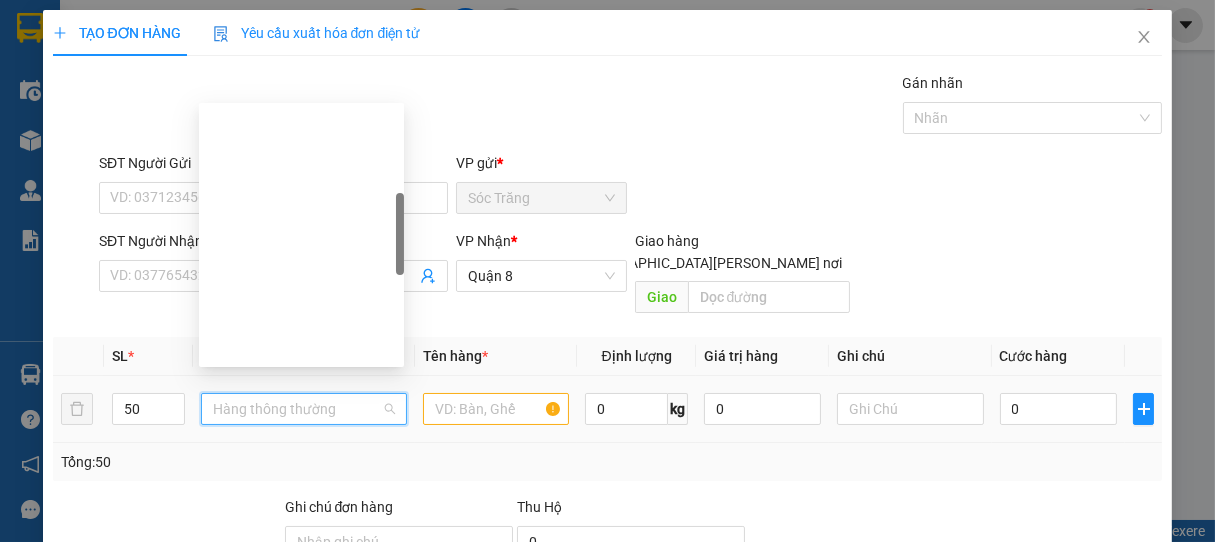 scroll, scrollTop: 320, scrollLeft: 0, axis: vertical 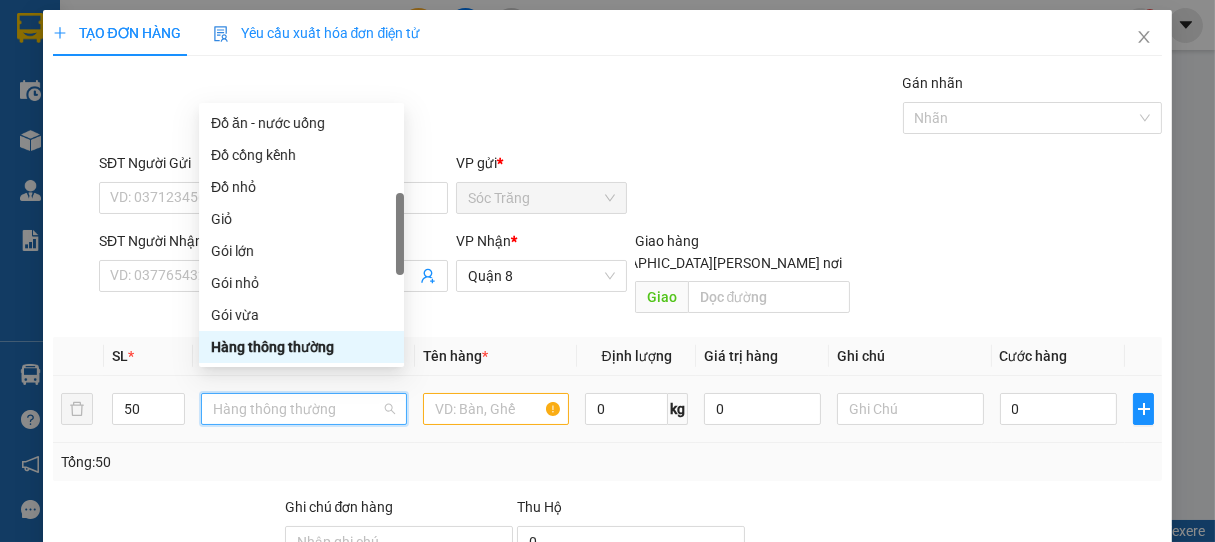 type on "B" 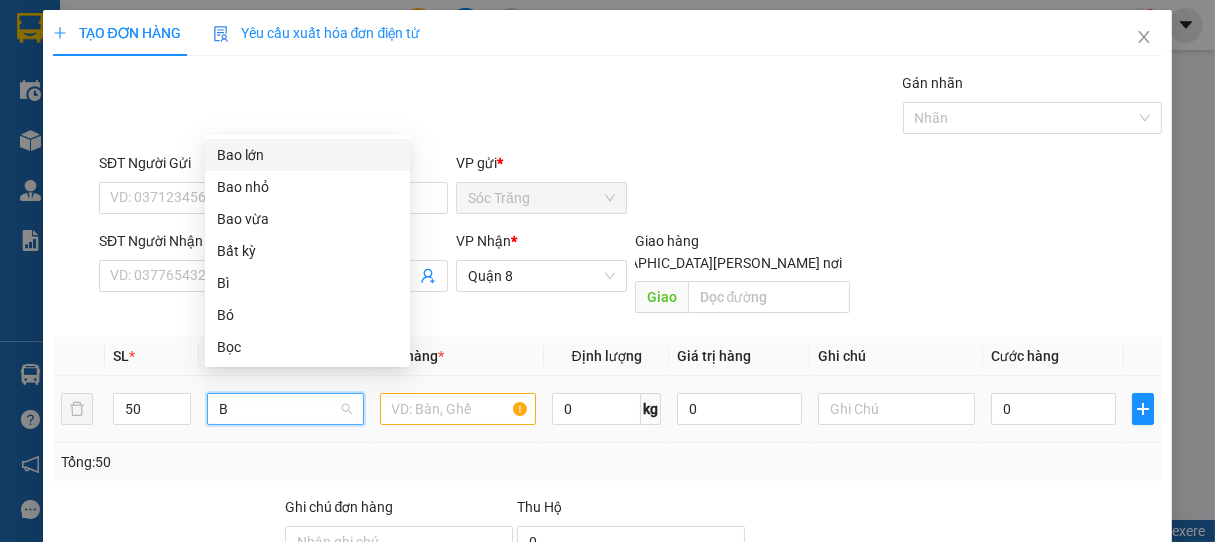 scroll, scrollTop: 0, scrollLeft: 0, axis: both 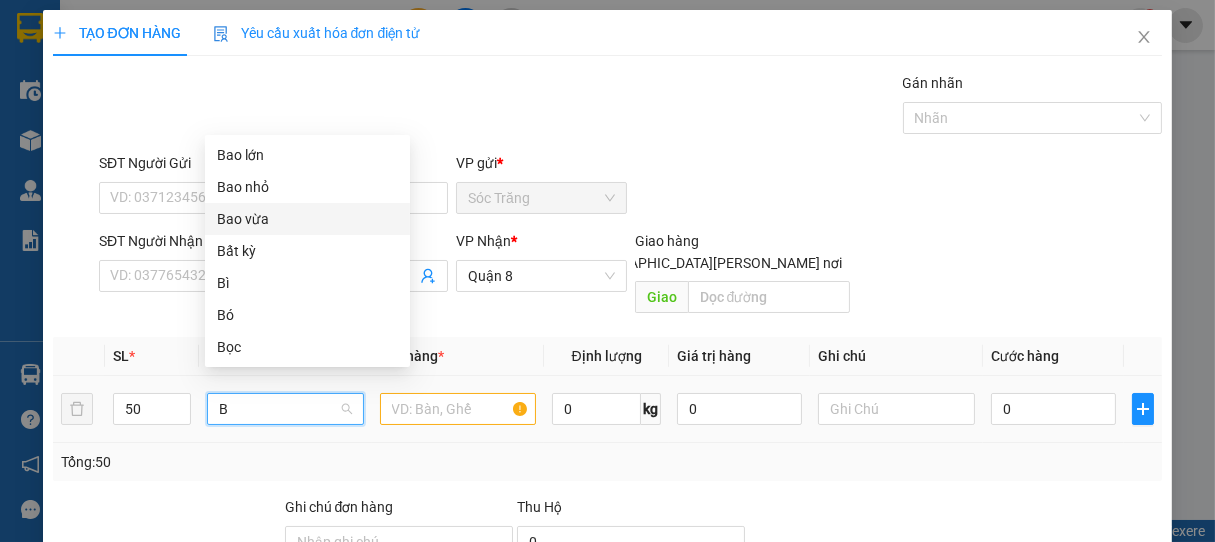 click on "Bao vừa" at bounding box center [307, 219] 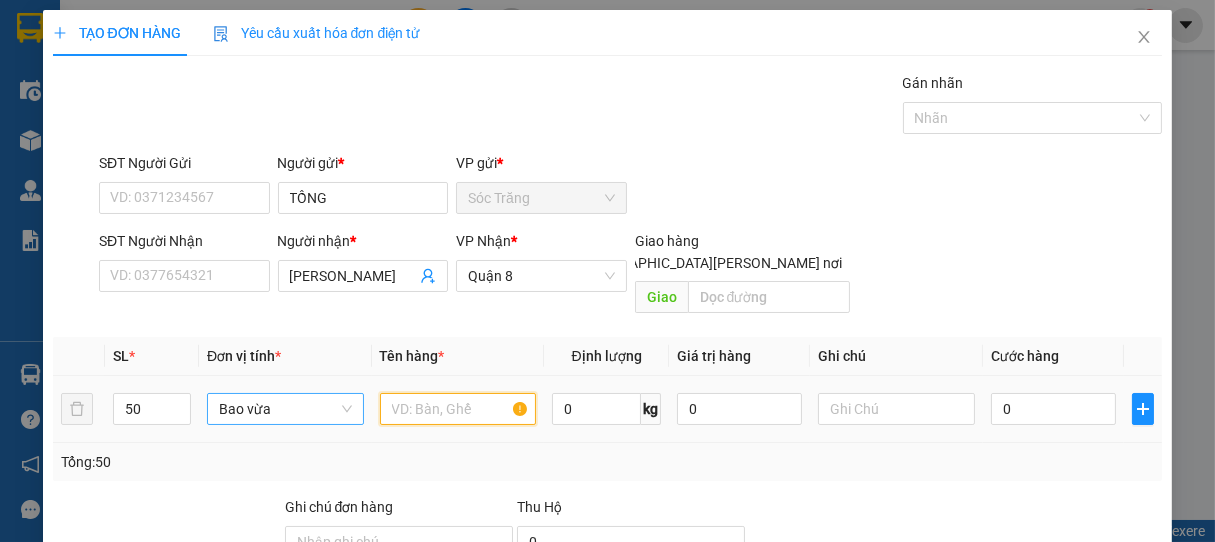 click at bounding box center [458, 409] 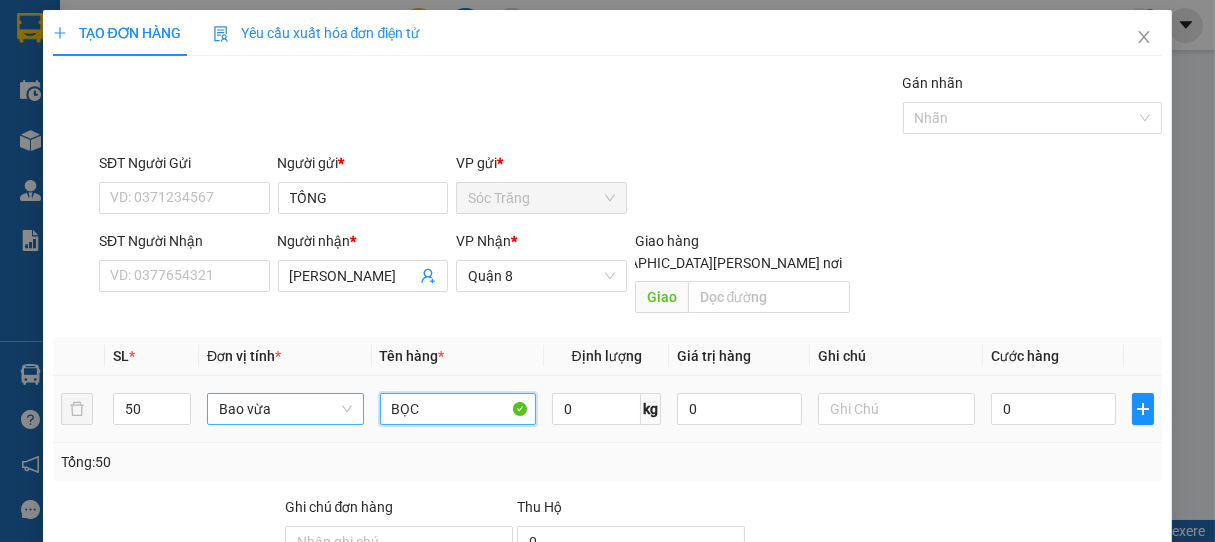 type on "BỌC" 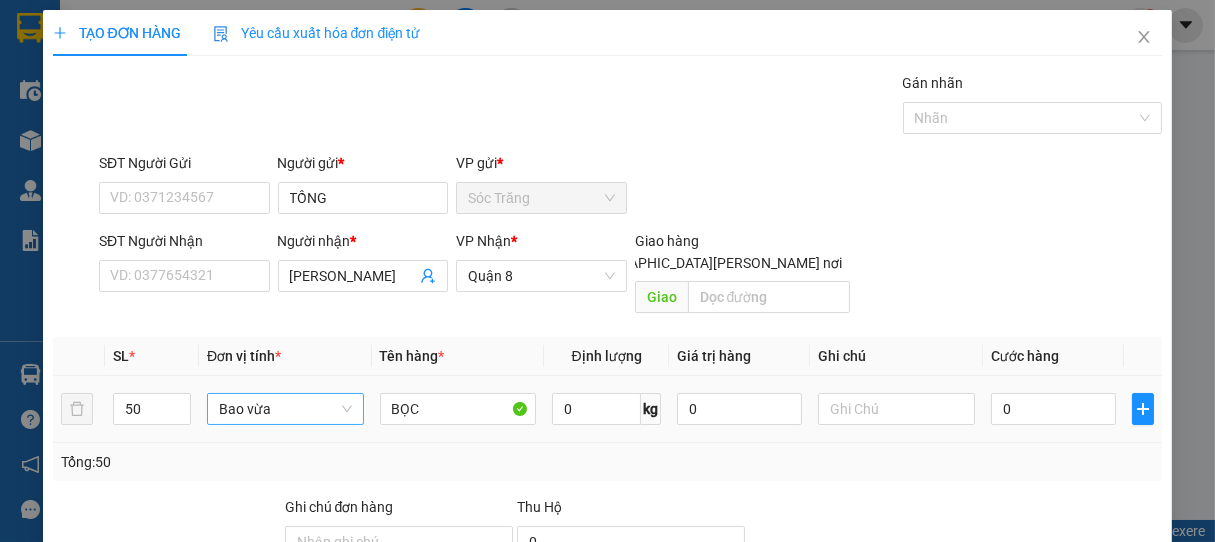click on "kg" at bounding box center [651, 409] 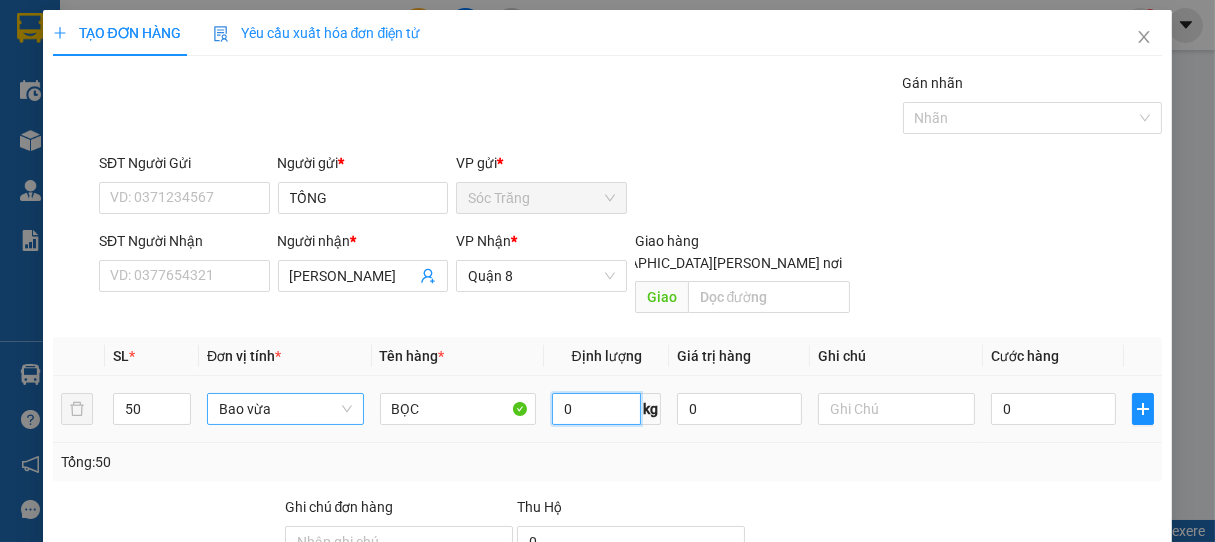 click on "0" at bounding box center [596, 409] 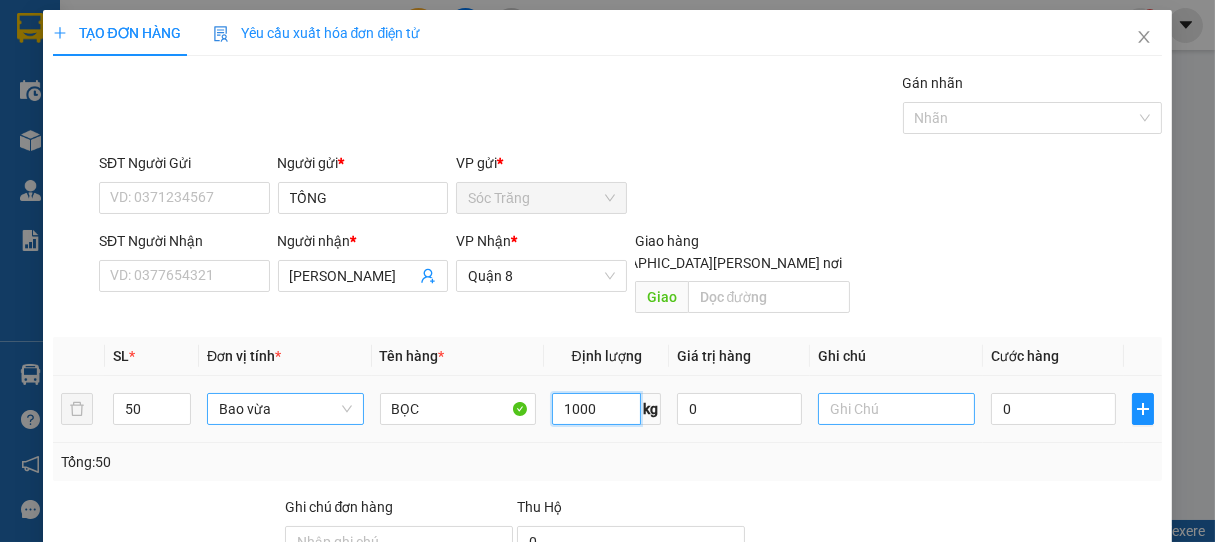 type on "1000" 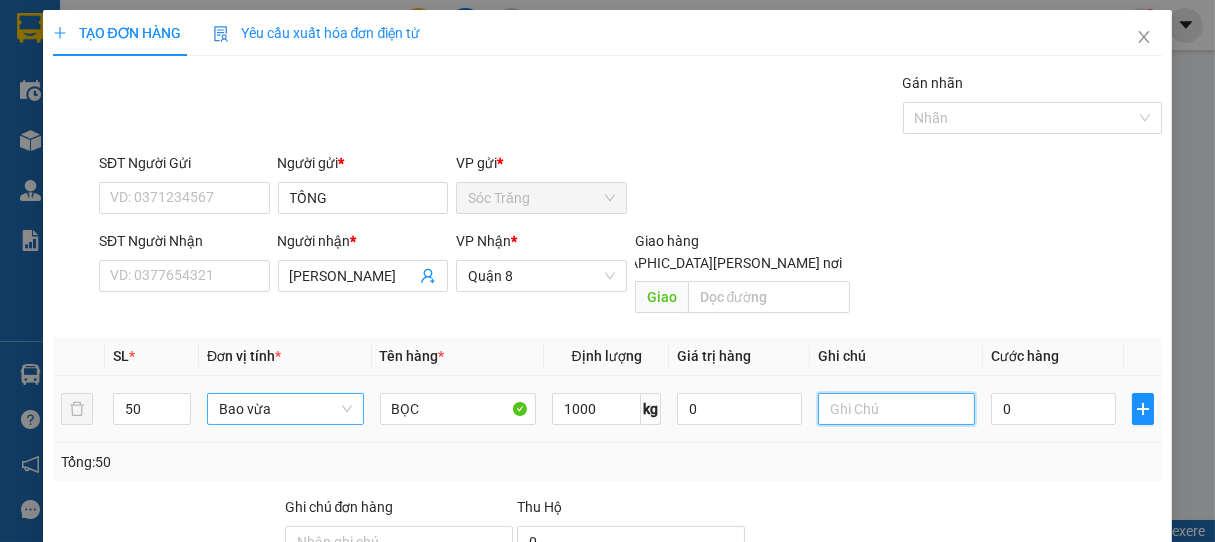 click at bounding box center (896, 409) 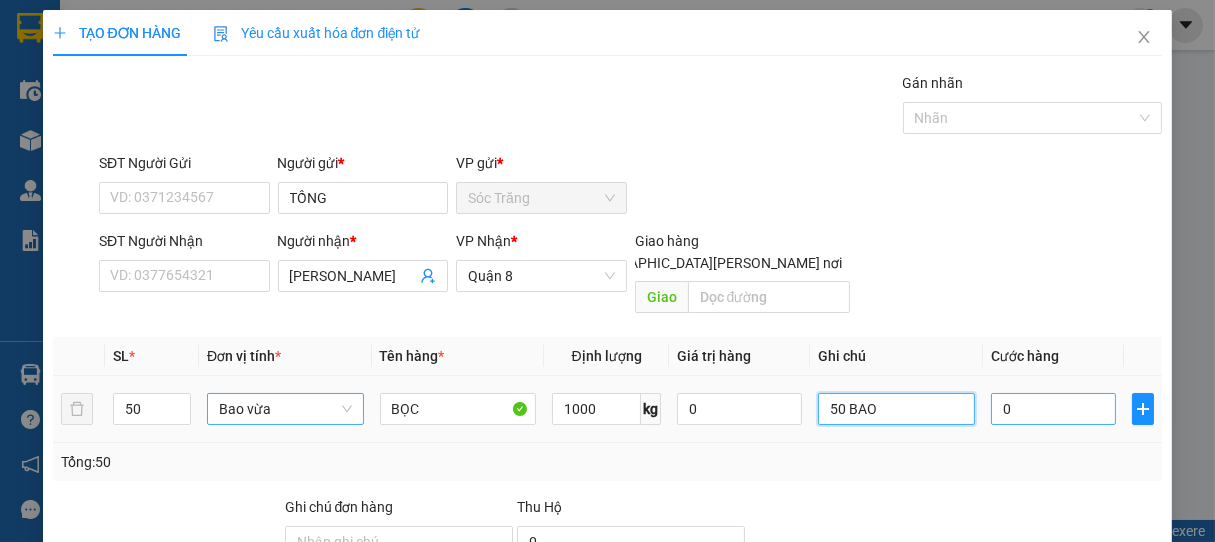 type on "50 BAO" 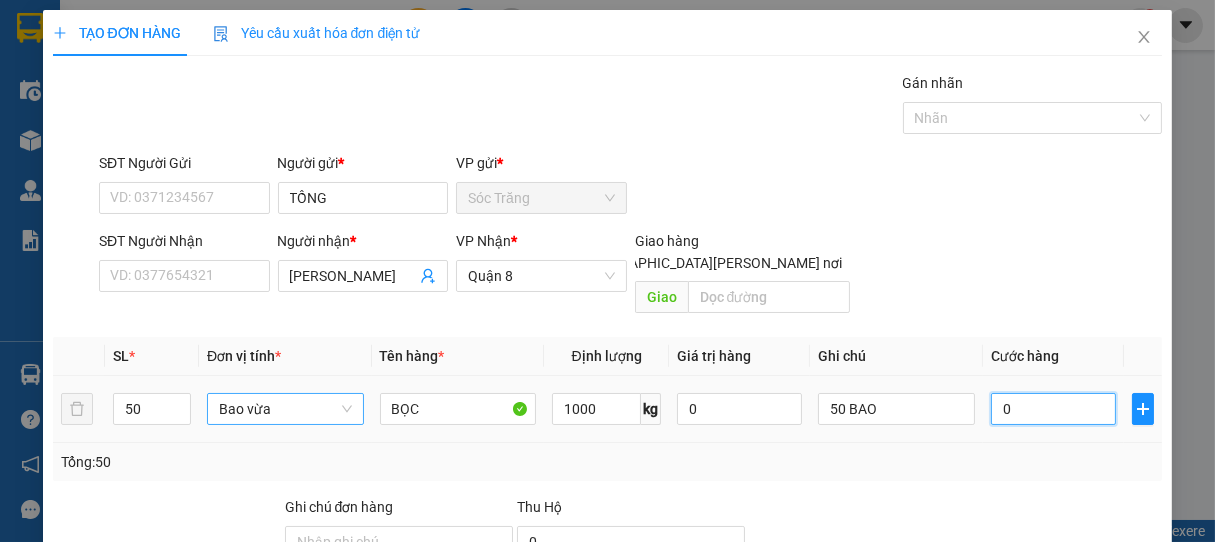 click on "0" at bounding box center [1053, 409] 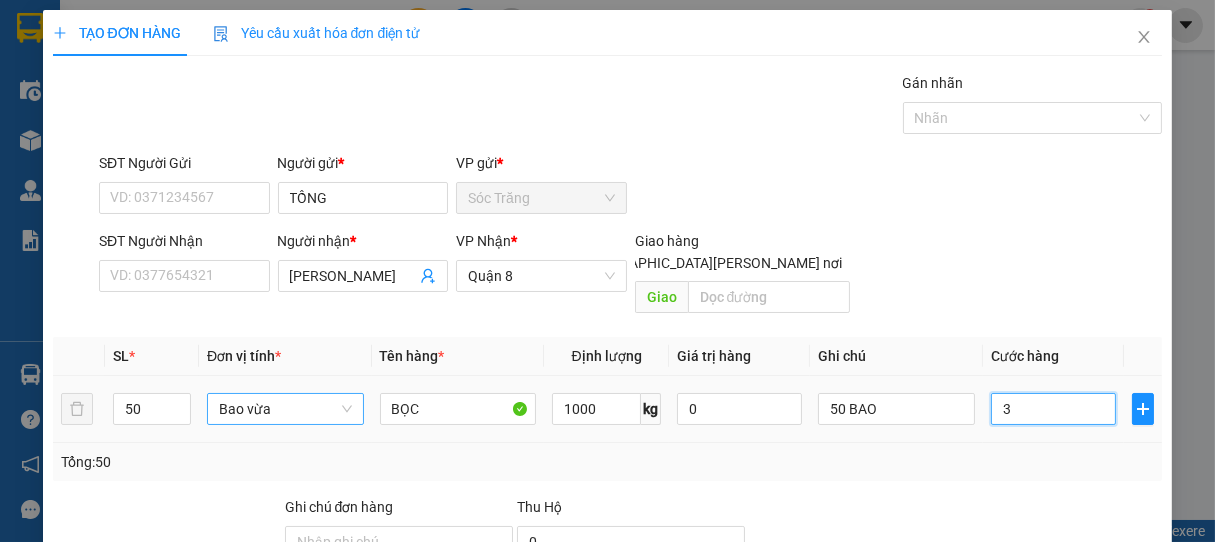 type on "37" 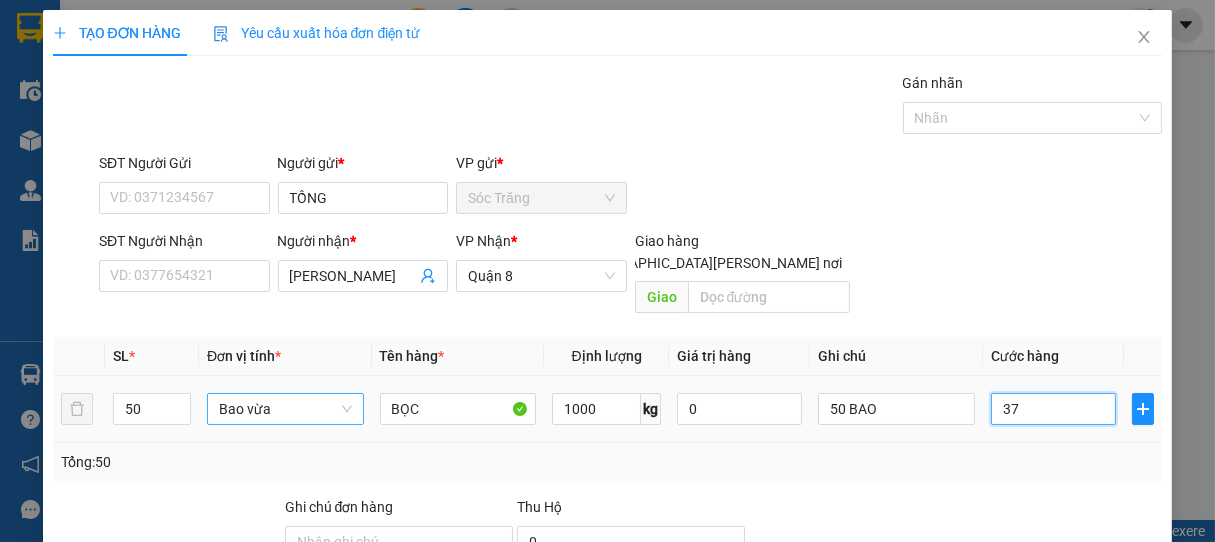 type on "370" 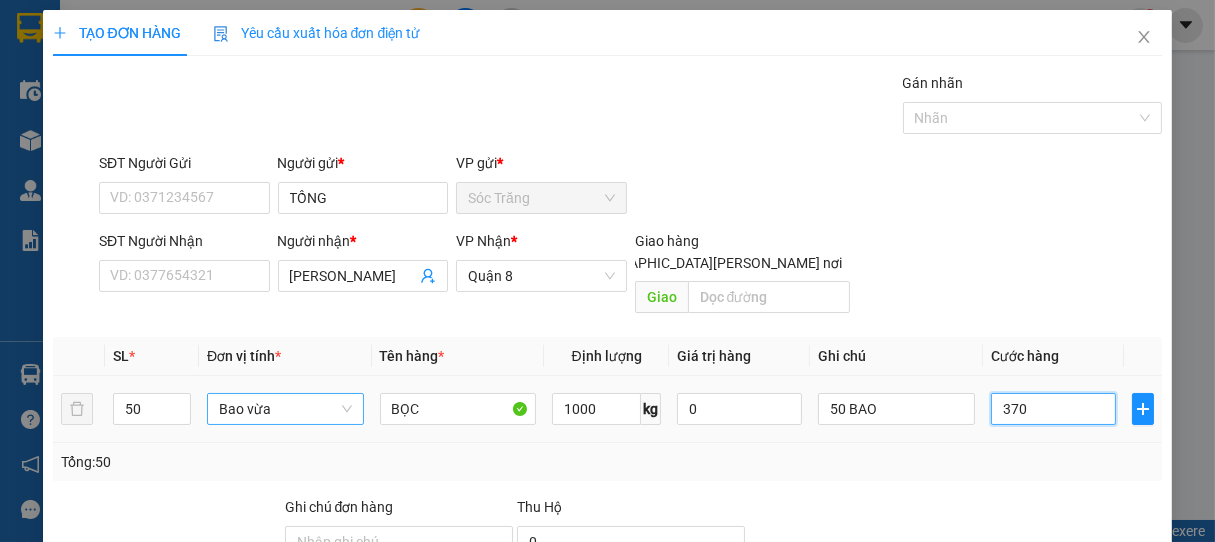 type on "3.700" 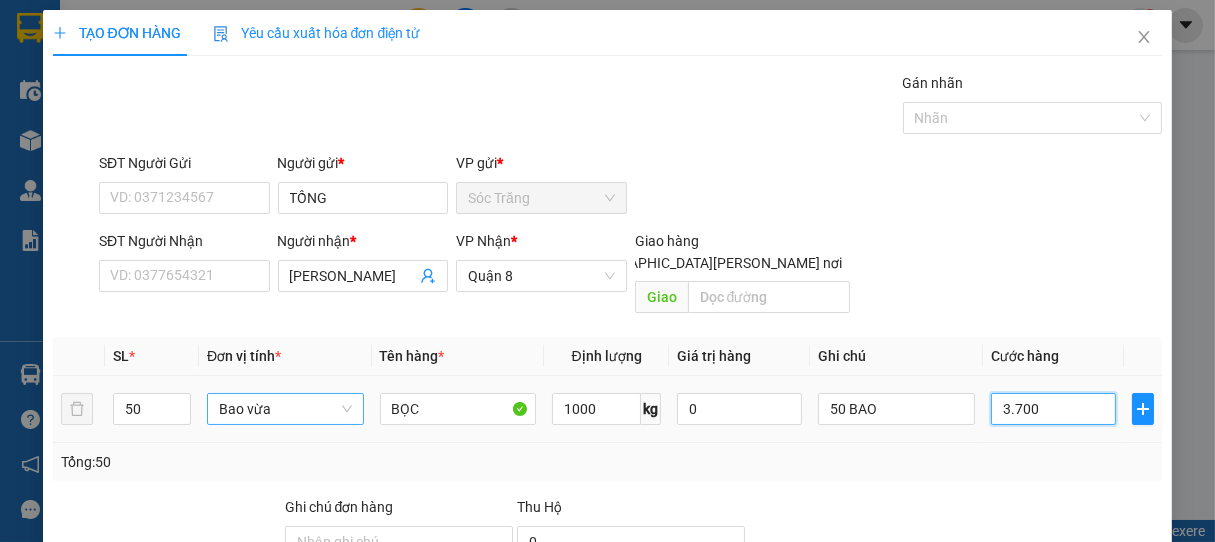 type on "37.000" 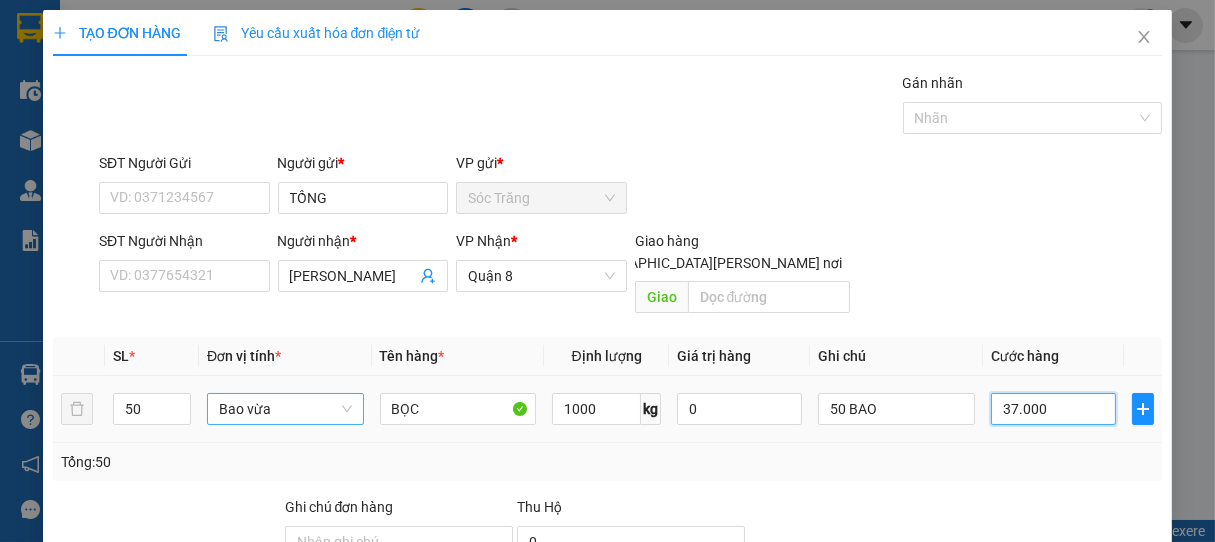 type on "370.000" 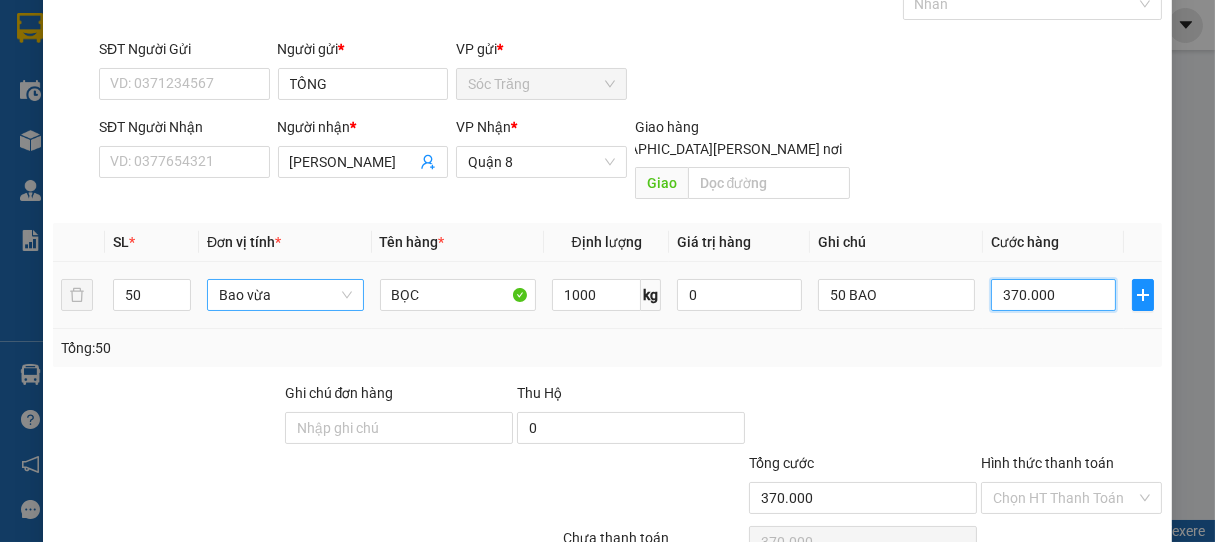 scroll, scrollTop: 196, scrollLeft: 0, axis: vertical 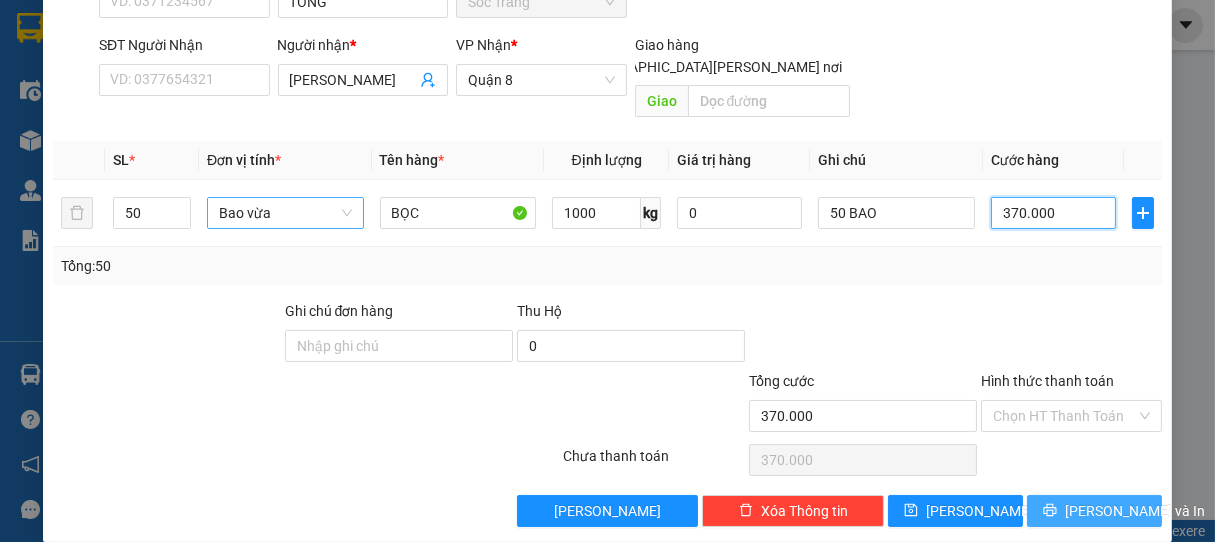 type on "370.000" 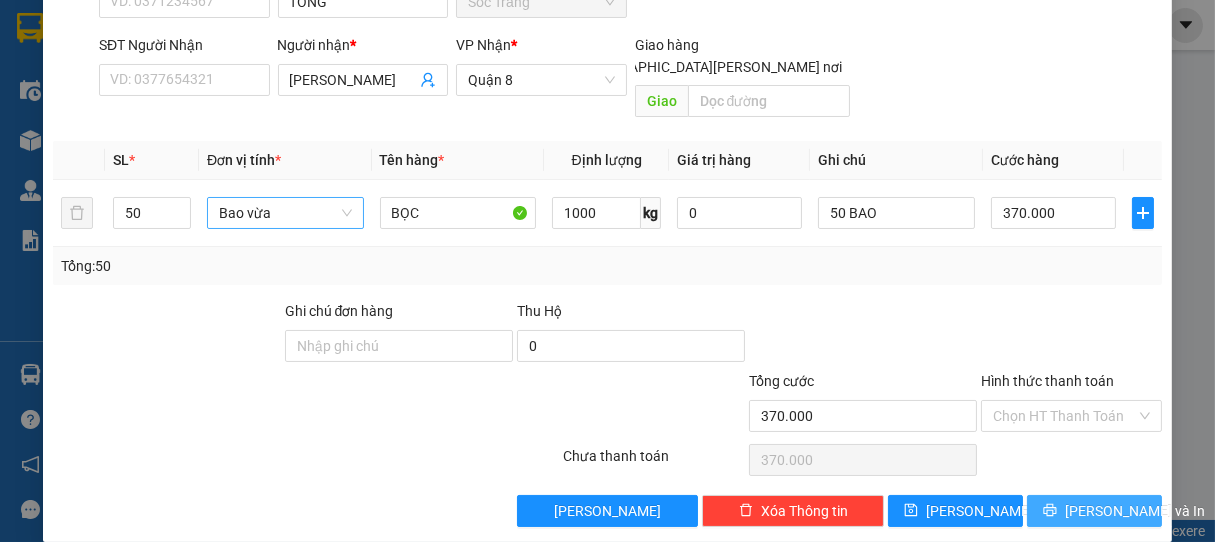 click on "[PERSON_NAME] và In" at bounding box center (1094, 511) 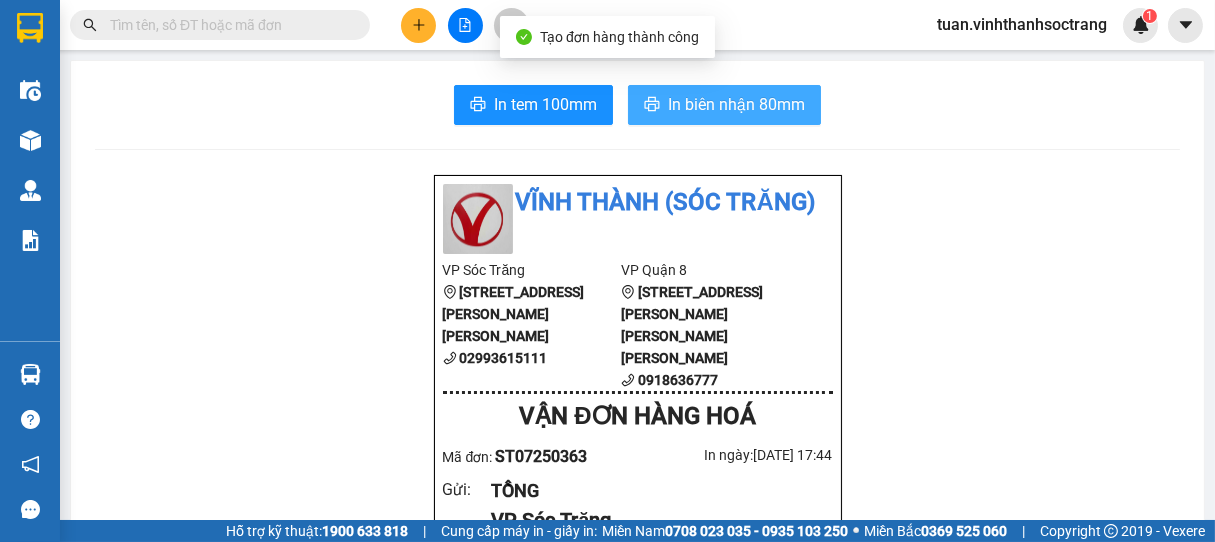 click on "In biên nhận 80mm" at bounding box center (736, 104) 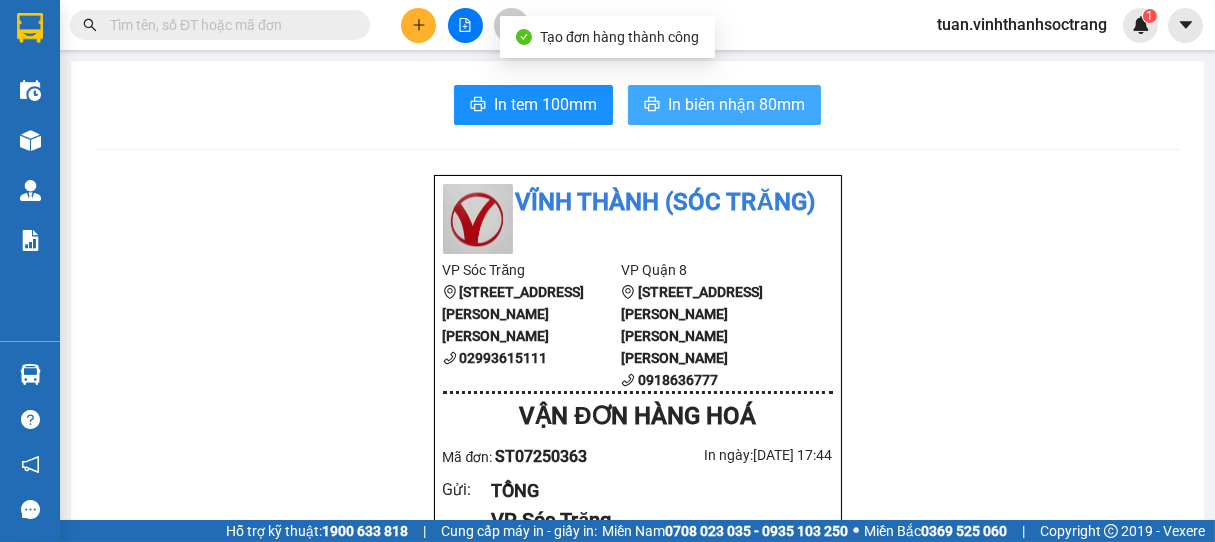 scroll, scrollTop: 0, scrollLeft: 0, axis: both 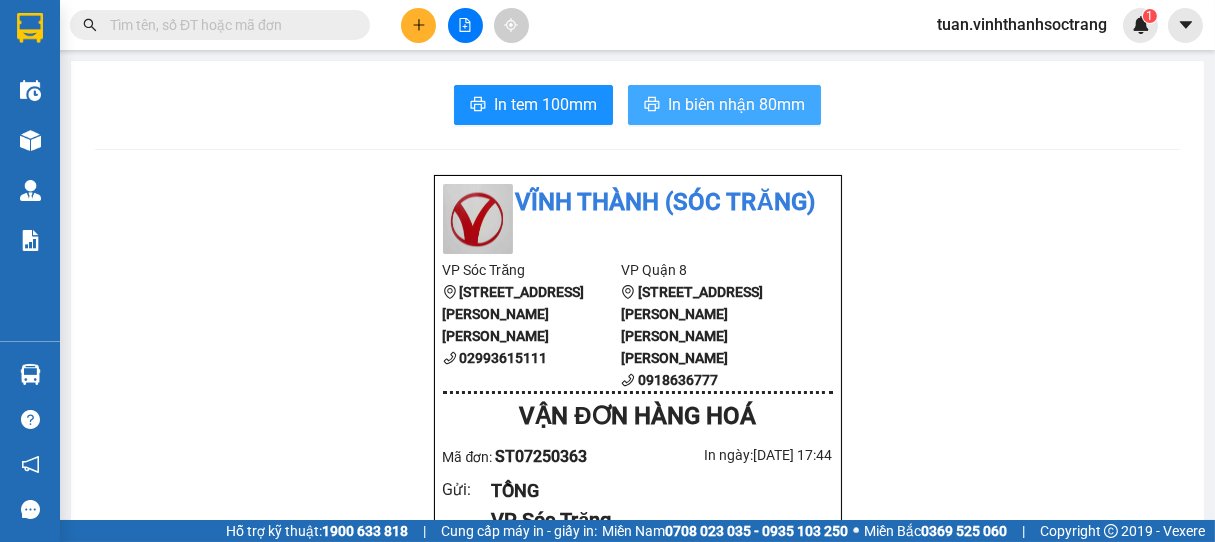 click on "In biên nhận 80mm" at bounding box center (736, 104) 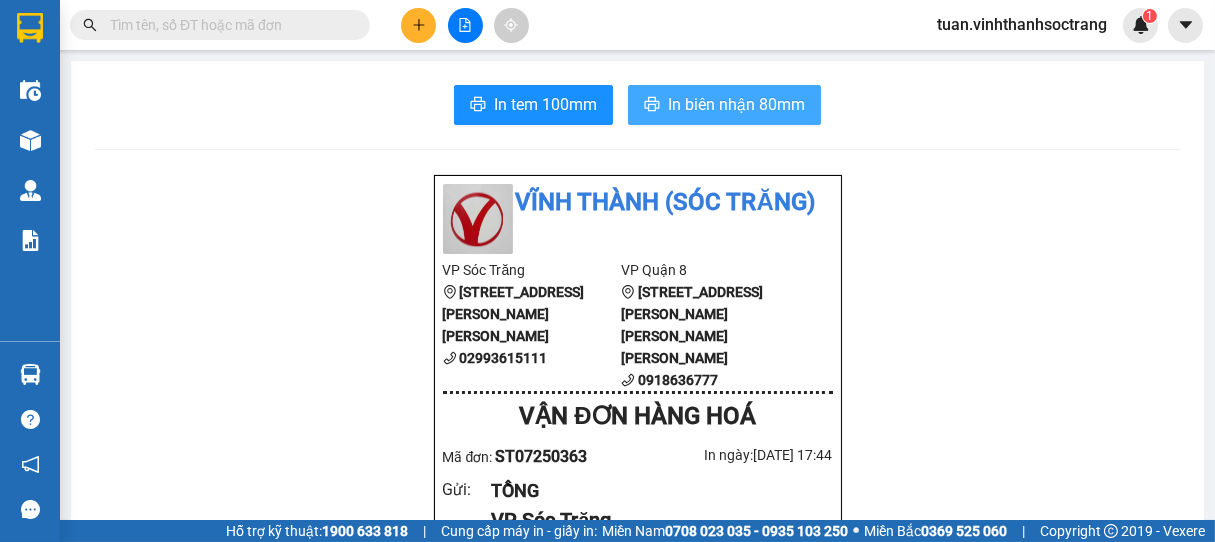 scroll, scrollTop: 0, scrollLeft: 0, axis: both 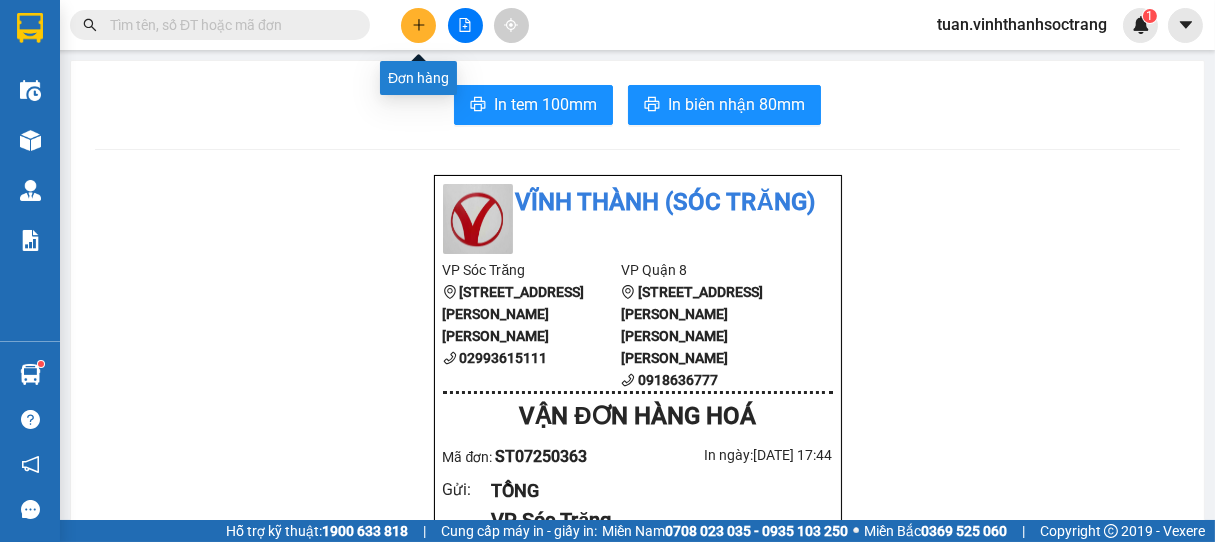click 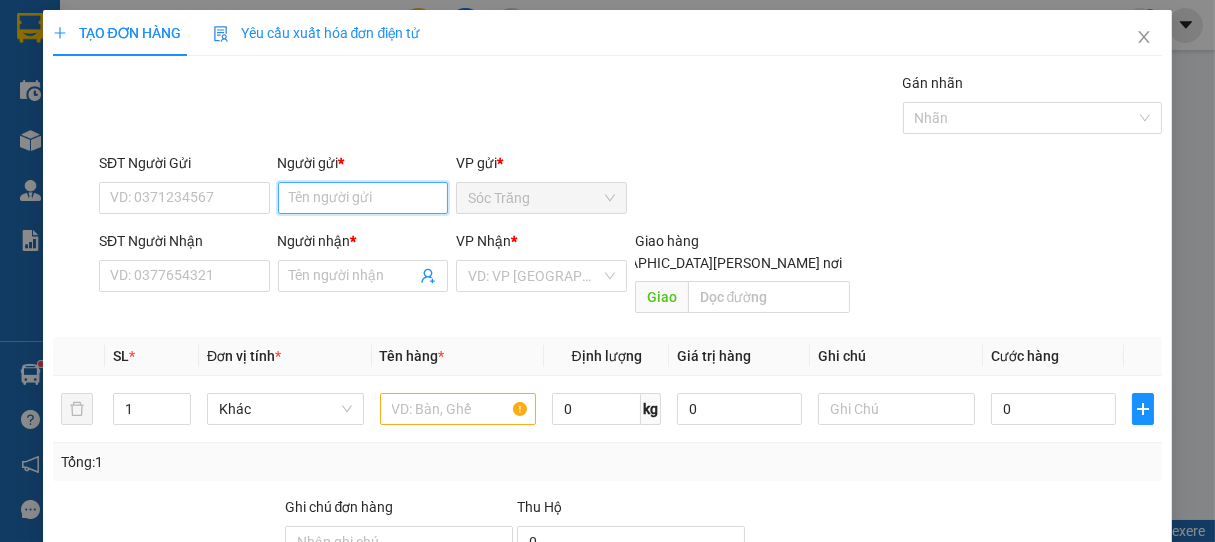 click on "Người gửi  *" at bounding box center (363, 198) 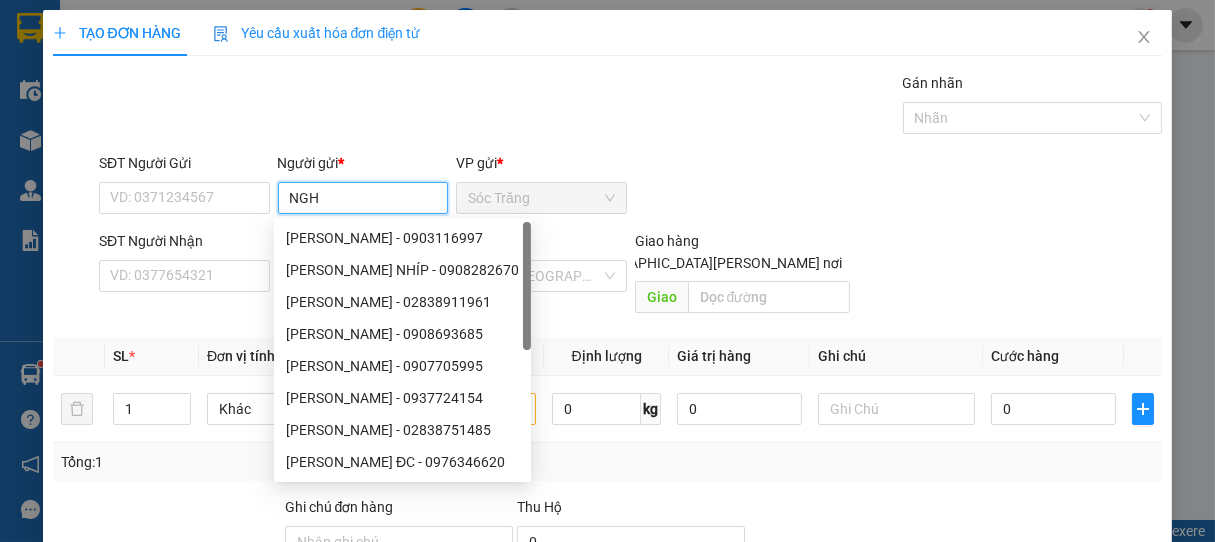 type on "NGHỈ" 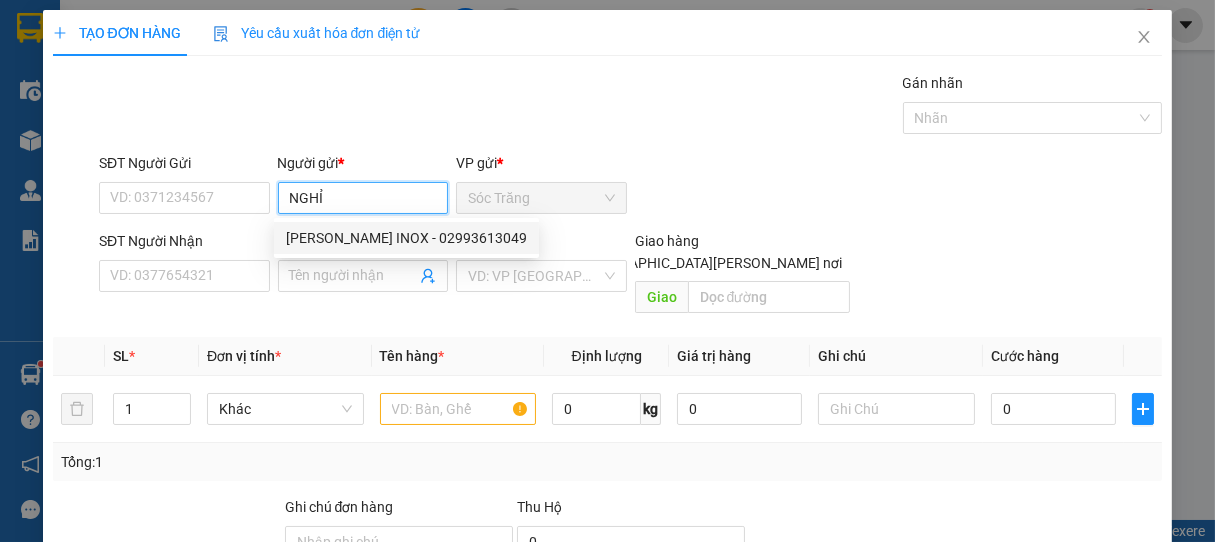 click on "[PERSON_NAME] INOX - 02993613049" at bounding box center [406, 238] 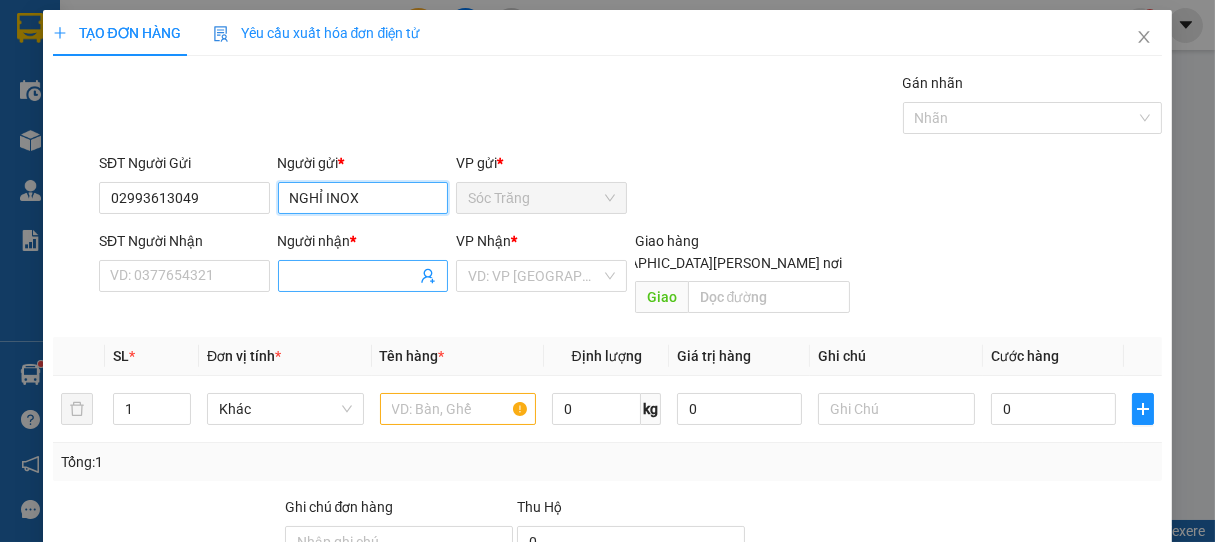 type on "NGHỈ INOX" 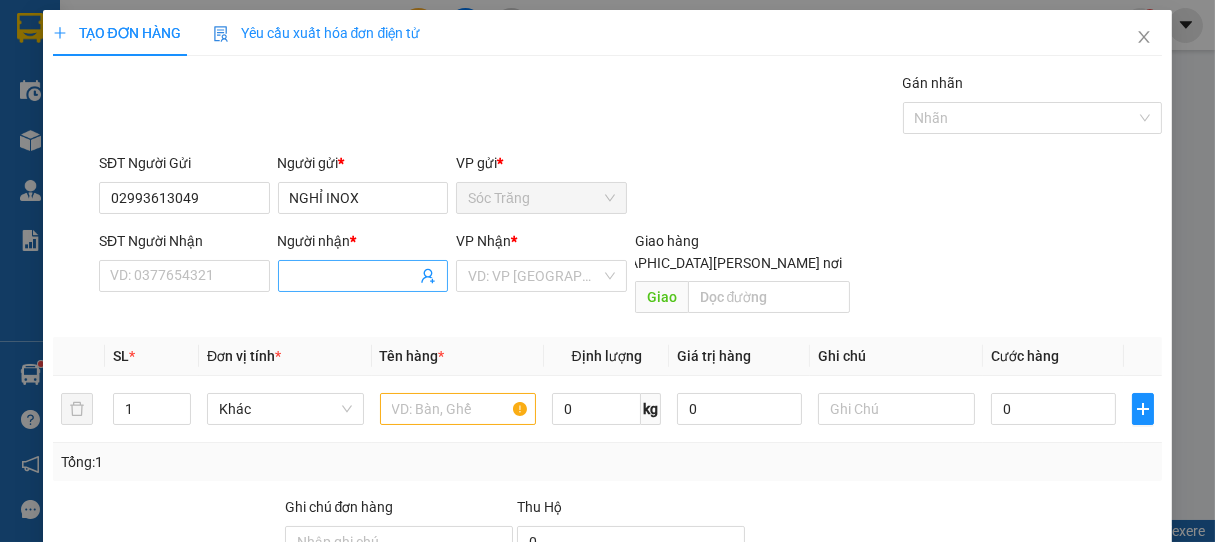 click on "Người nhận  *" at bounding box center (353, 276) 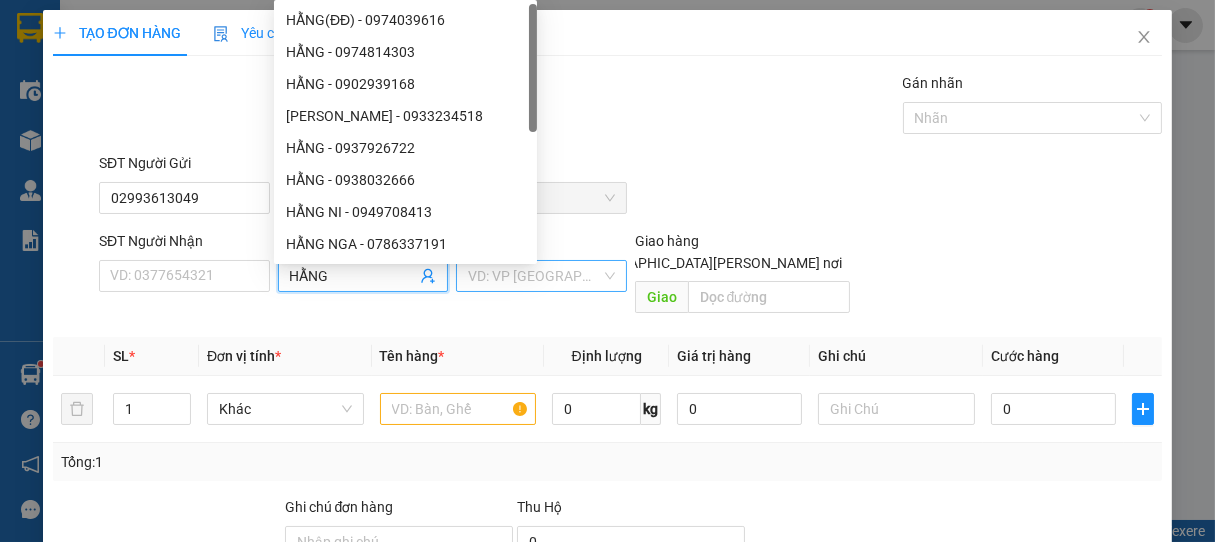 type on "HẰNG" 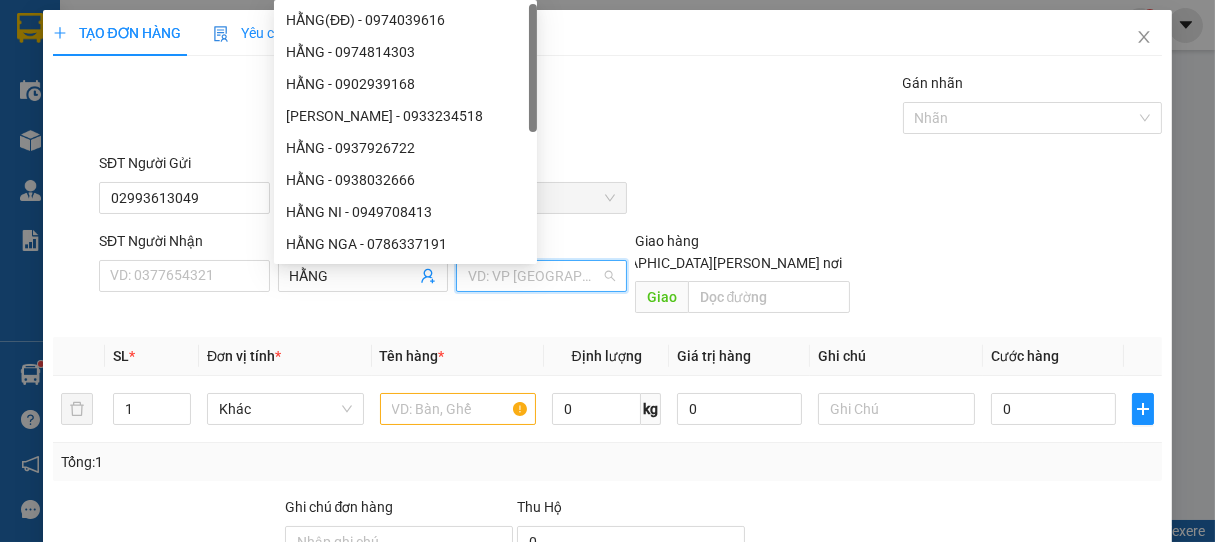 drag, startPoint x: 515, startPoint y: 274, endPoint x: 513, endPoint y: 315, distance: 41.04875 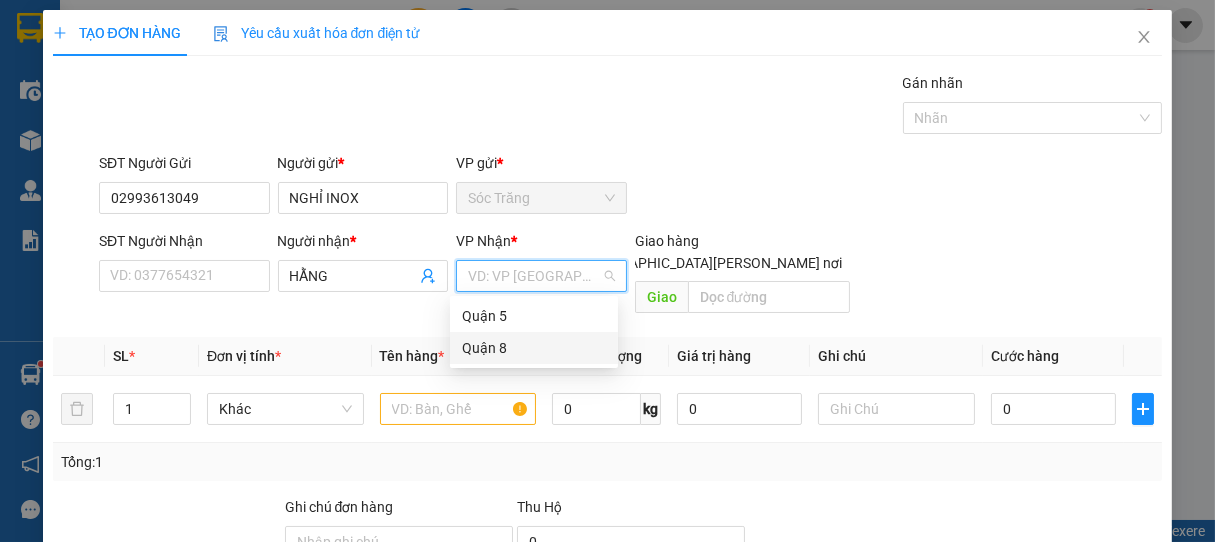 click on "Quận 8" at bounding box center (534, 348) 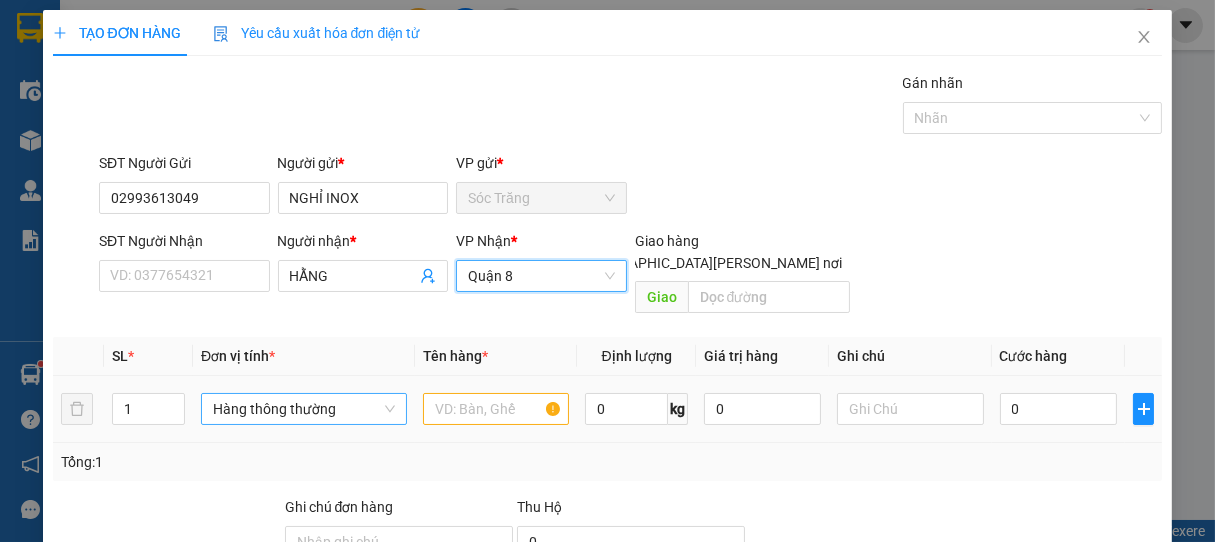 click on "Hàng thông thường" at bounding box center (304, 409) 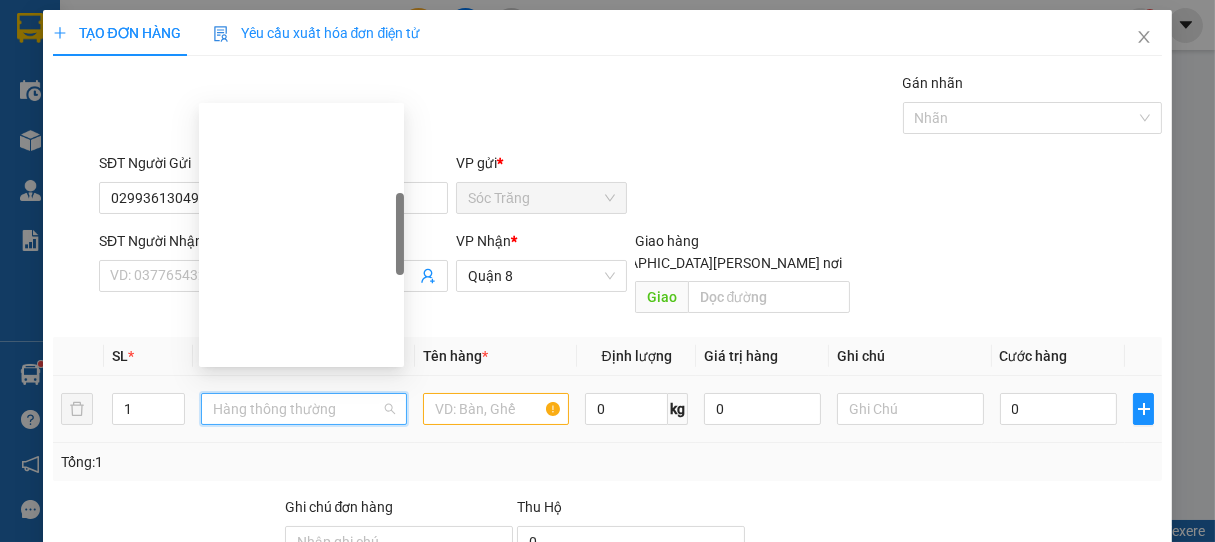 scroll, scrollTop: 320, scrollLeft: 0, axis: vertical 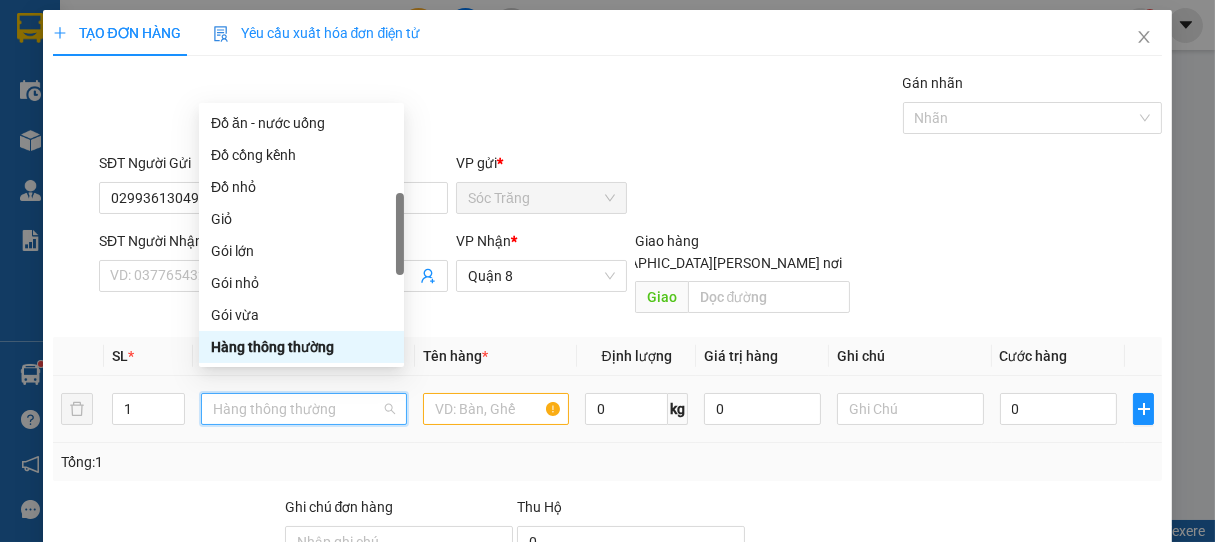 type on "B" 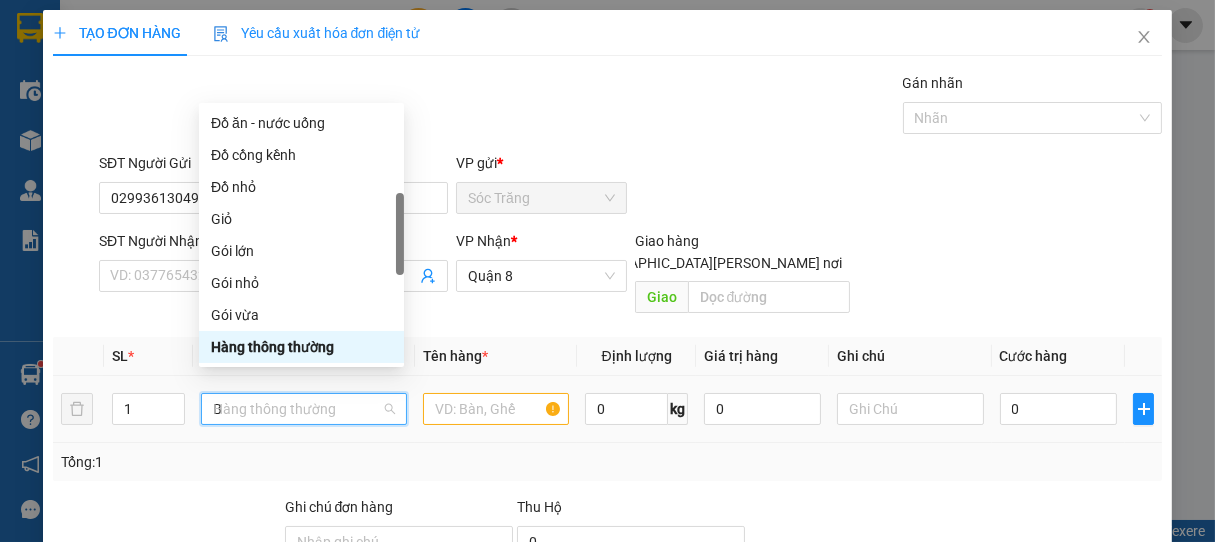 scroll, scrollTop: 0, scrollLeft: 0, axis: both 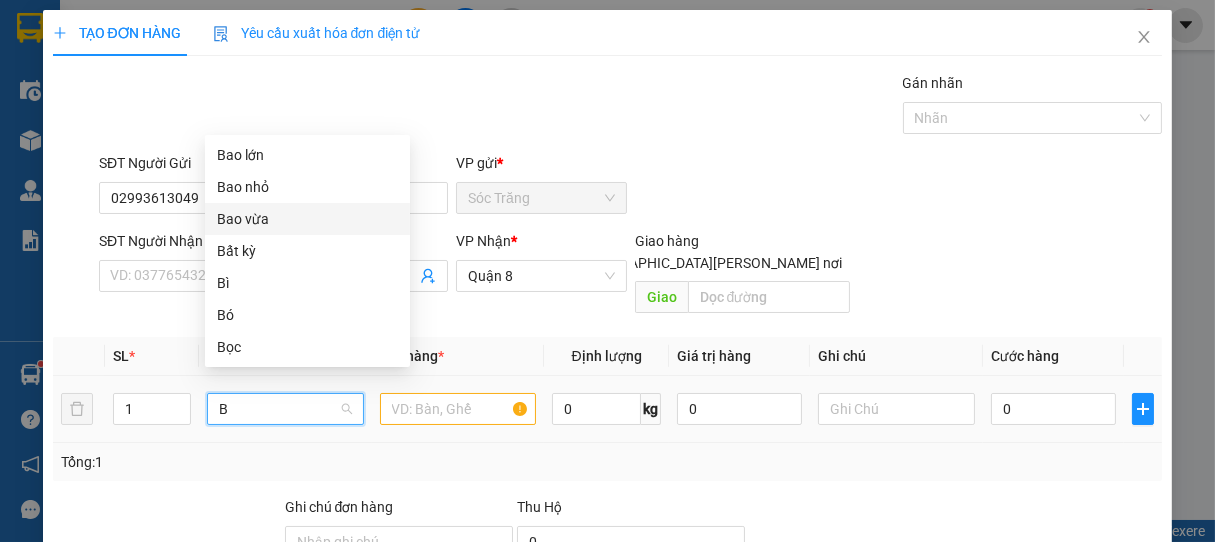 drag, startPoint x: 236, startPoint y: 216, endPoint x: 294, endPoint y: 317, distance: 116.46888 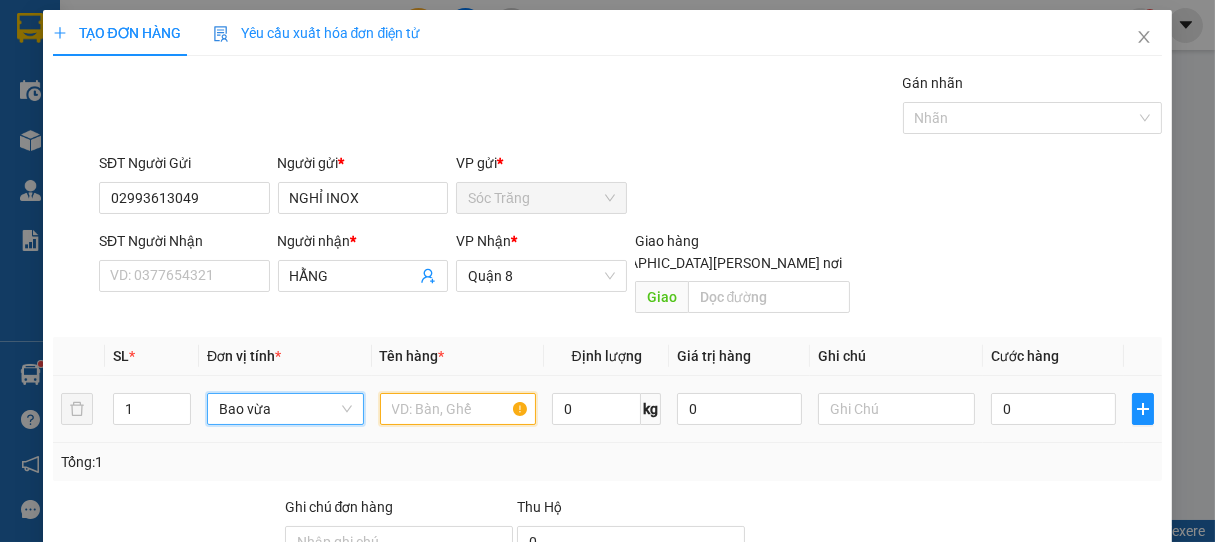 click at bounding box center [458, 409] 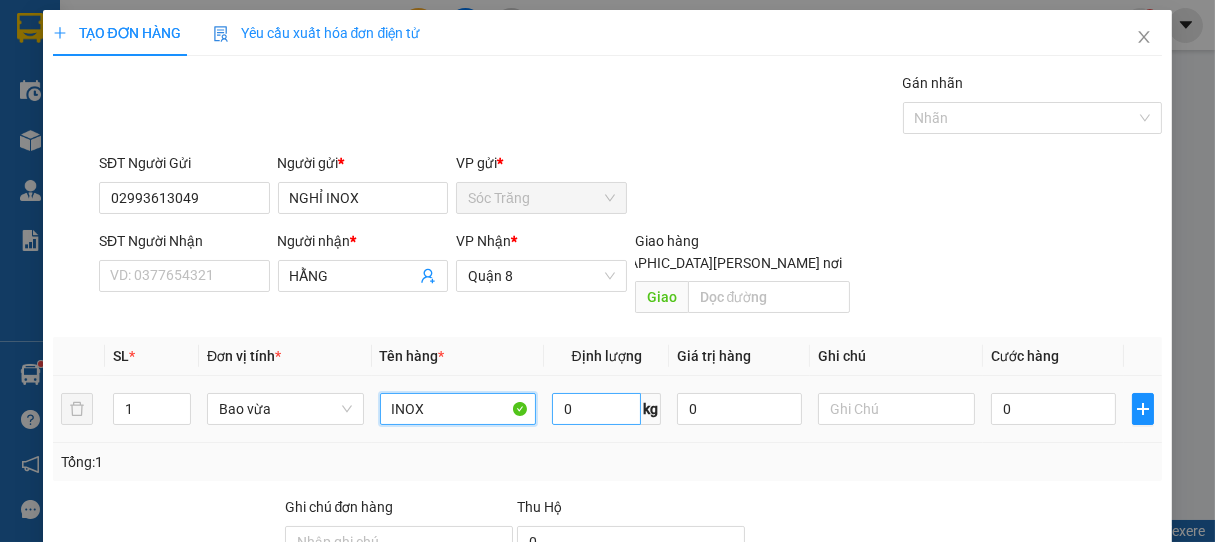 type on "INOX" 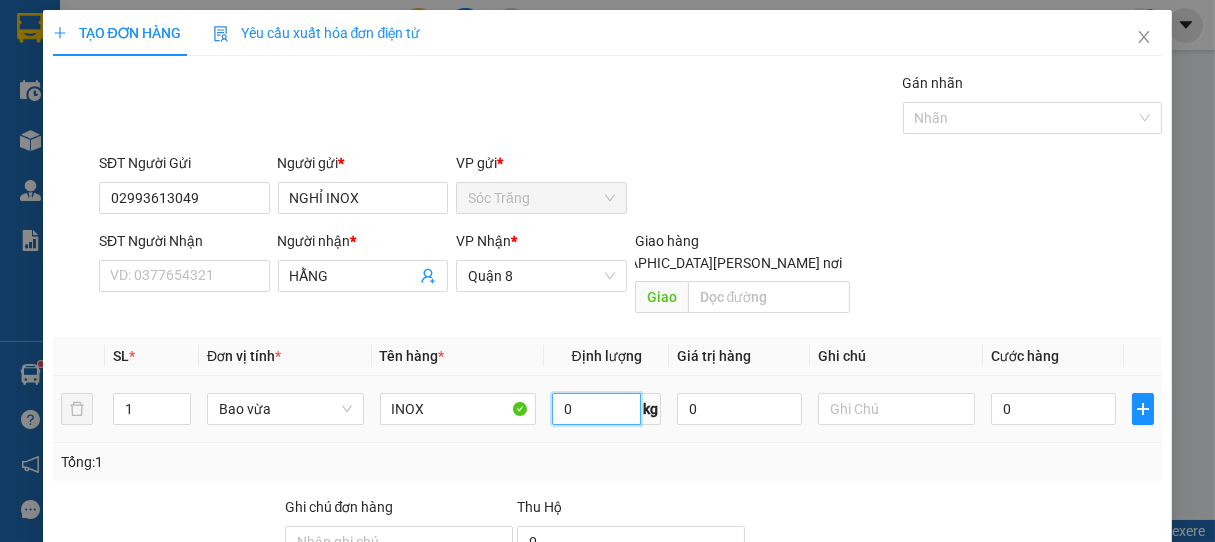 click on "0" at bounding box center [596, 409] 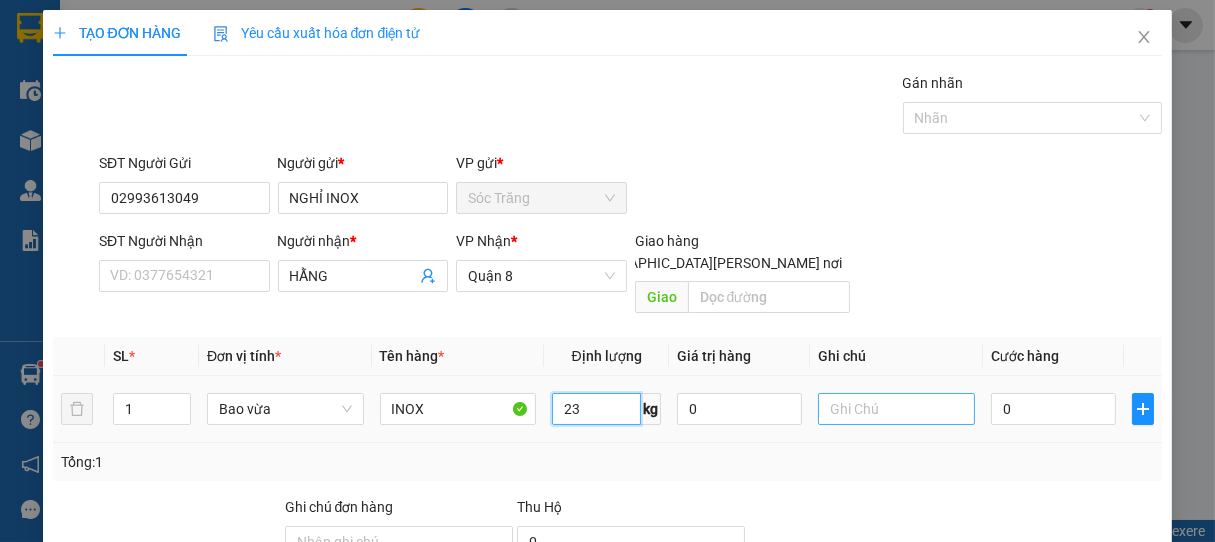 type on "23" 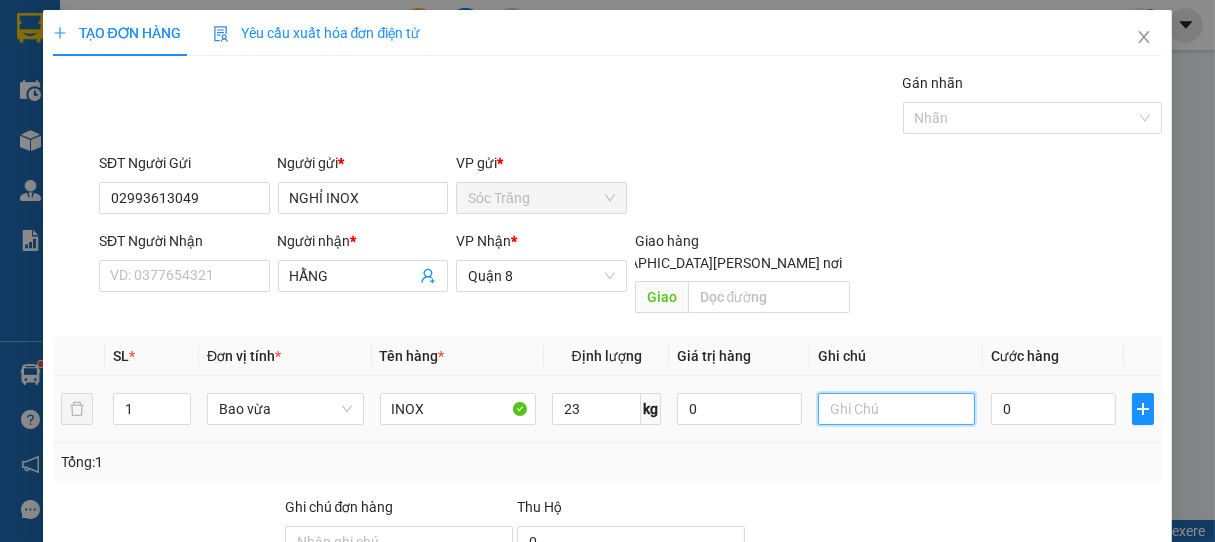 click at bounding box center (896, 409) 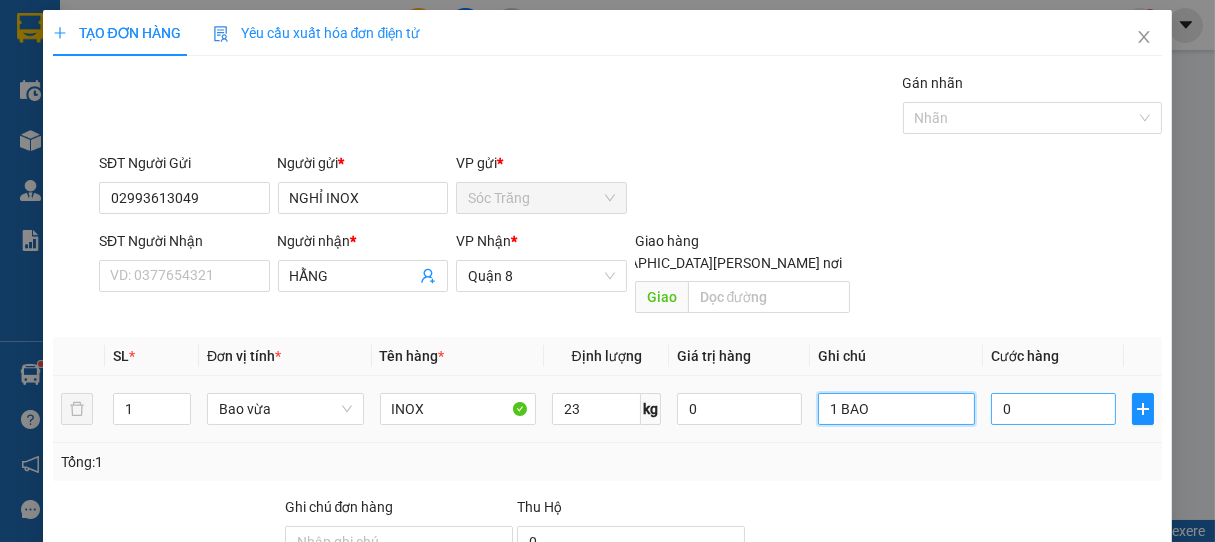 type on "1 BAO" 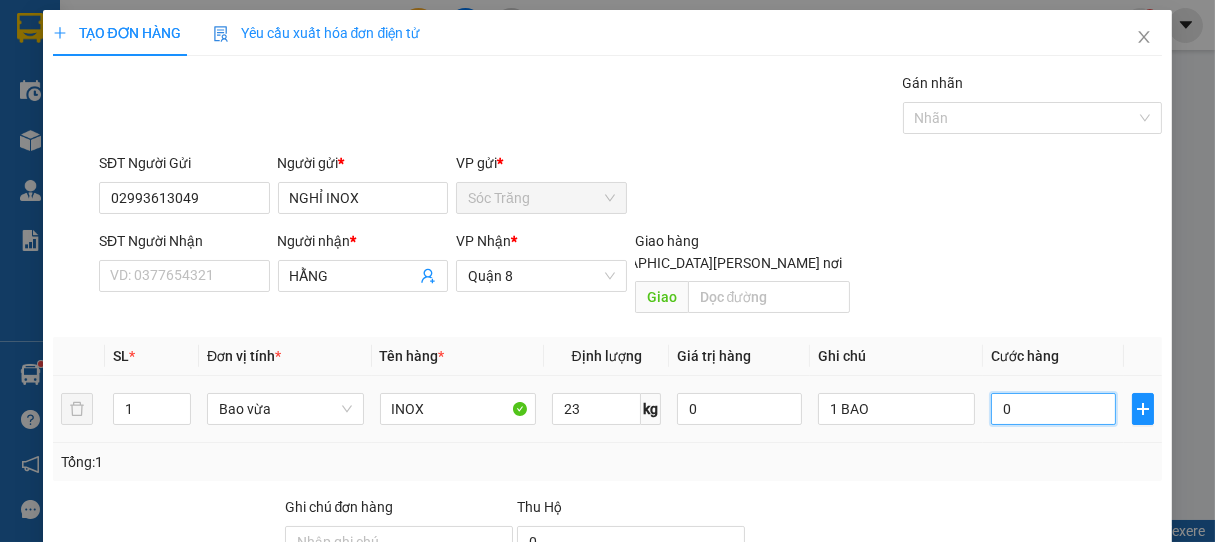click on "0" at bounding box center (1053, 409) 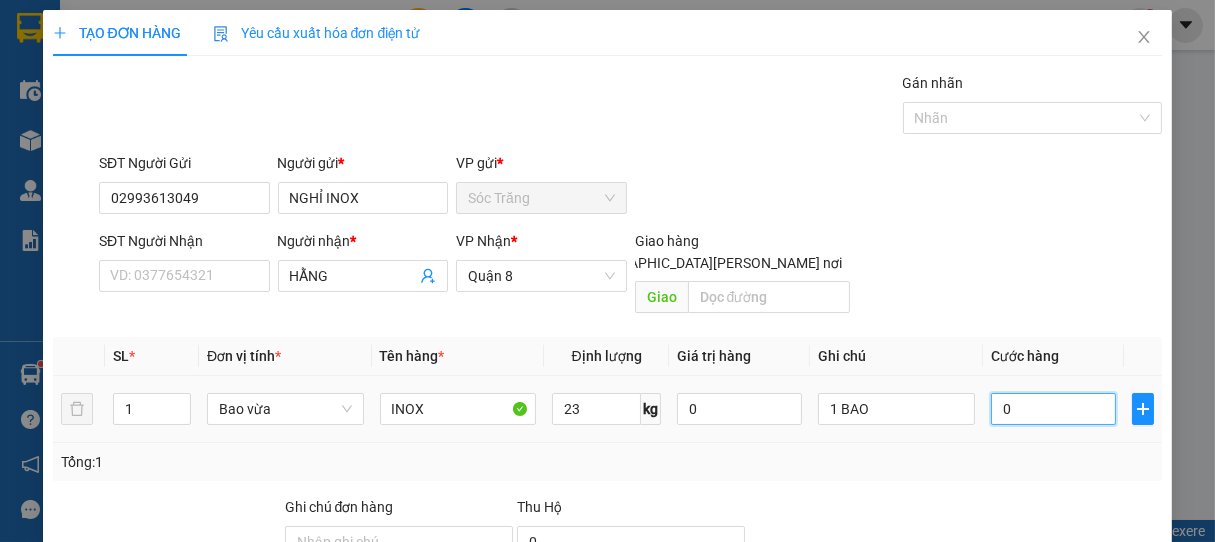 type on "2" 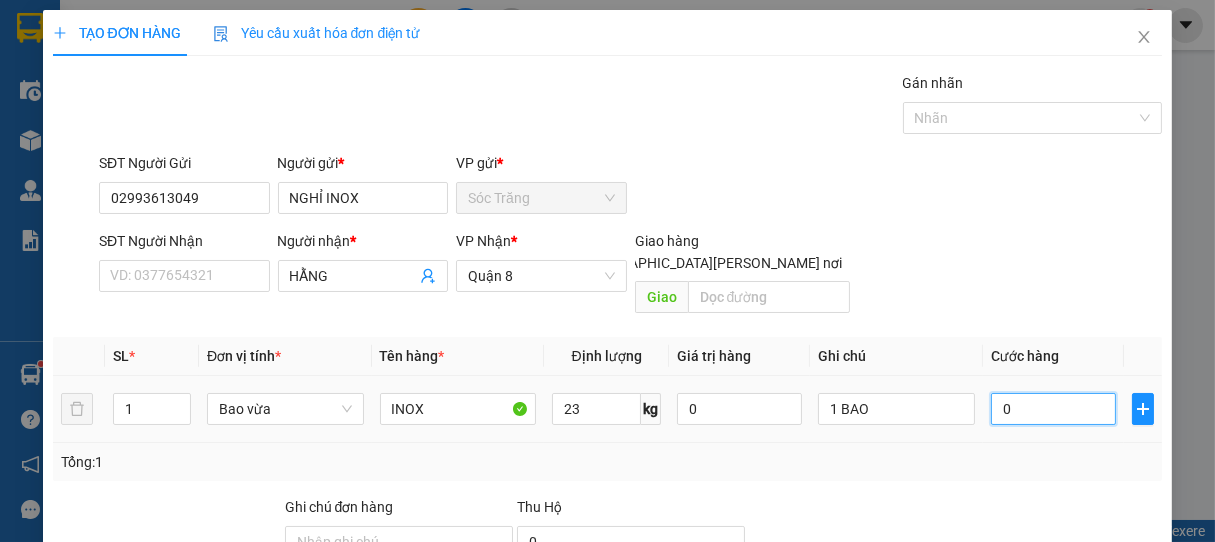 type on "2" 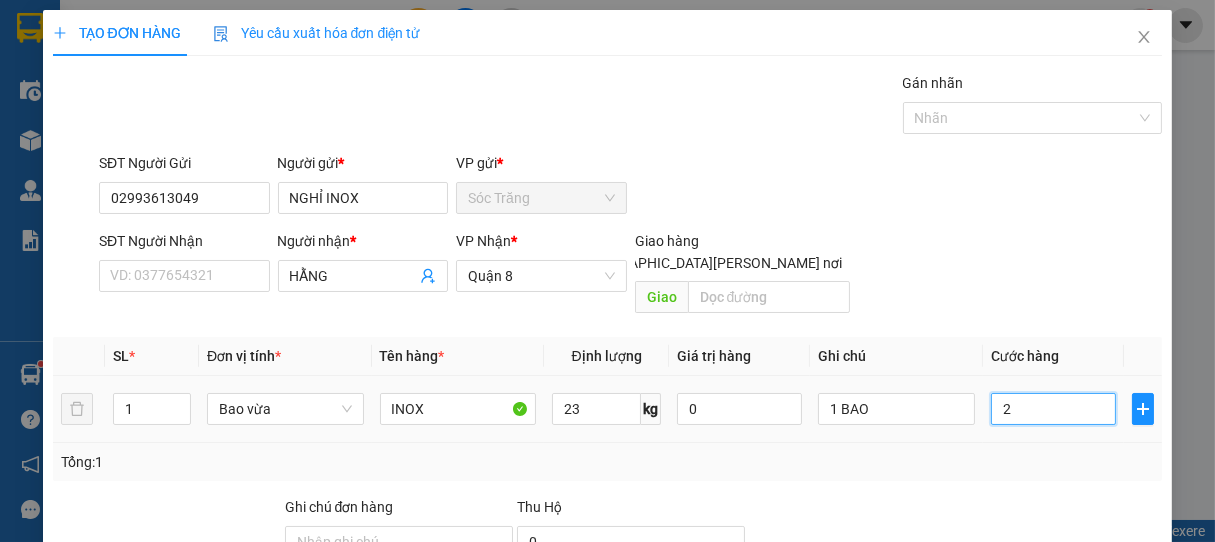 type on "20" 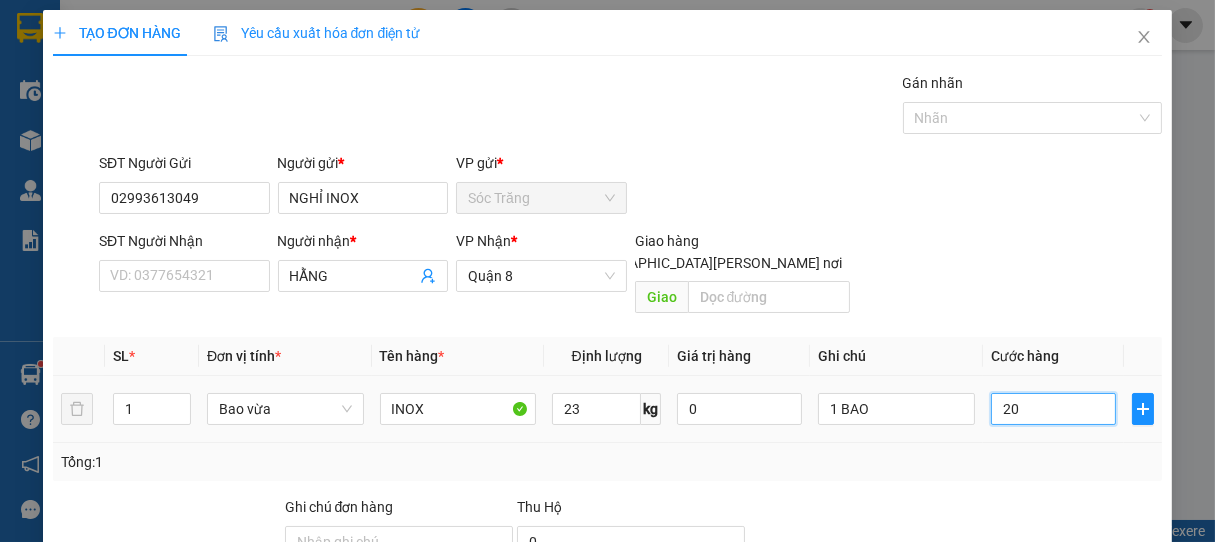 type on "200" 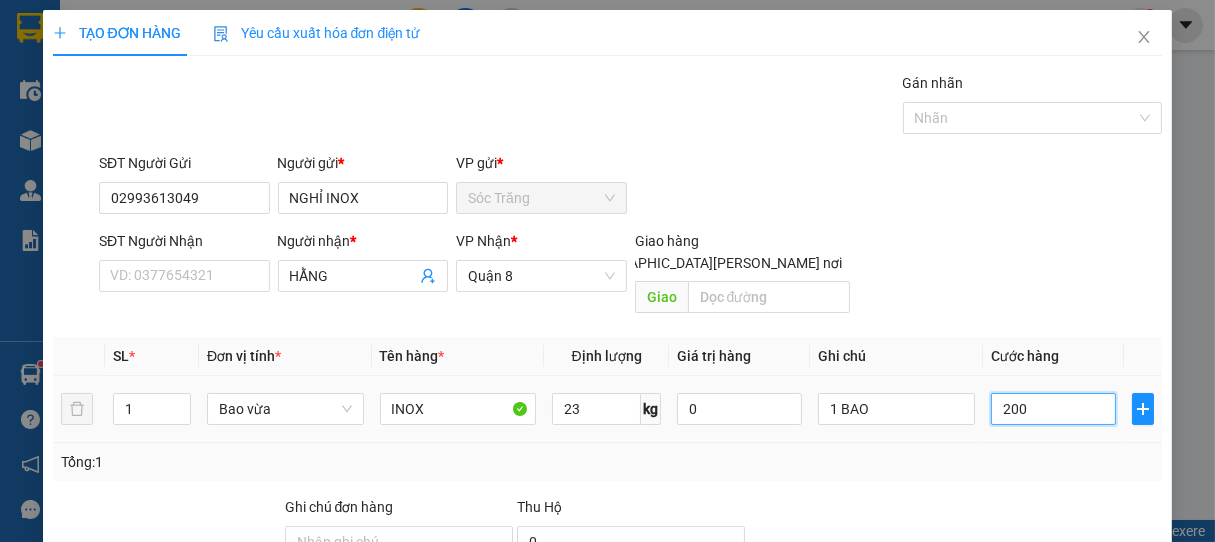 type on "2.000" 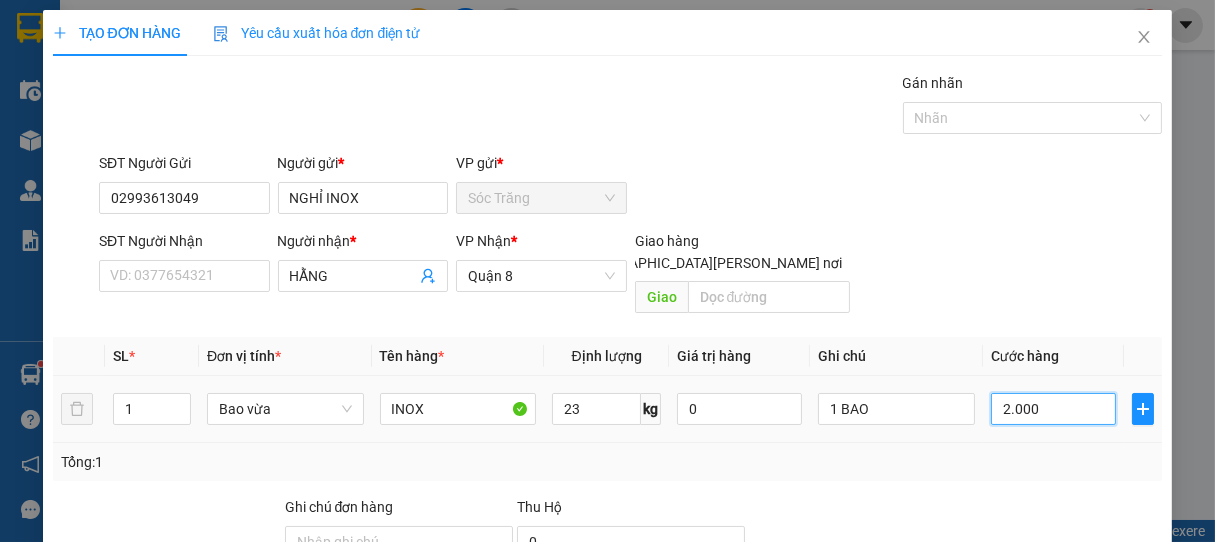 type on "20.000" 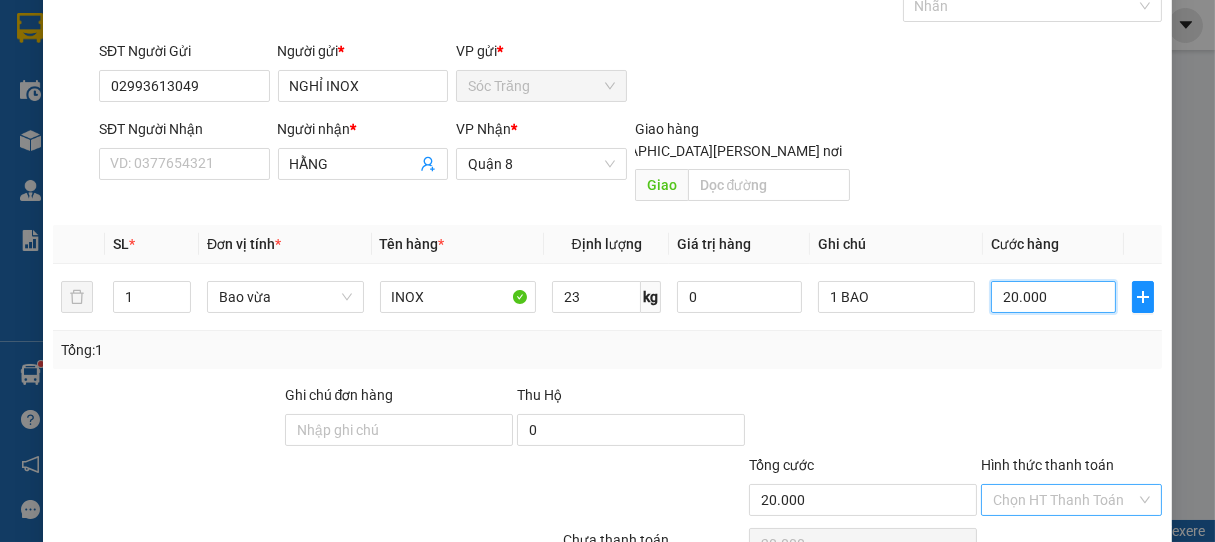 scroll, scrollTop: 196, scrollLeft: 0, axis: vertical 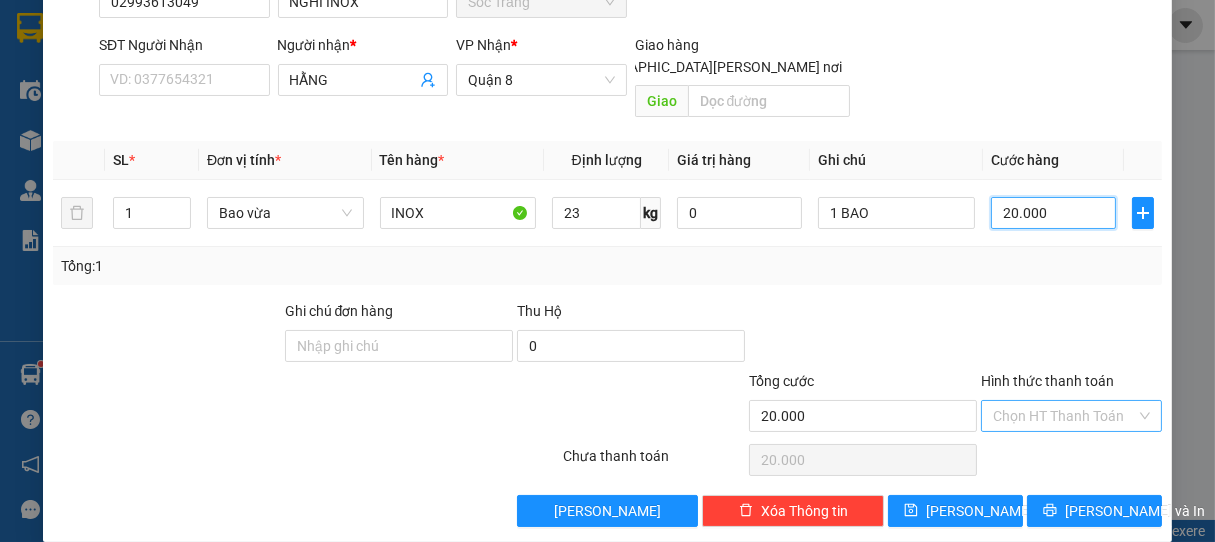 type on "20.000" 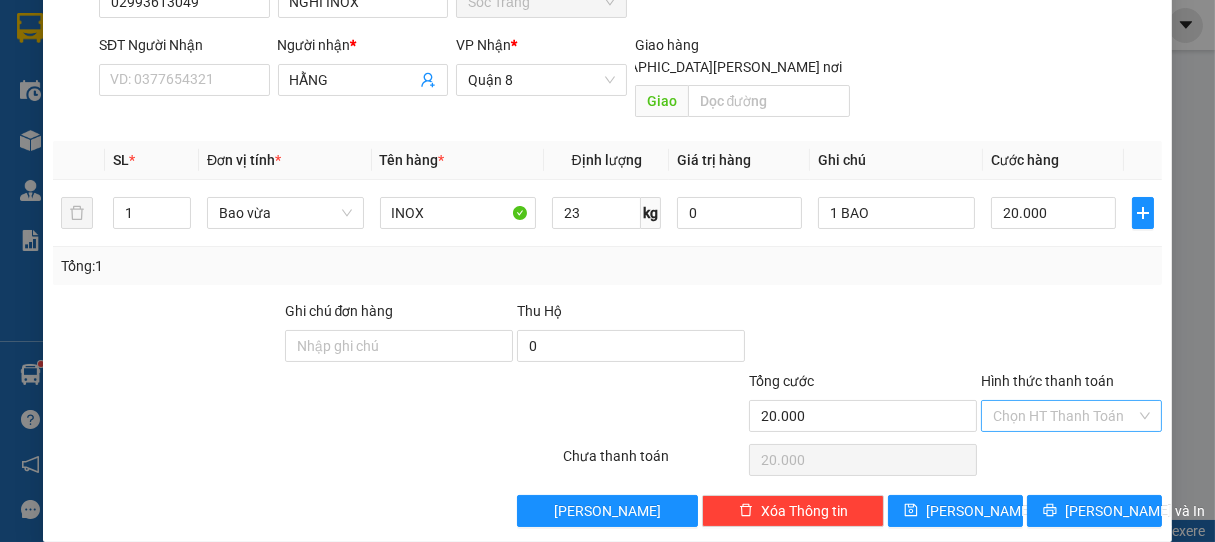 click on "Hình thức thanh toán" at bounding box center (1065, 416) 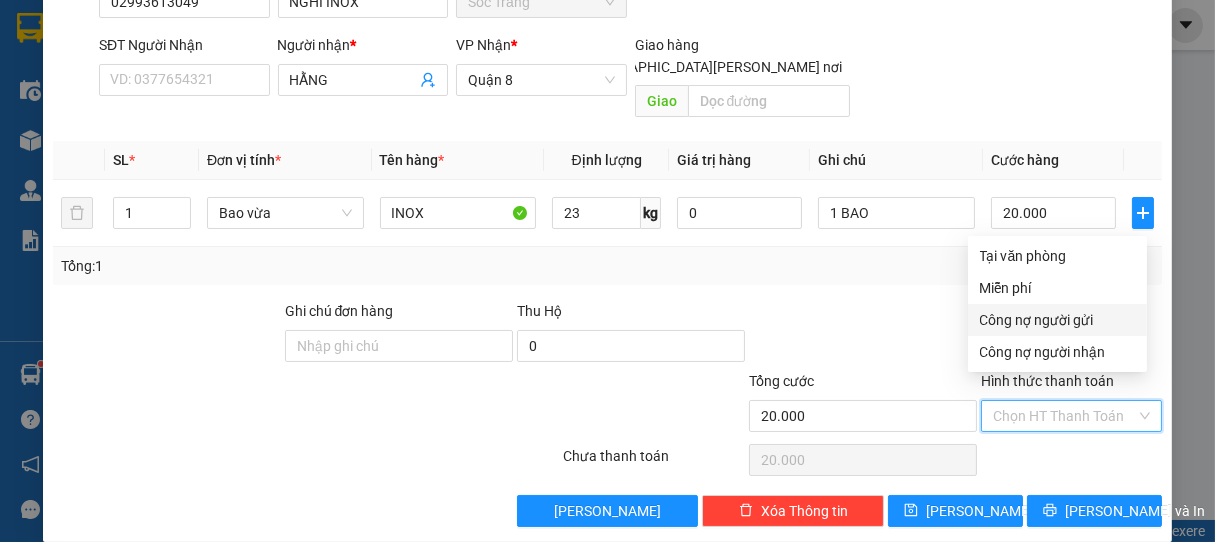 click on "Công nợ người gửi" at bounding box center [1057, 320] 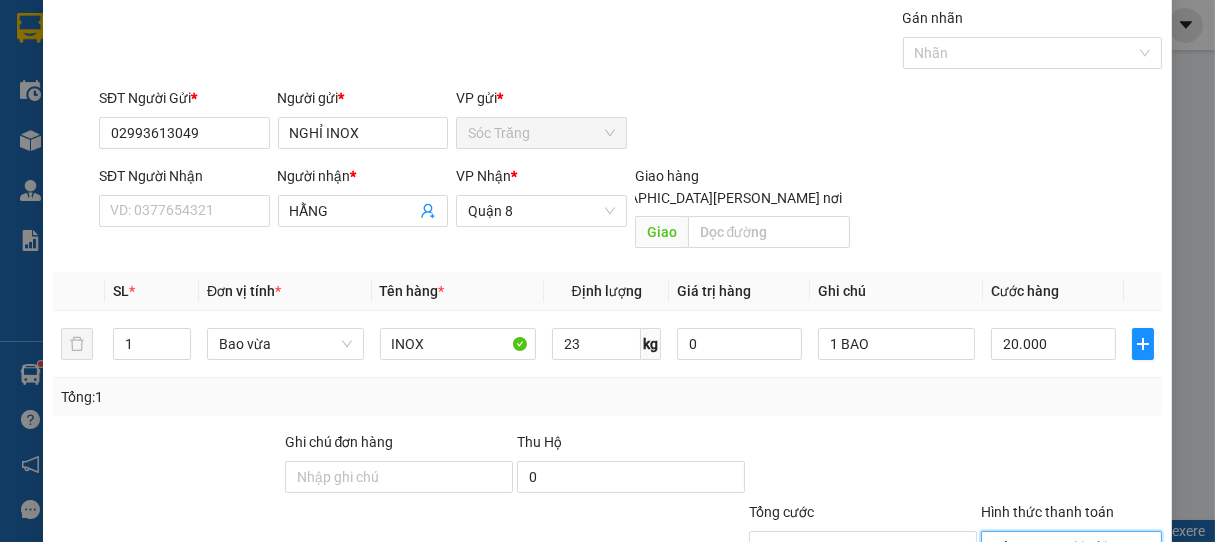 scroll, scrollTop: 0, scrollLeft: 0, axis: both 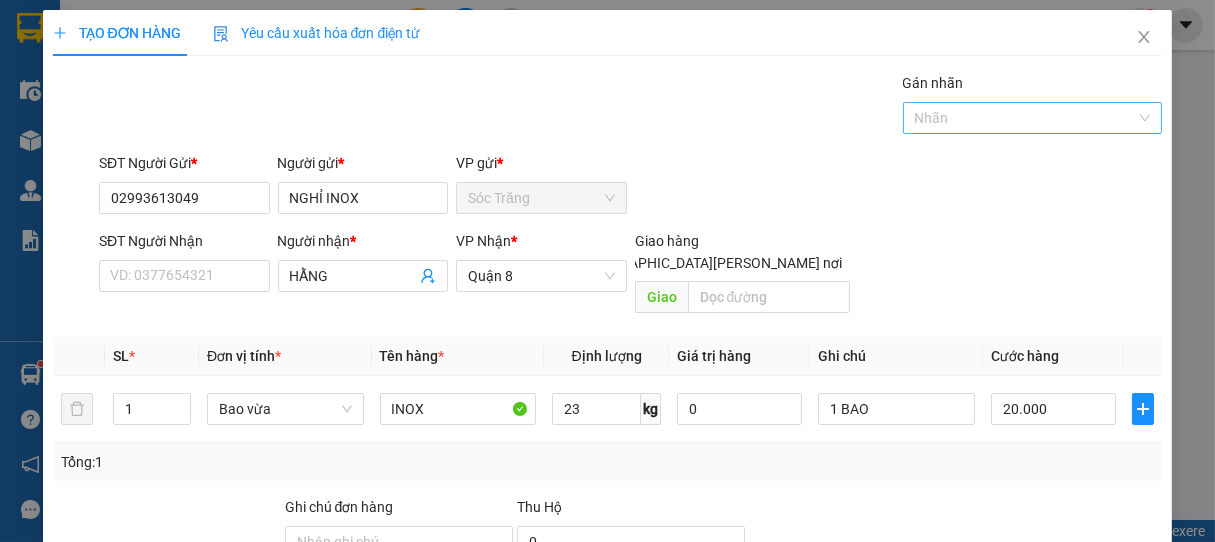 click at bounding box center (1023, 118) 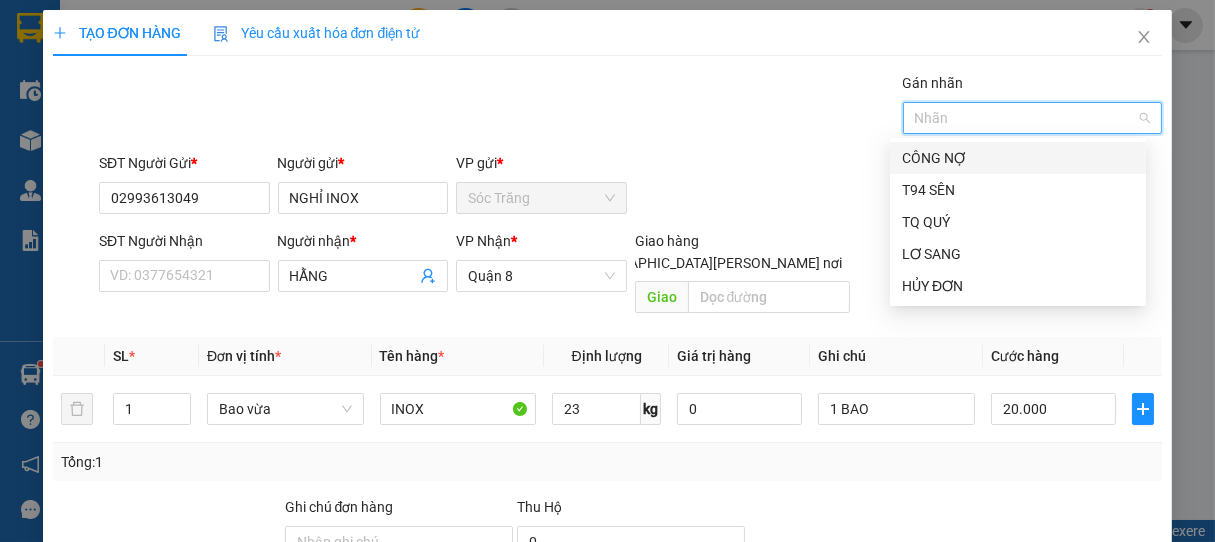 click on "CÔNG NỢ" at bounding box center [1018, 158] 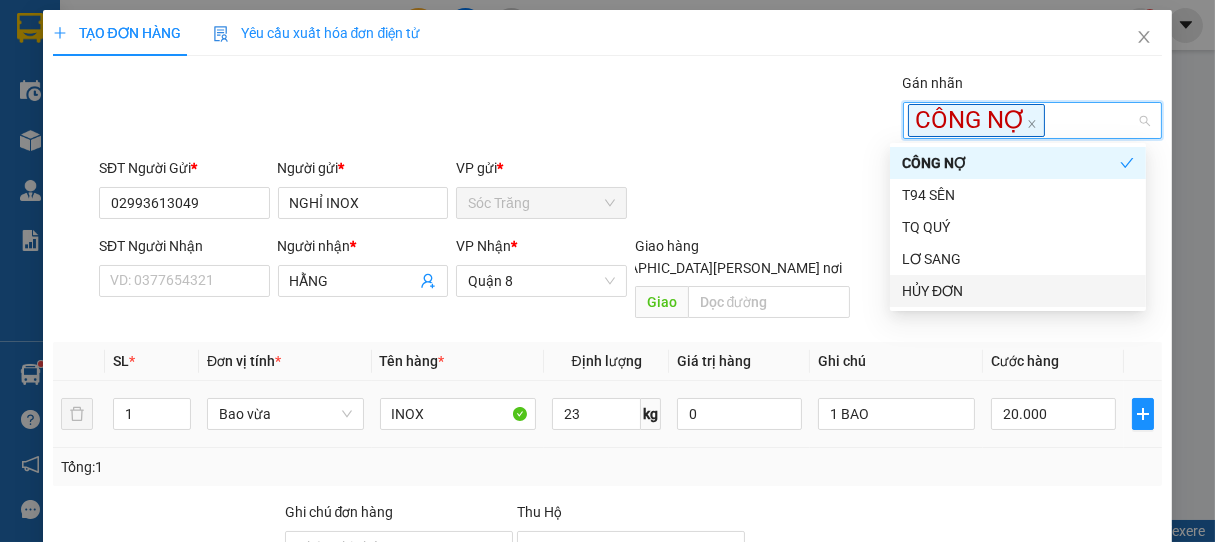 scroll, scrollTop: 201, scrollLeft: 0, axis: vertical 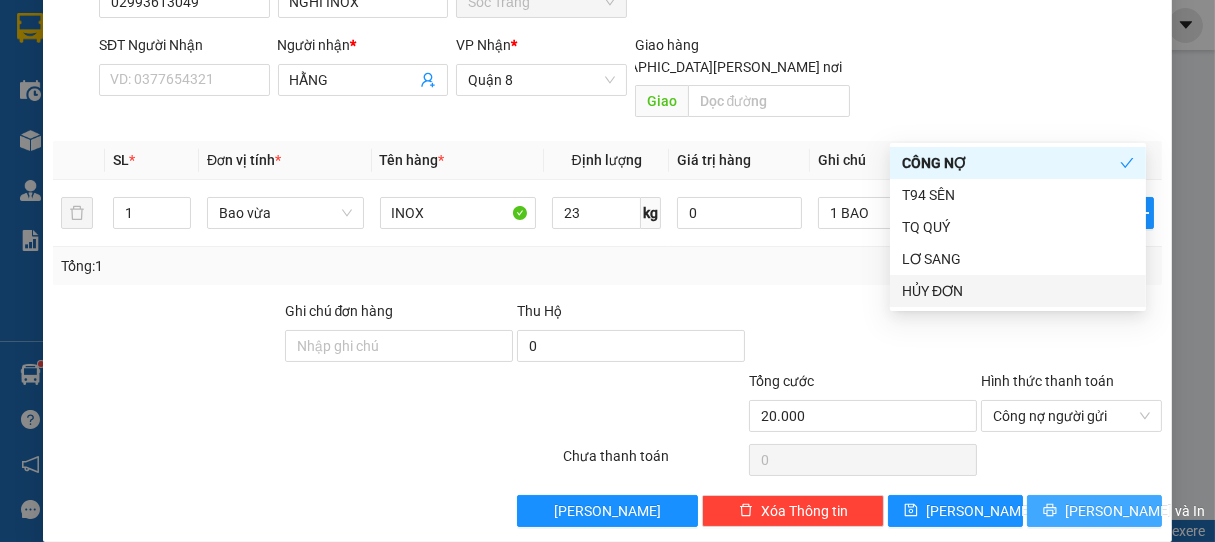 click on "[PERSON_NAME] và In" at bounding box center [1135, 511] 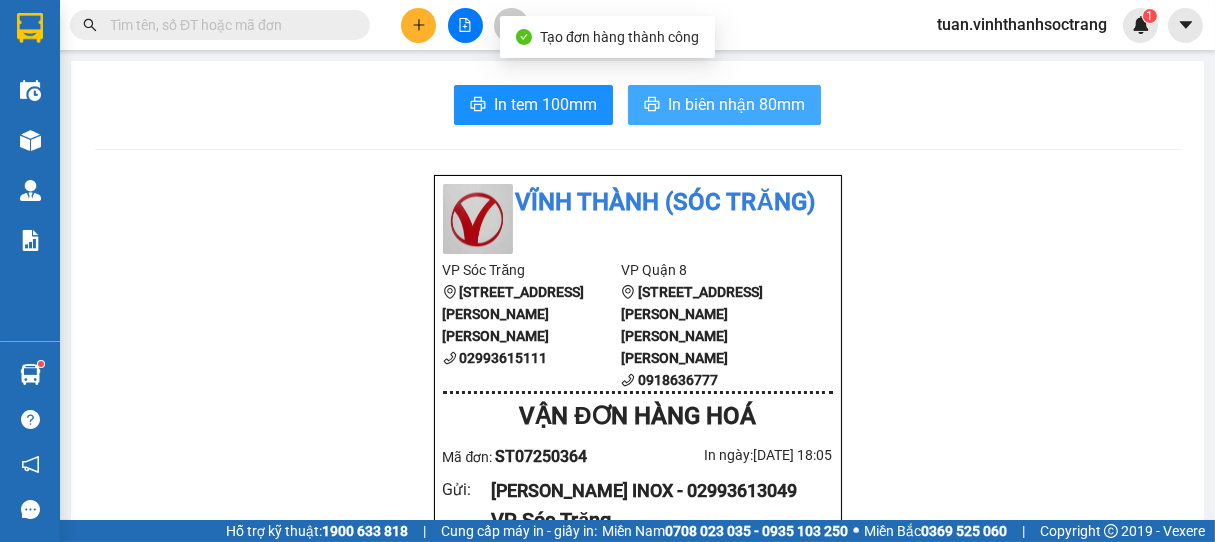 click on "In biên nhận 80mm" at bounding box center [736, 104] 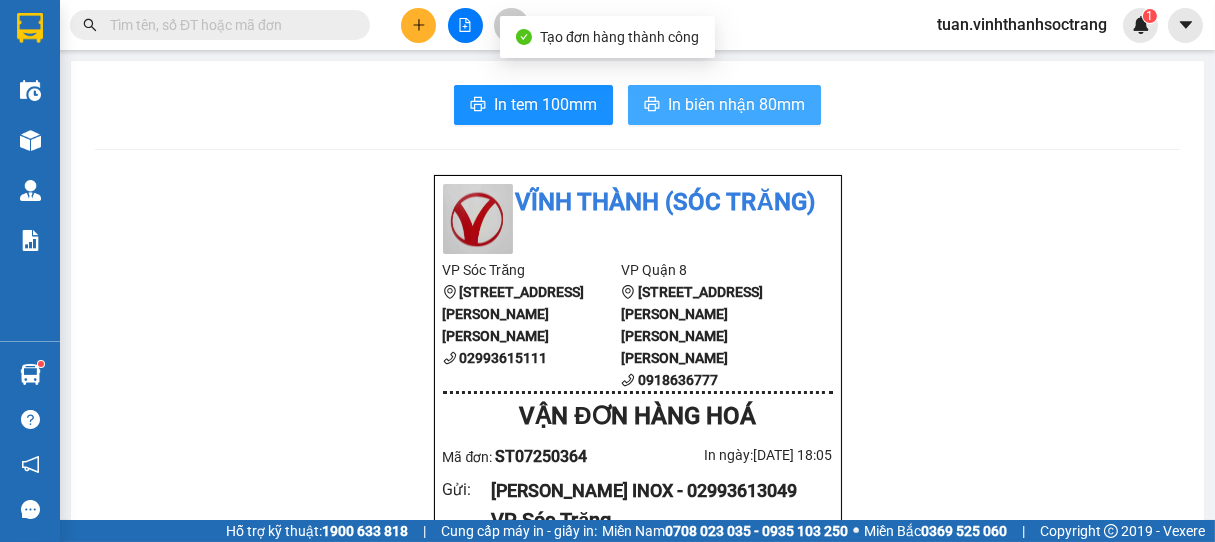 scroll, scrollTop: 0, scrollLeft: 0, axis: both 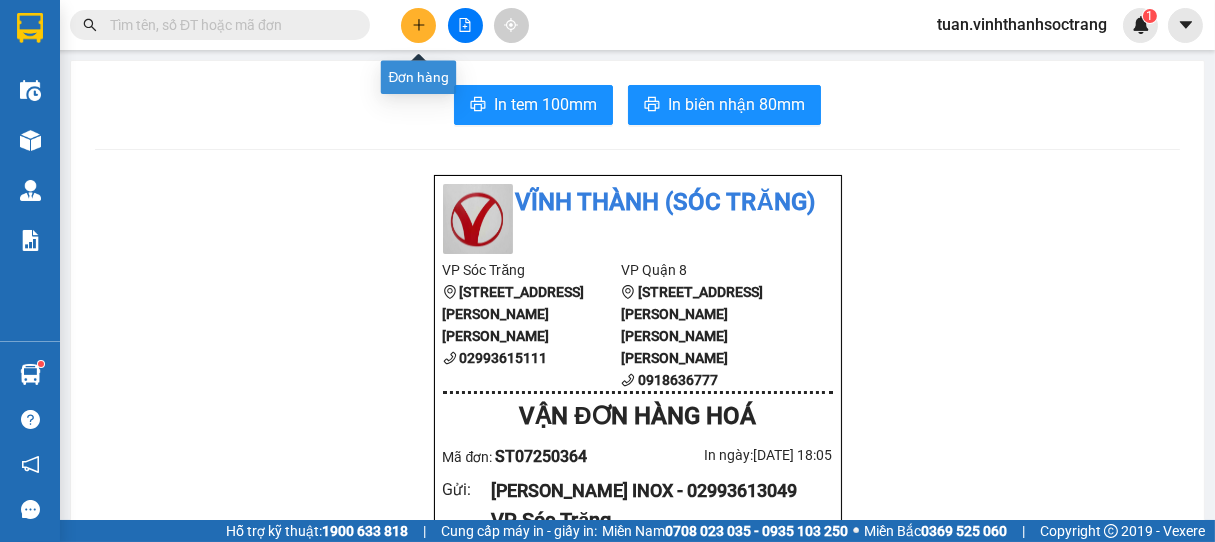 click at bounding box center [418, 25] 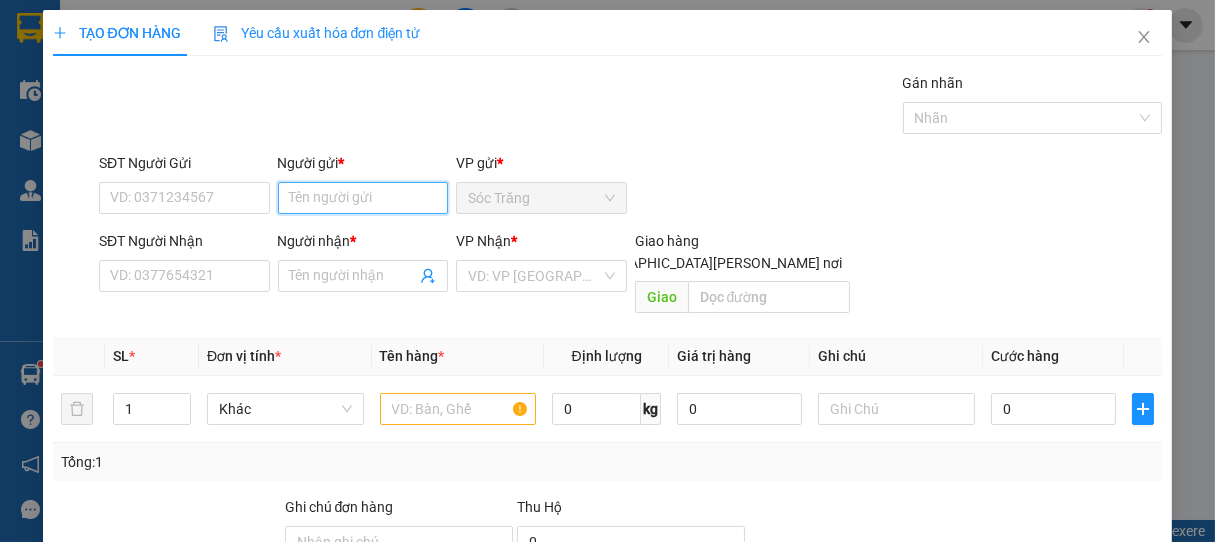 click on "Người gửi  *" at bounding box center (363, 198) 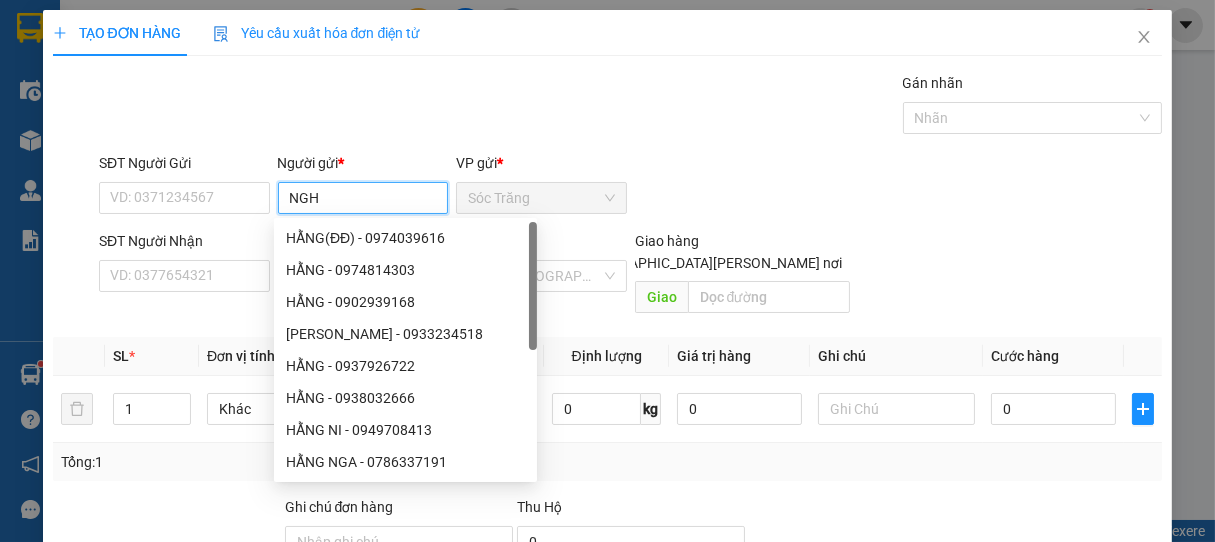 type on "NGHỈ" 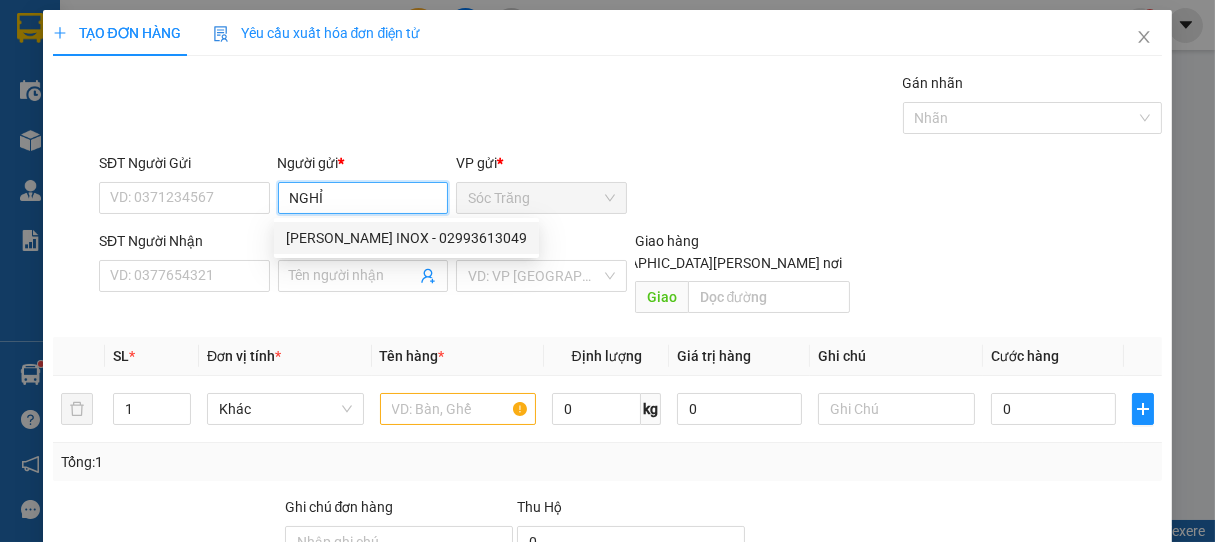 click on "[PERSON_NAME] INOX - 02993613049" at bounding box center [406, 238] 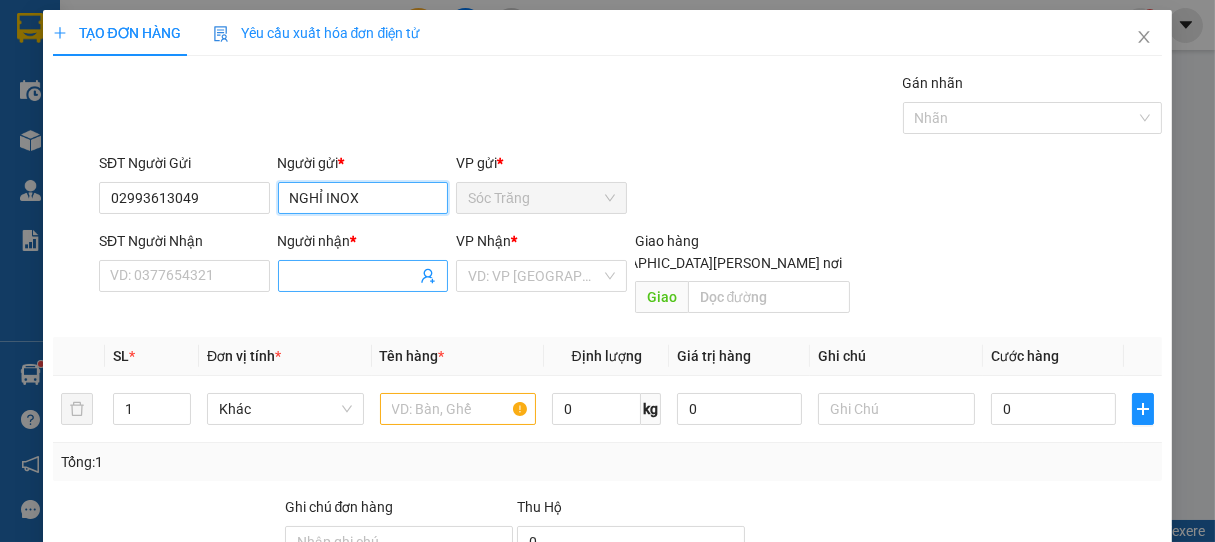 type on "NGHỈ INOX" 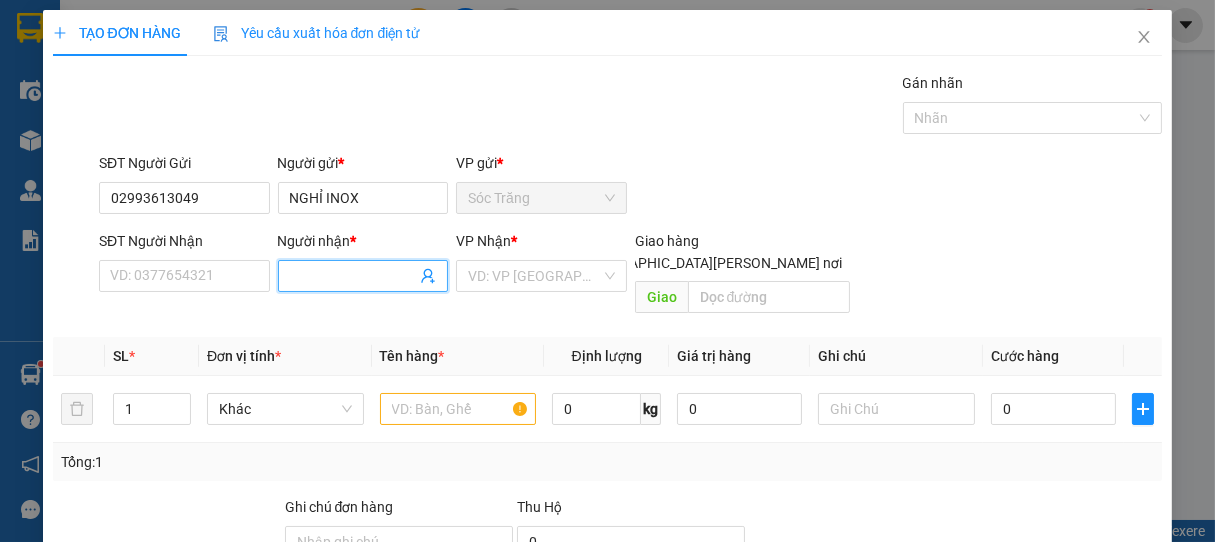 click on "Người nhận  *" at bounding box center (353, 276) 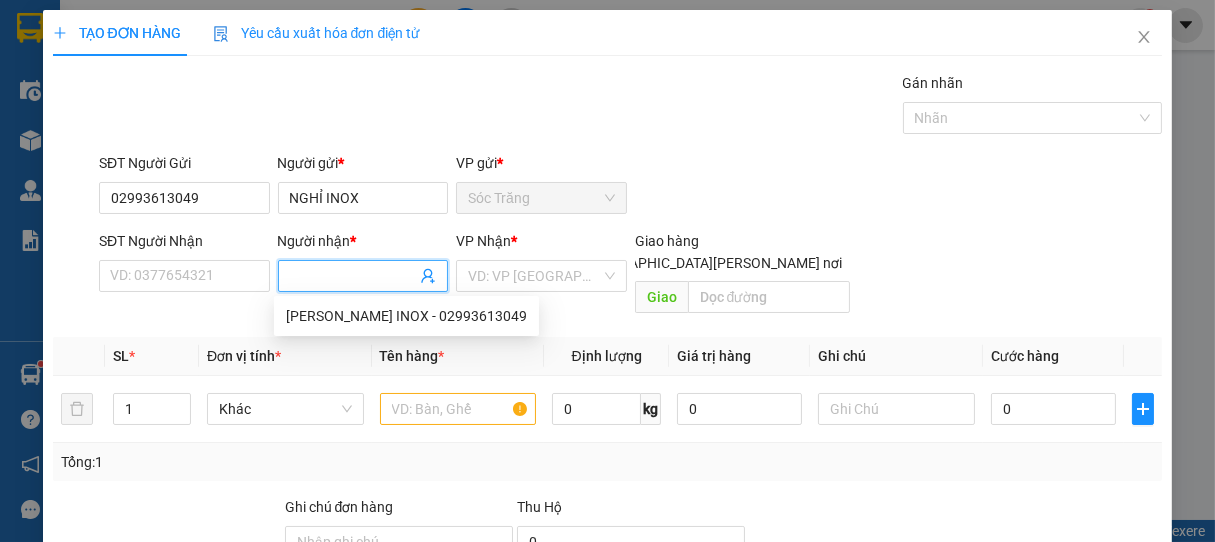 type on "D" 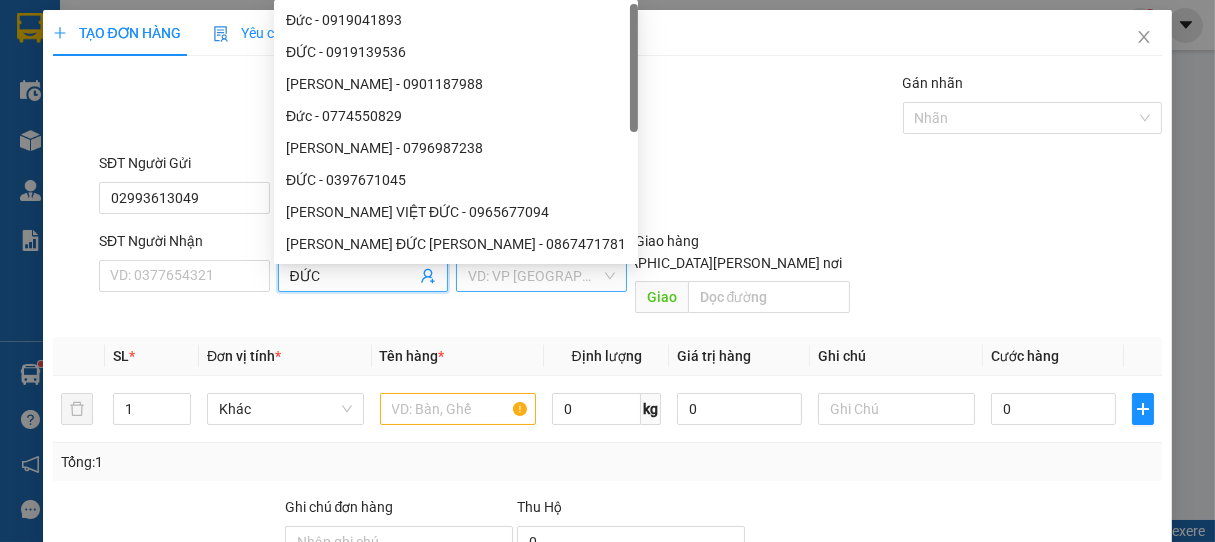 type on "ĐỨC" 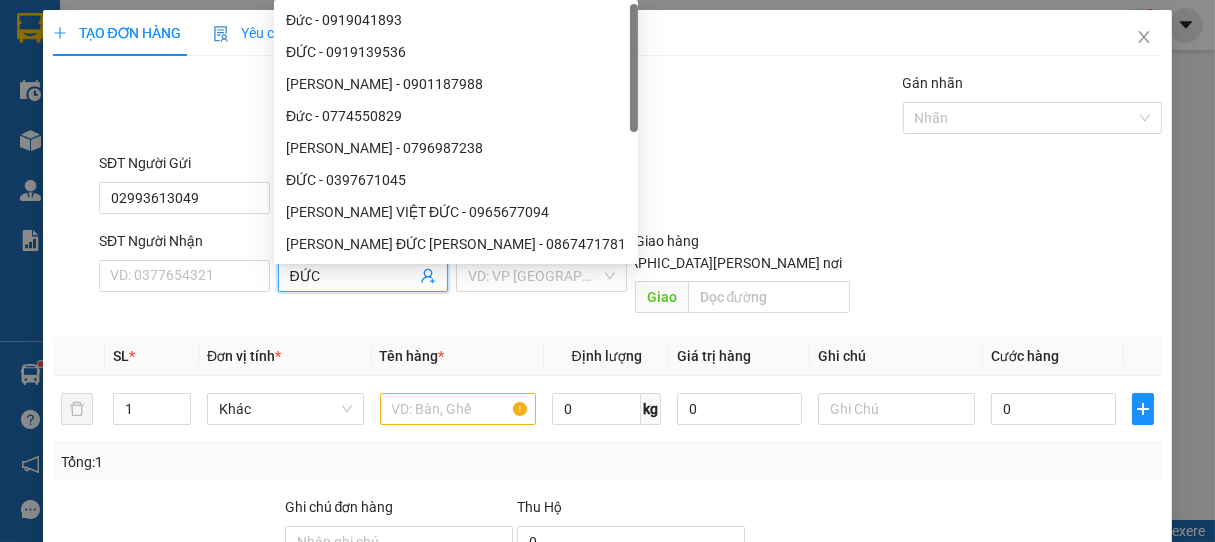 click at bounding box center (534, 276) 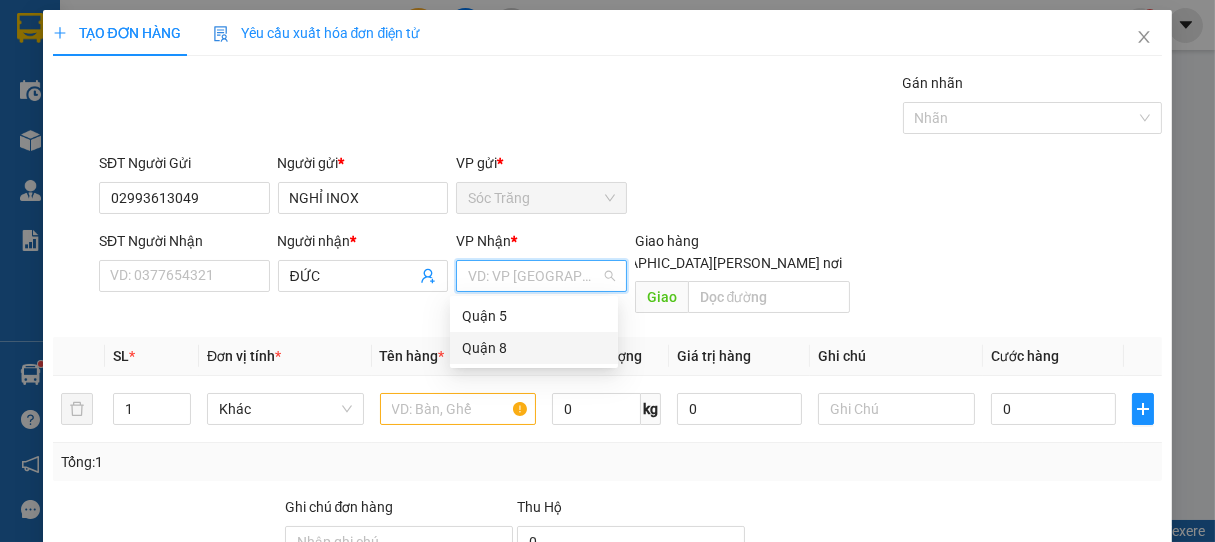 click on "Quận 8" at bounding box center [534, 348] 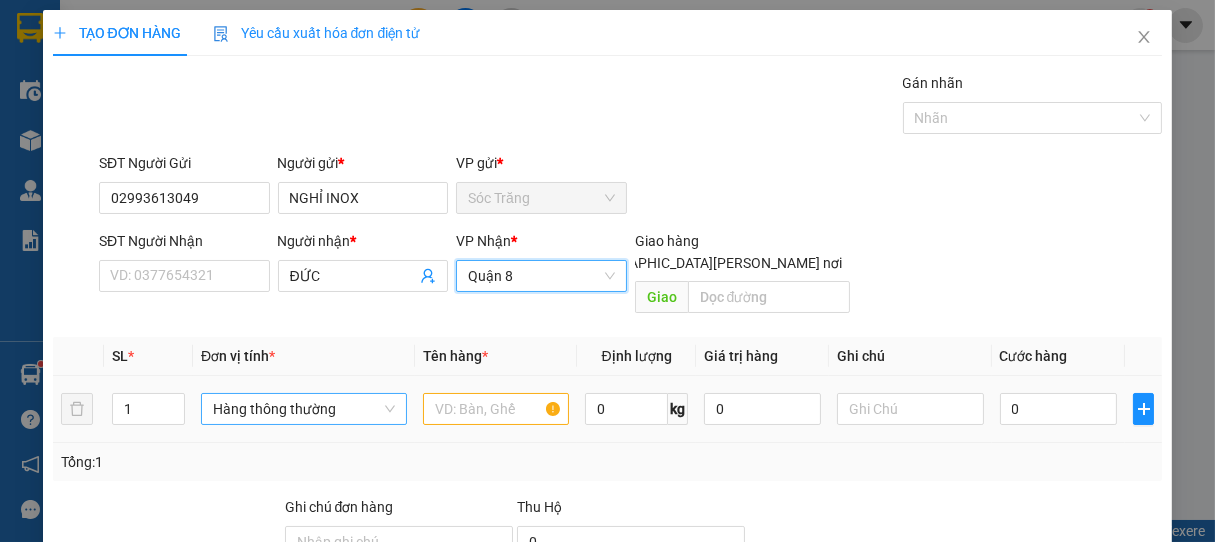 click on "Hàng thông thường" at bounding box center [304, 409] 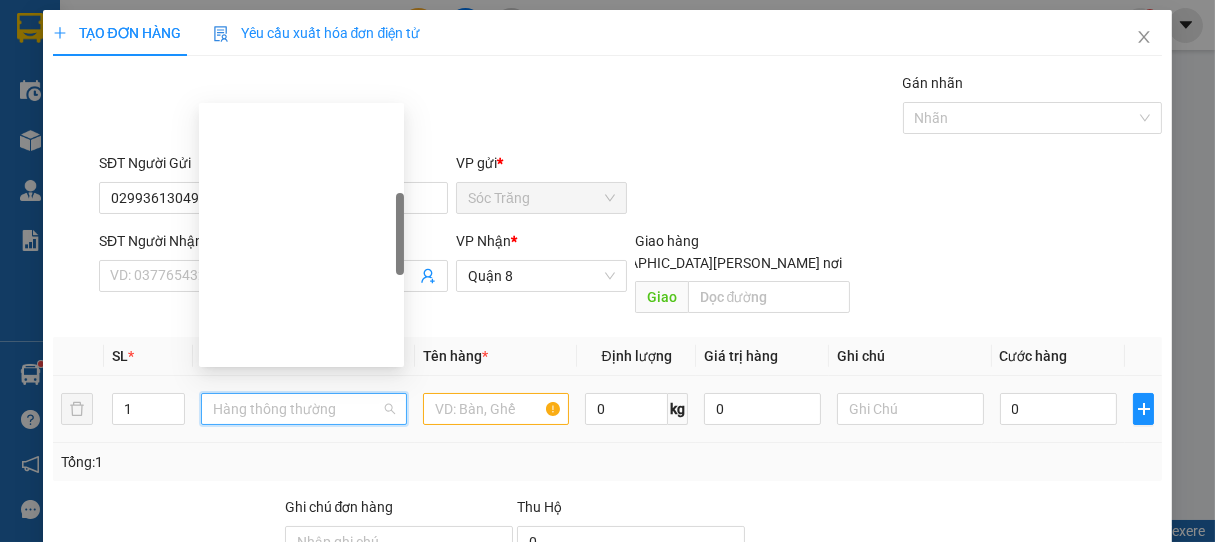 scroll, scrollTop: 320, scrollLeft: 0, axis: vertical 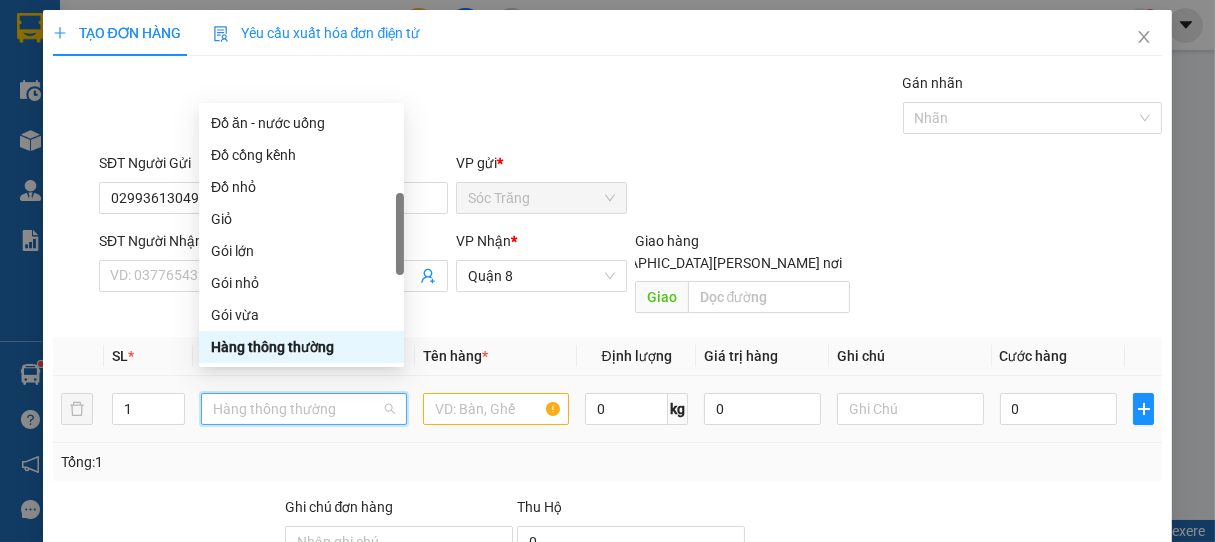type on "B" 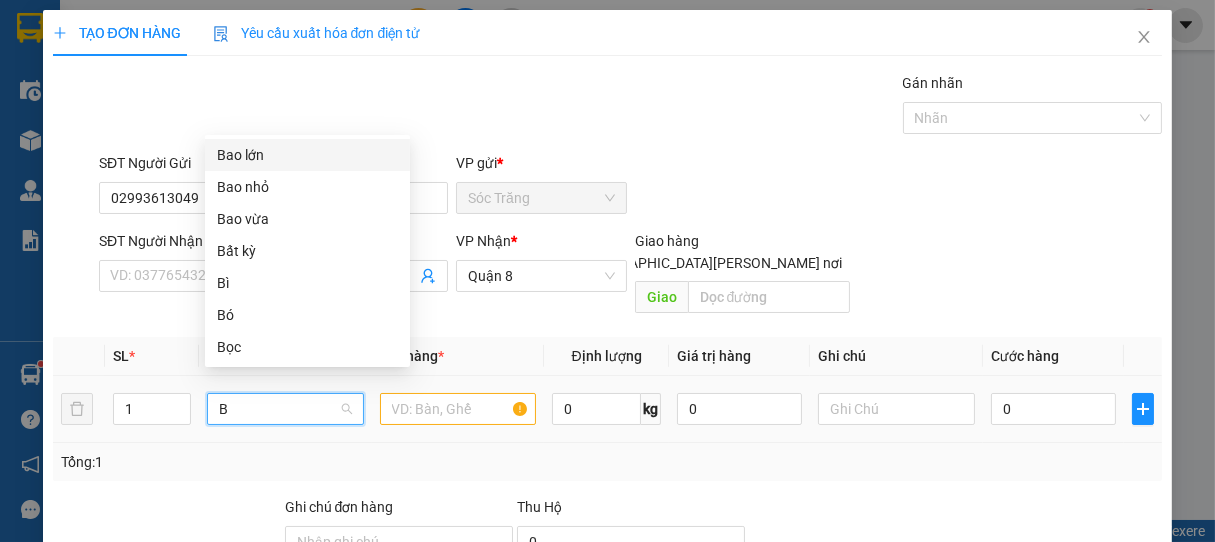 scroll, scrollTop: 0, scrollLeft: 0, axis: both 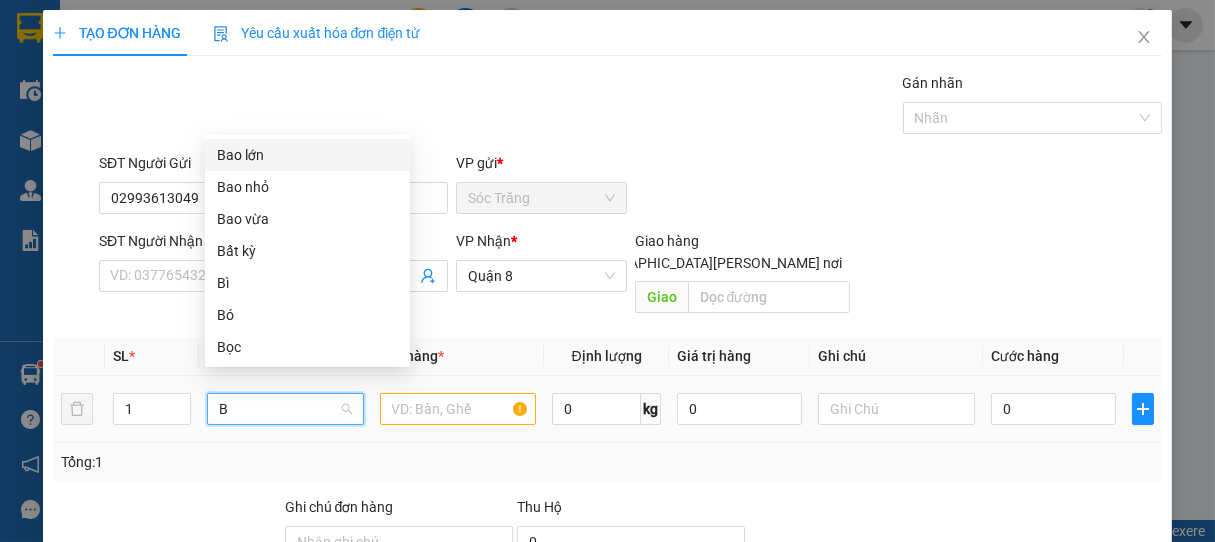 click on "Bao lớn" at bounding box center [307, 155] 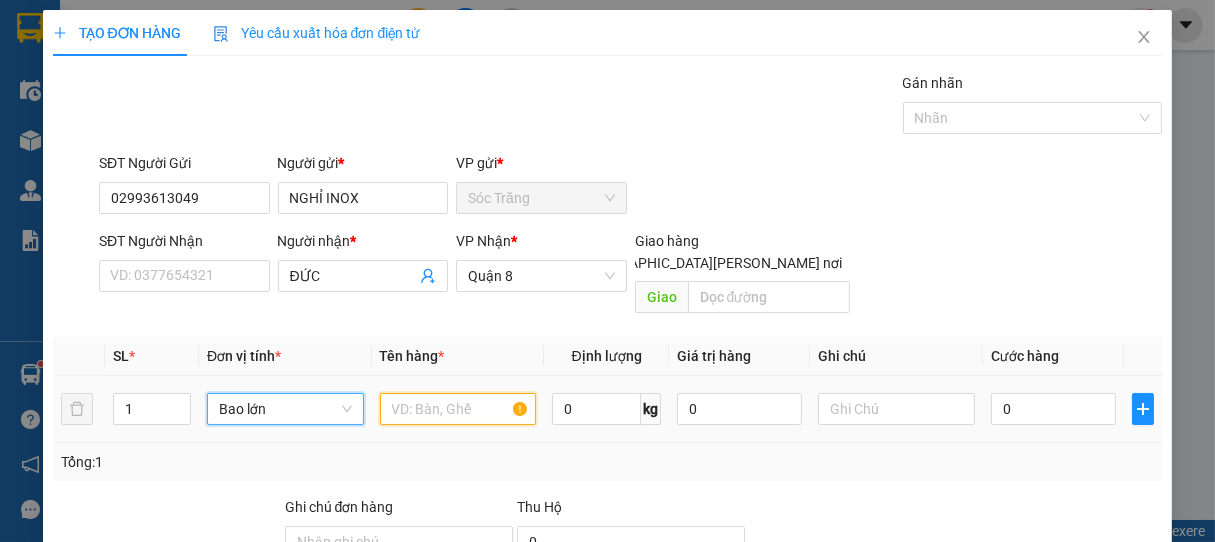 click at bounding box center [458, 409] 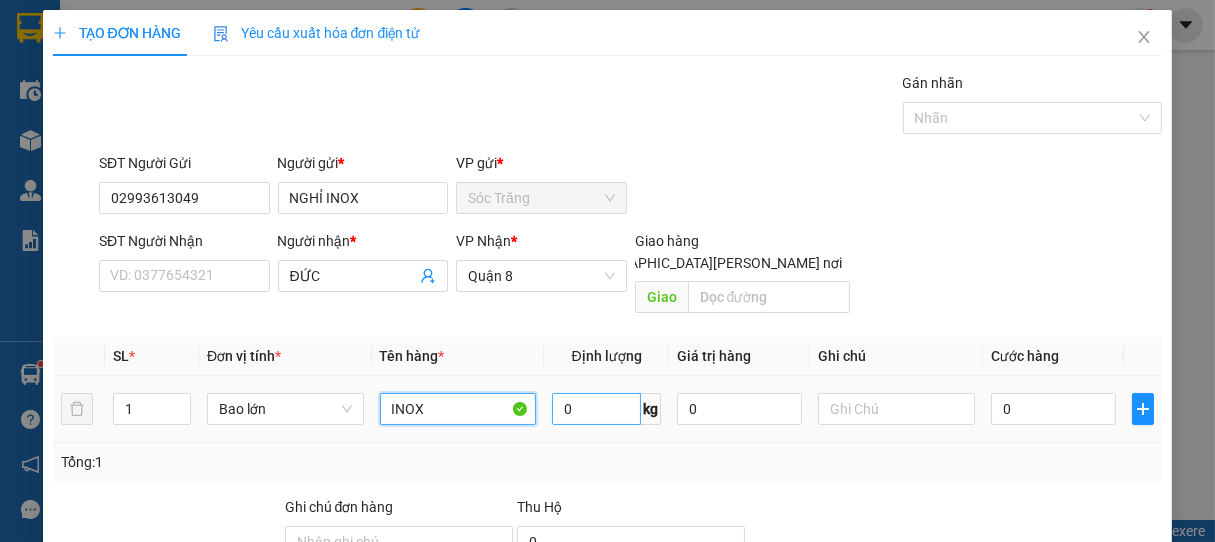 type on "INOX" 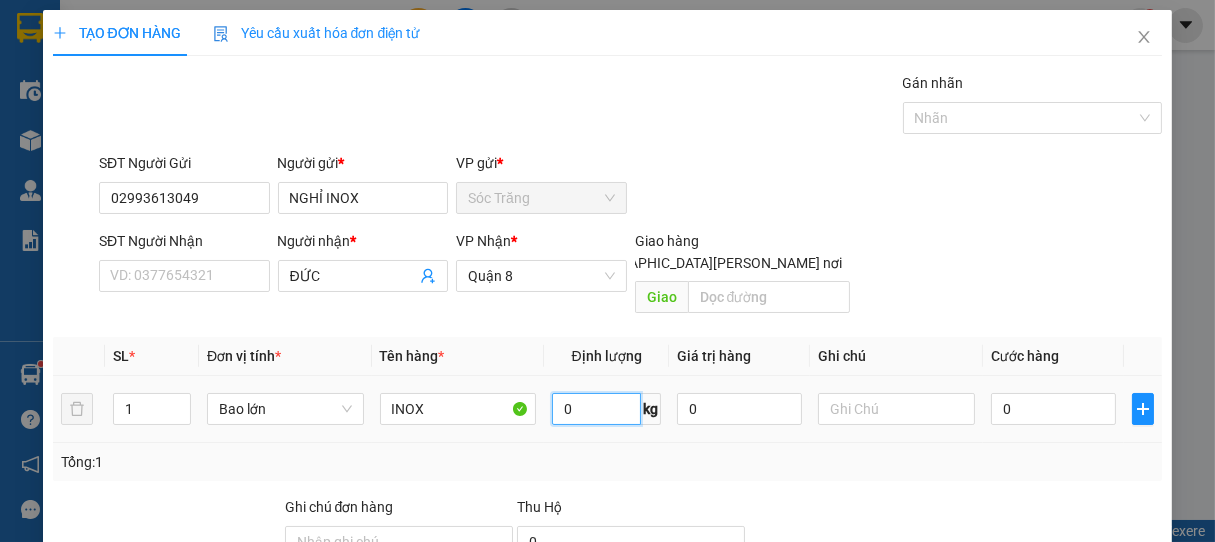 click on "0" at bounding box center (596, 409) 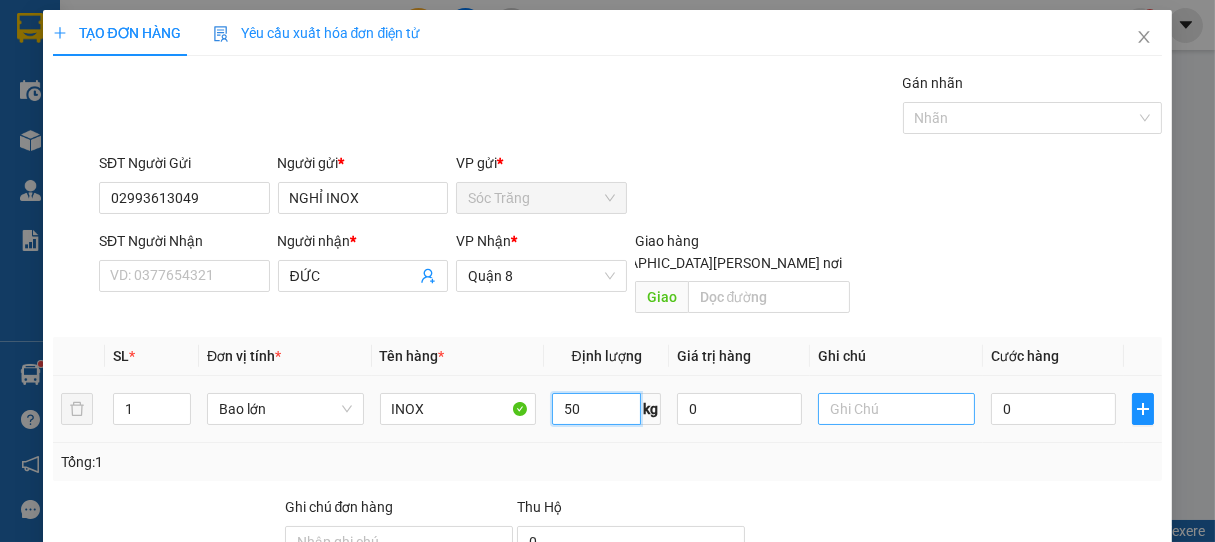 type on "50" 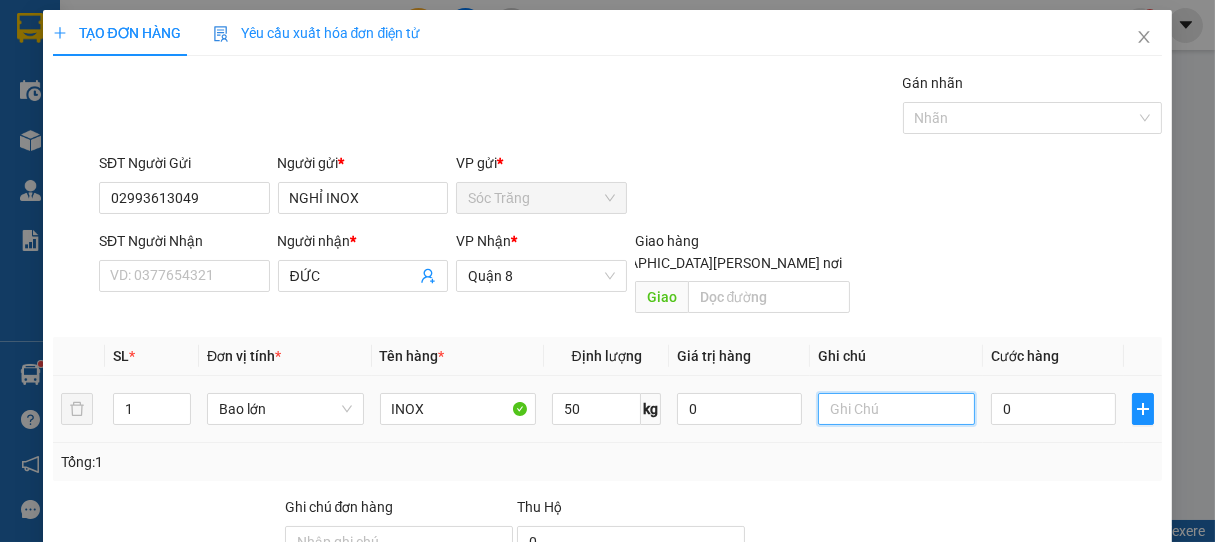 click at bounding box center [896, 409] 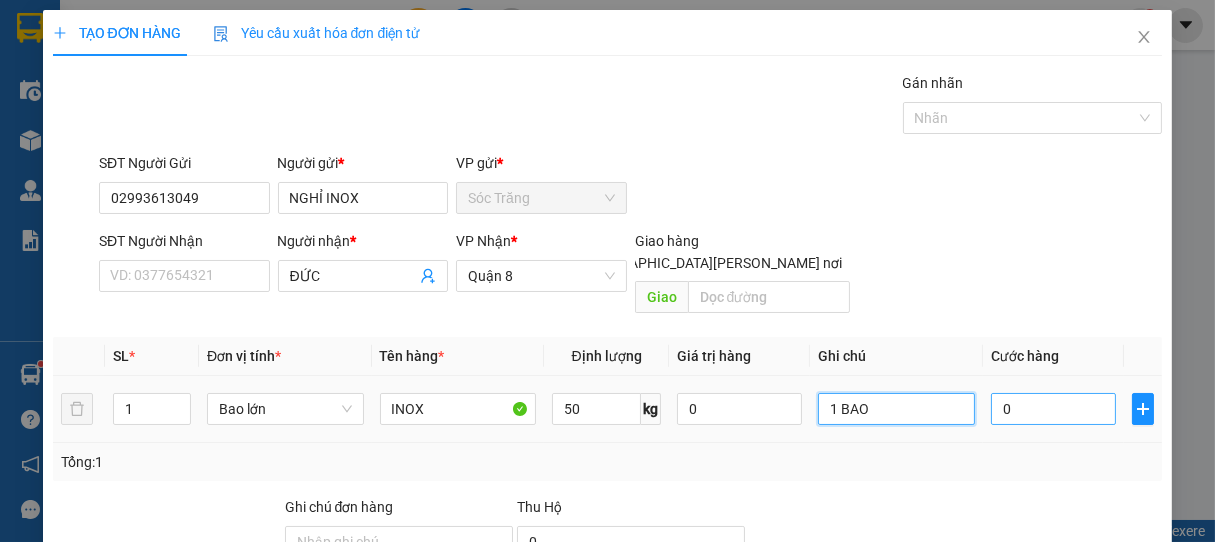 type on "1 BAO" 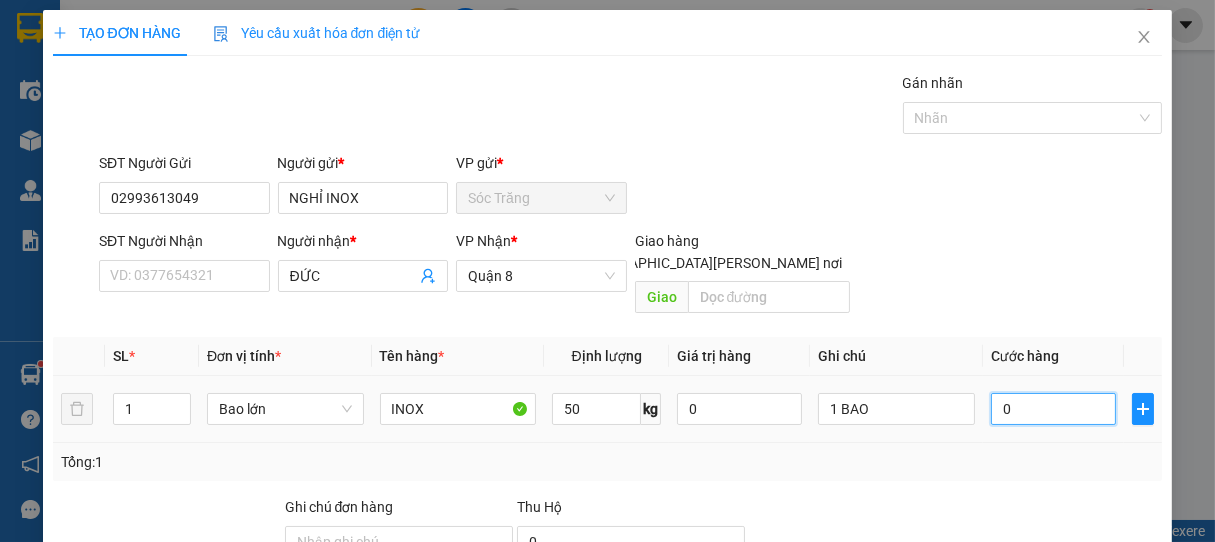 click on "0" at bounding box center [1053, 409] 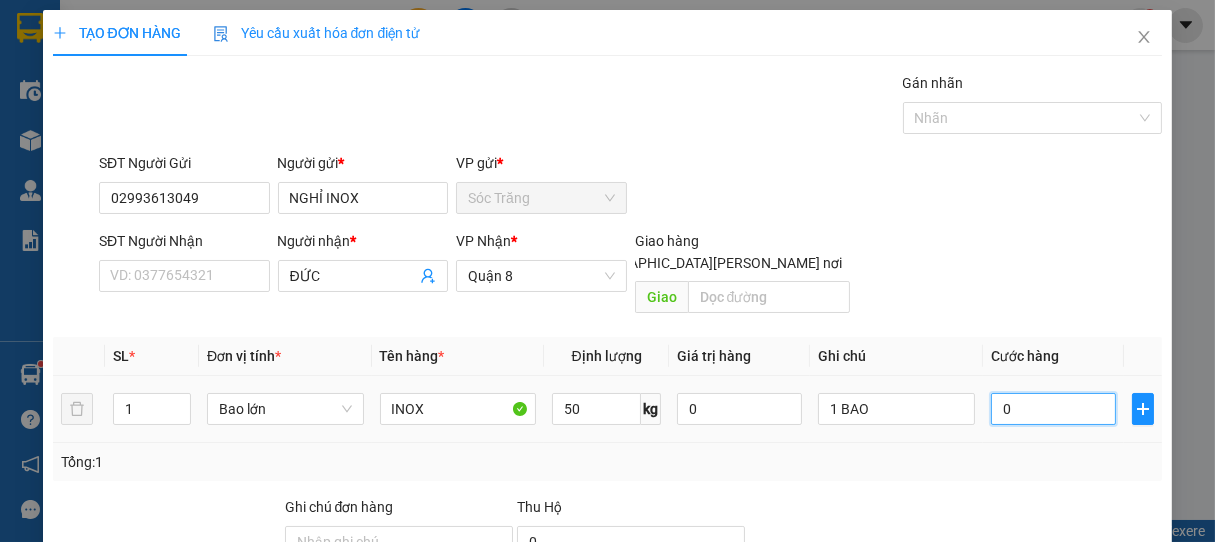 type on "3" 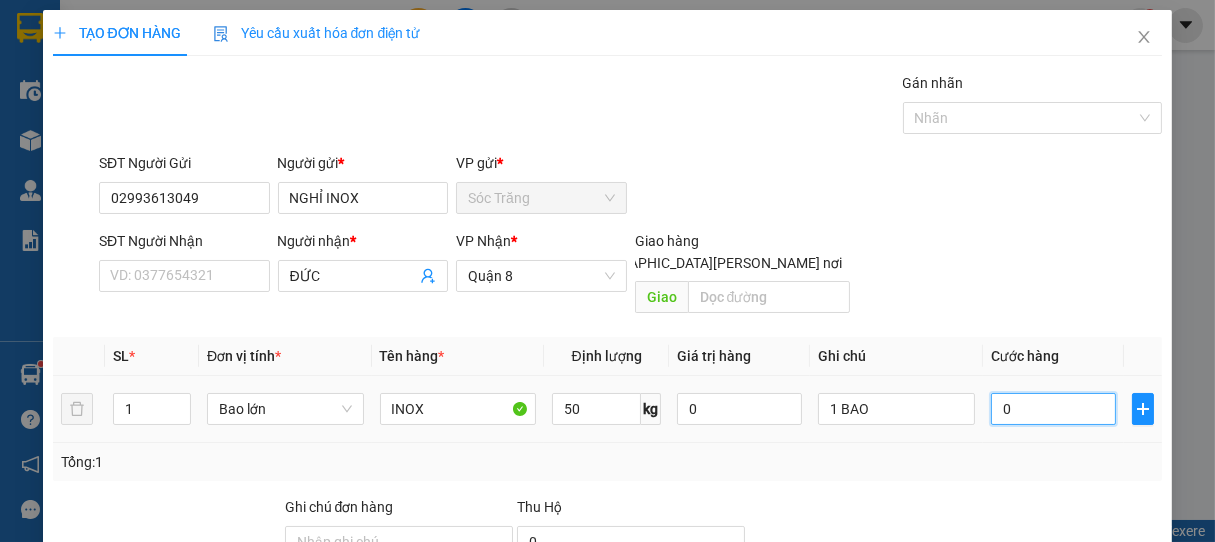 type on "3" 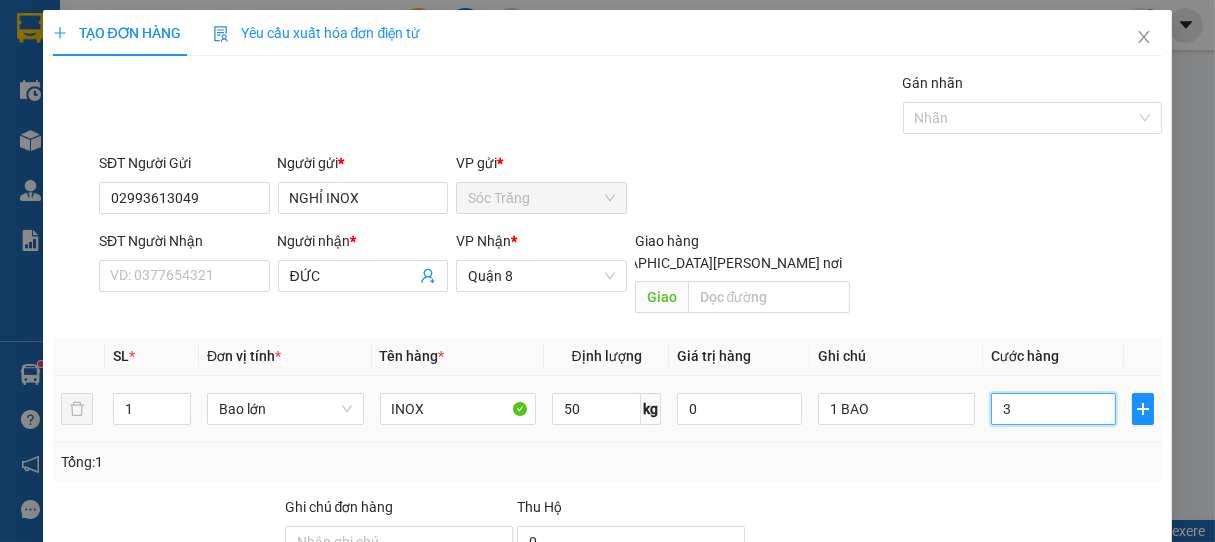 type on "30" 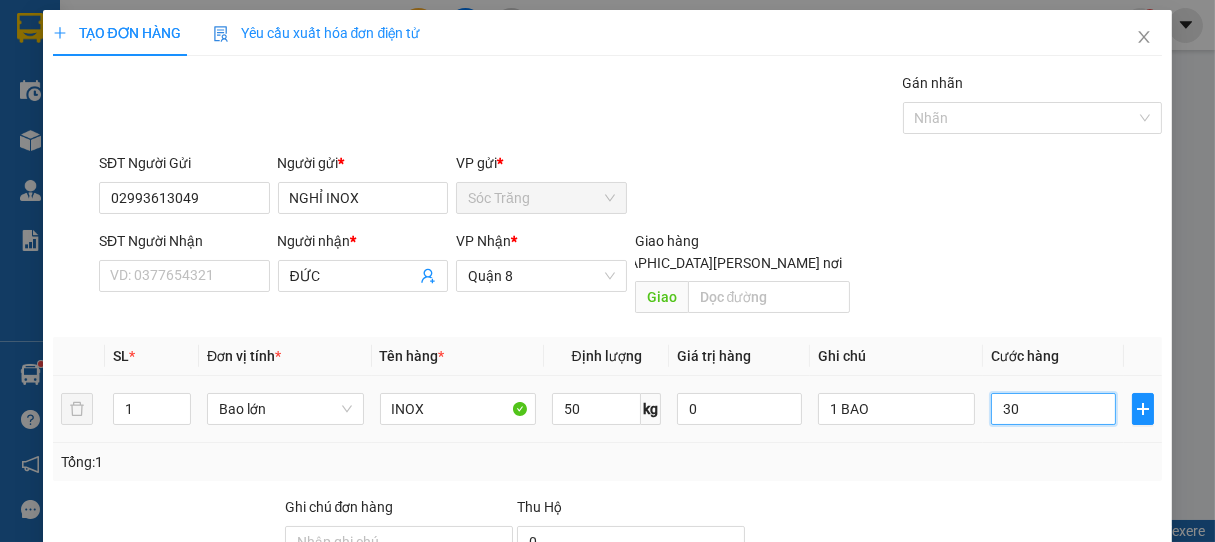 type on "300" 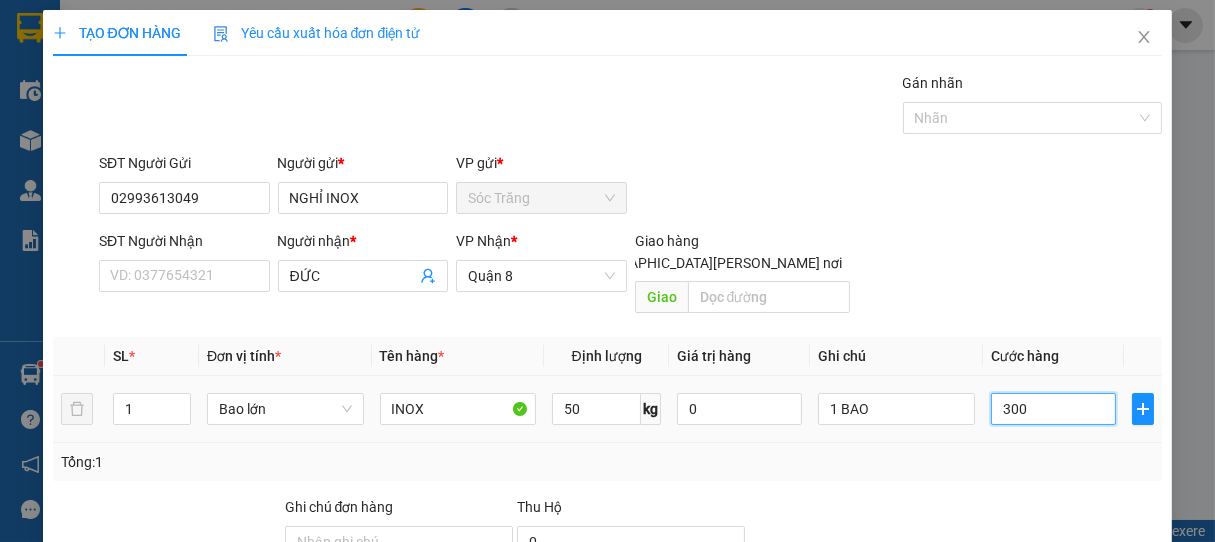 type on "3.000" 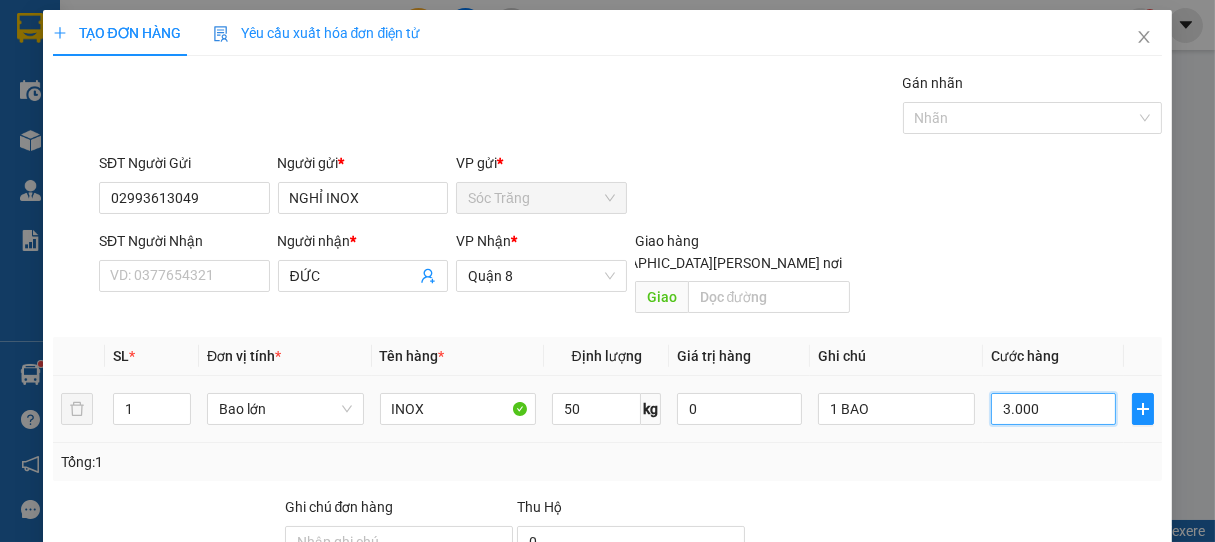 type on "30.000" 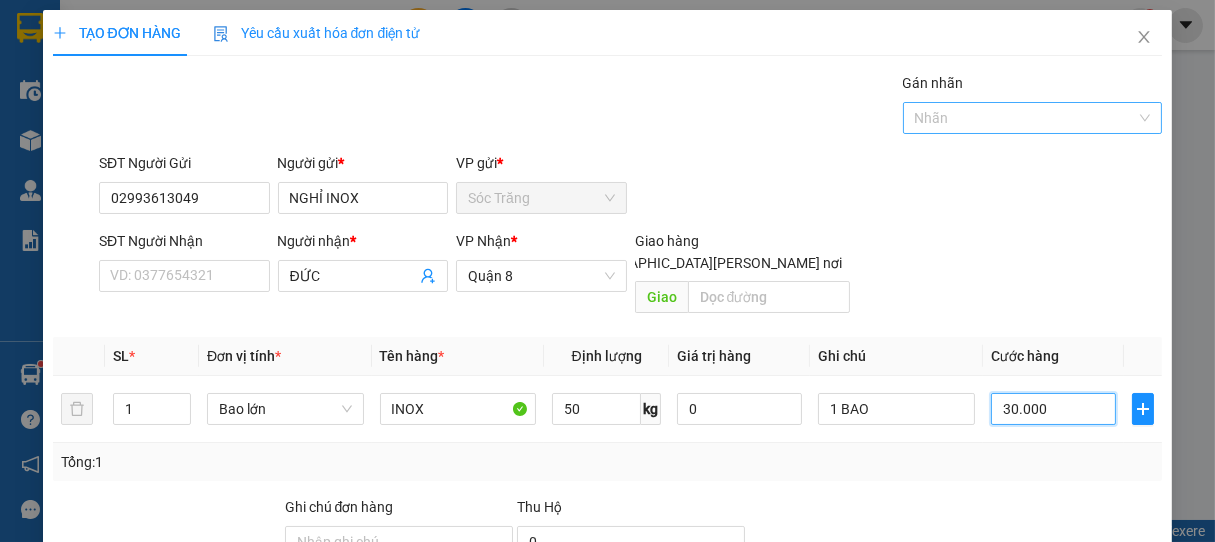 click at bounding box center (1023, 118) 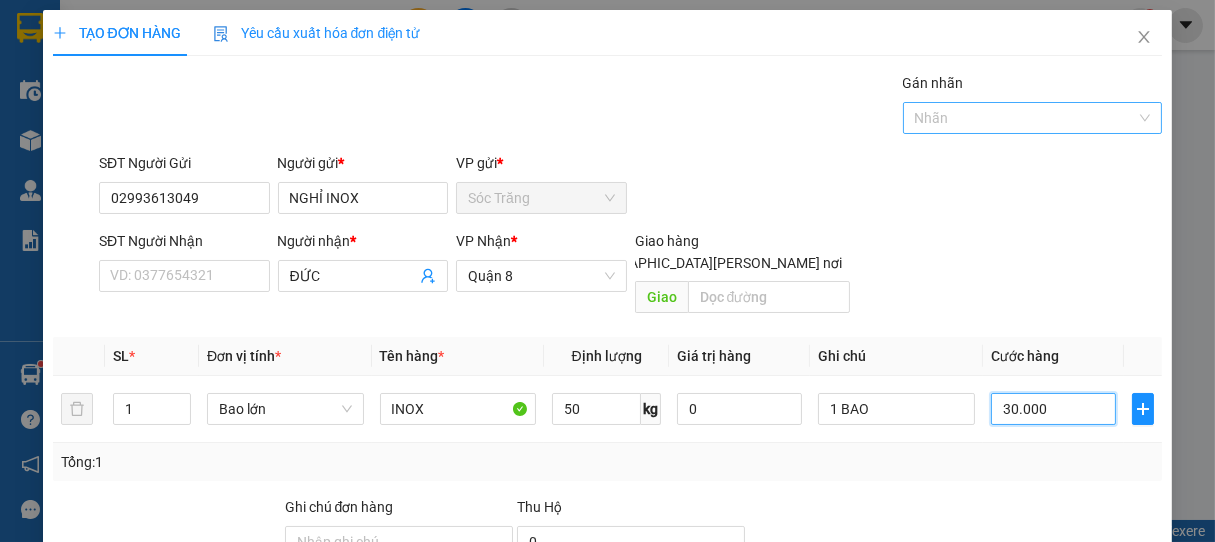 type on "30.000" 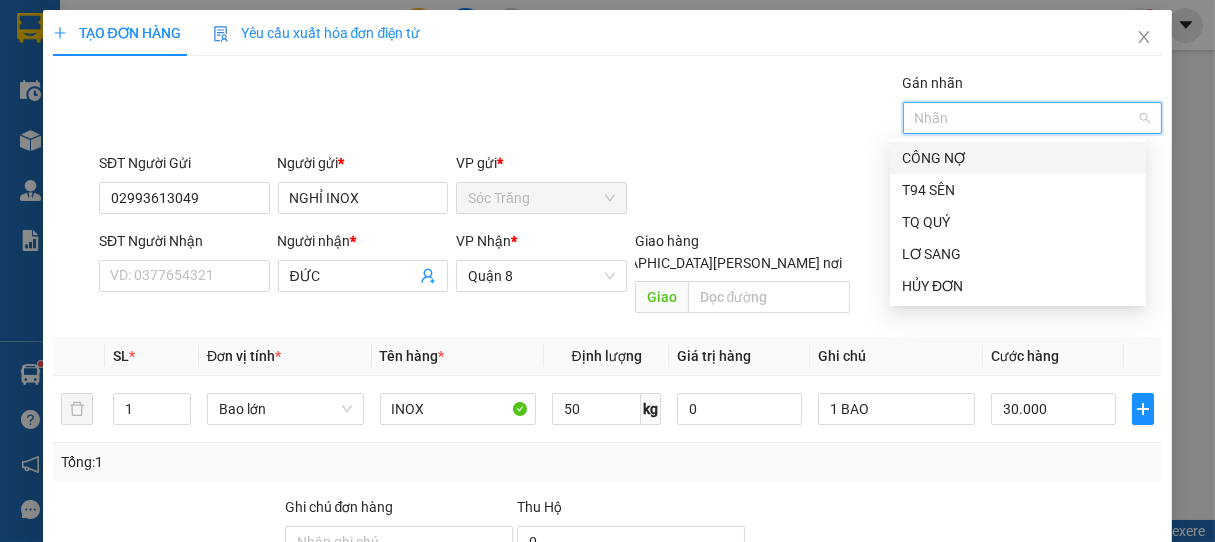 drag, startPoint x: 932, startPoint y: 149, endPoint x: 935, endPoint y: 162, distance: 13.341664 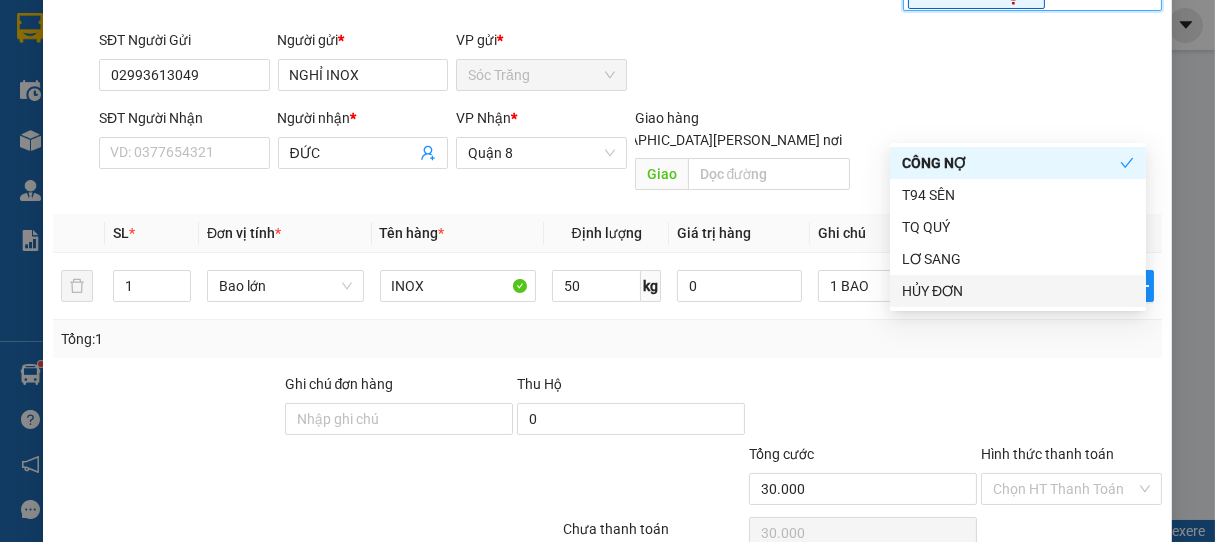scroll, scrollTop: 201, scrollLeft: 0, axis: vertical 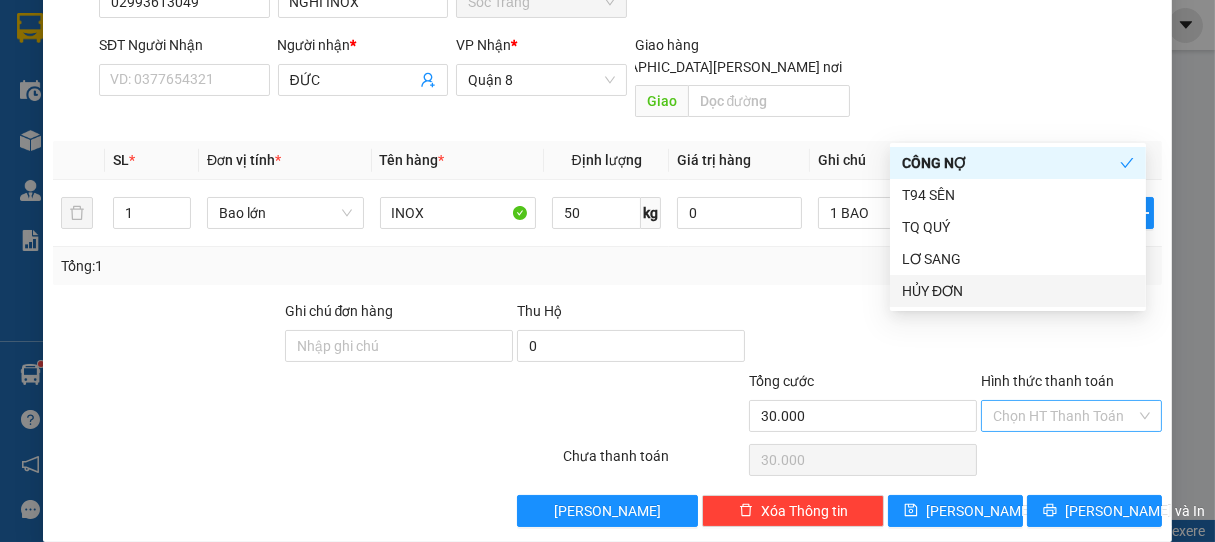 click on "Hình thức thanh toán" at bounding box center (1065, 416) 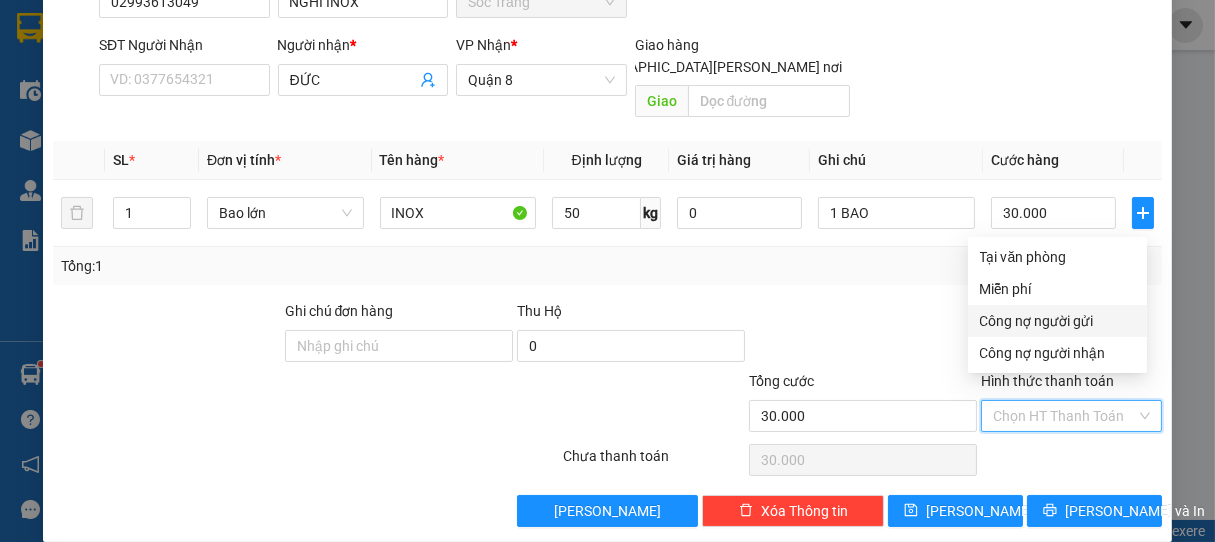 click on "Công nợ người gửi" at bounding box center [1057, 321] 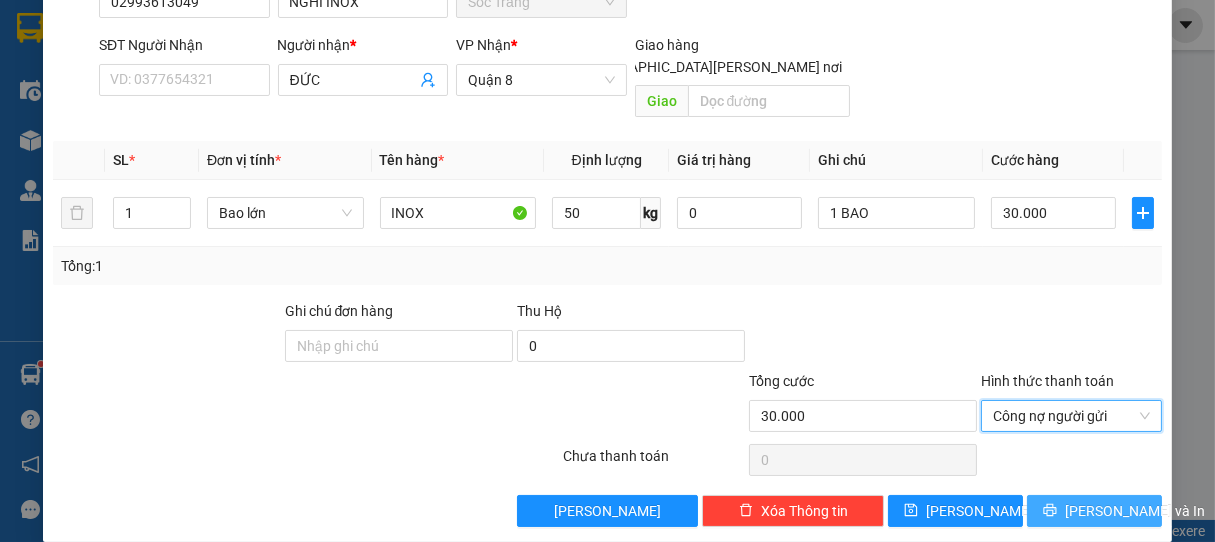 click on "[PERSON_NAME] và In" at bounding box center (1135, 511) 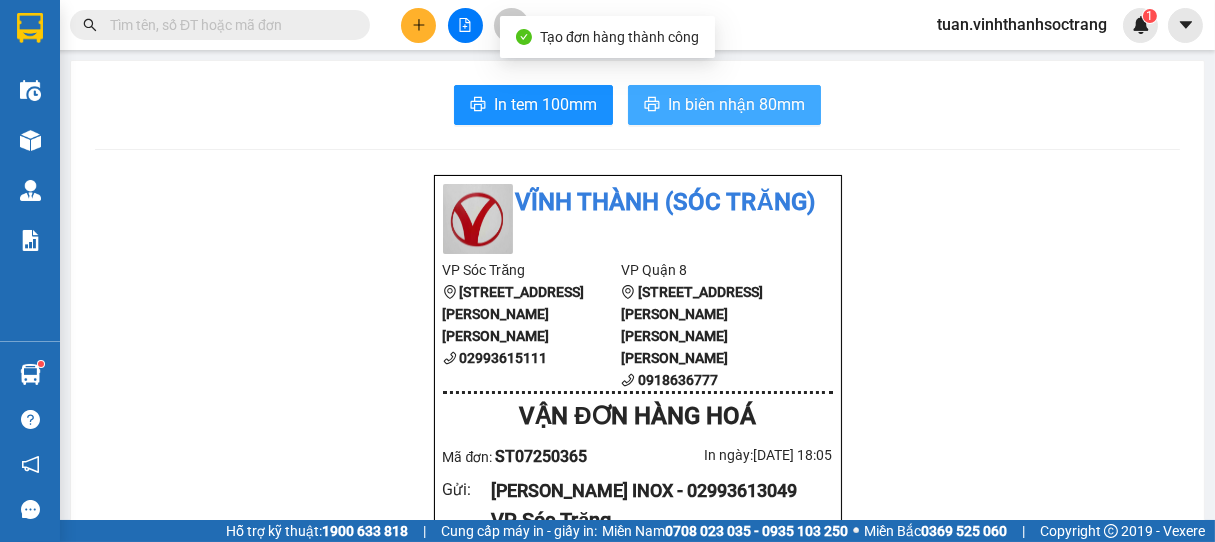 click on "In biên nhận 80mm" at bounding box center (736, 104) 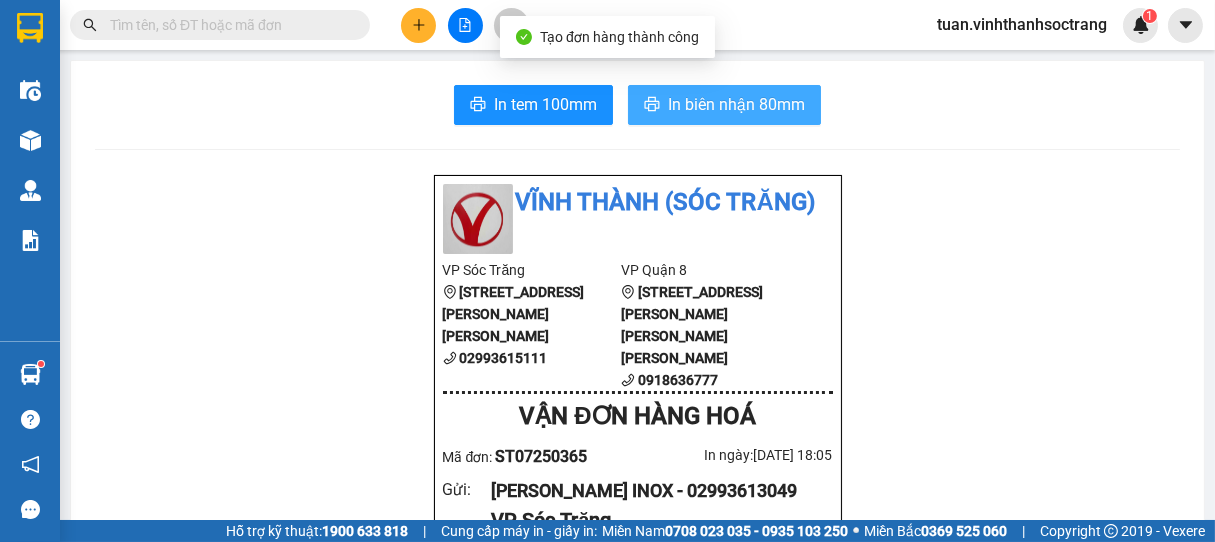 scroll, scrollTop: 0, scrollLeft: 0, axis: both 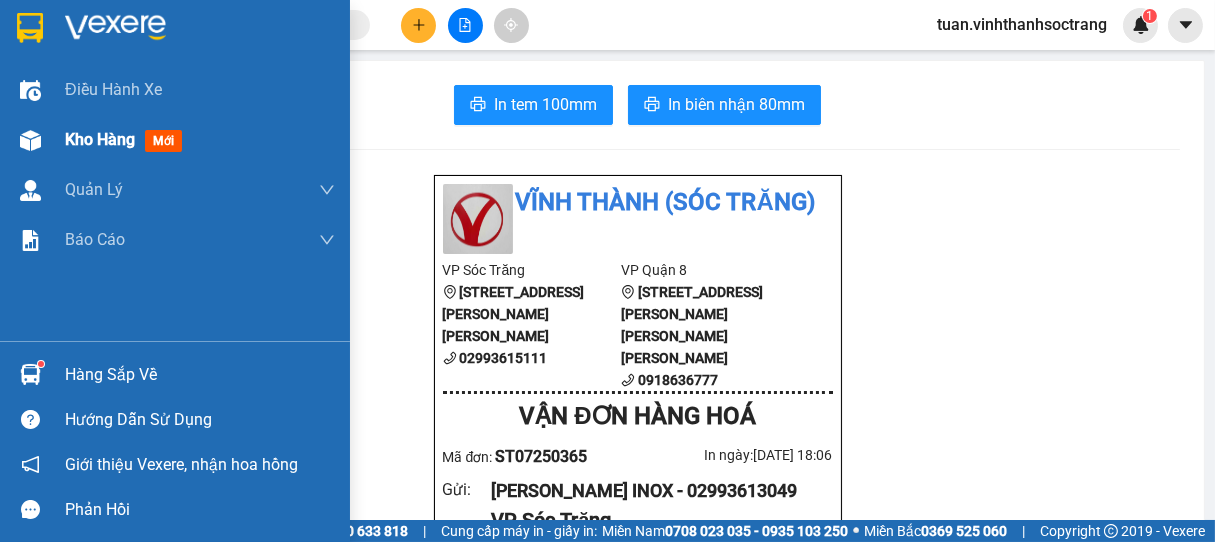 click on "Kho hàng" at bounding box center [100, 139] 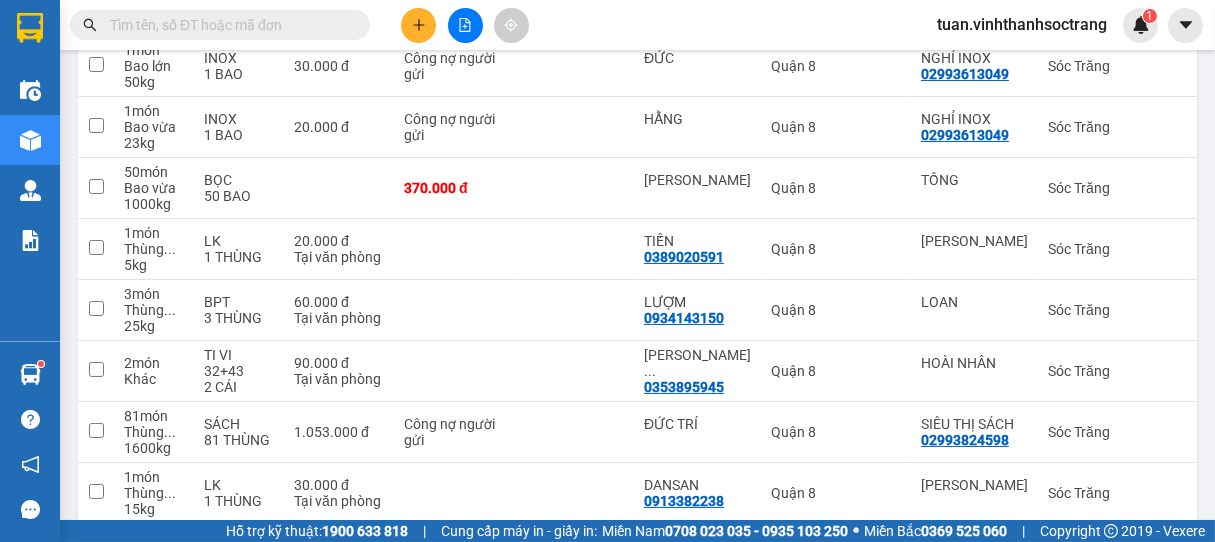scroll, scrollTop: 0, scrollLeft: 0, axis: both 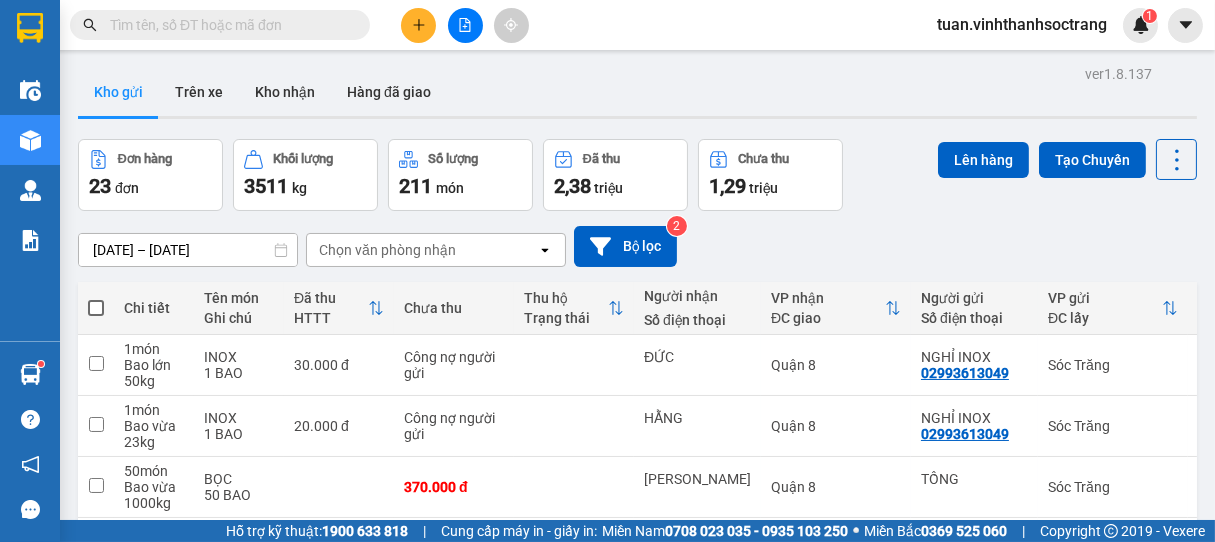click at bounding box center (228, 25) 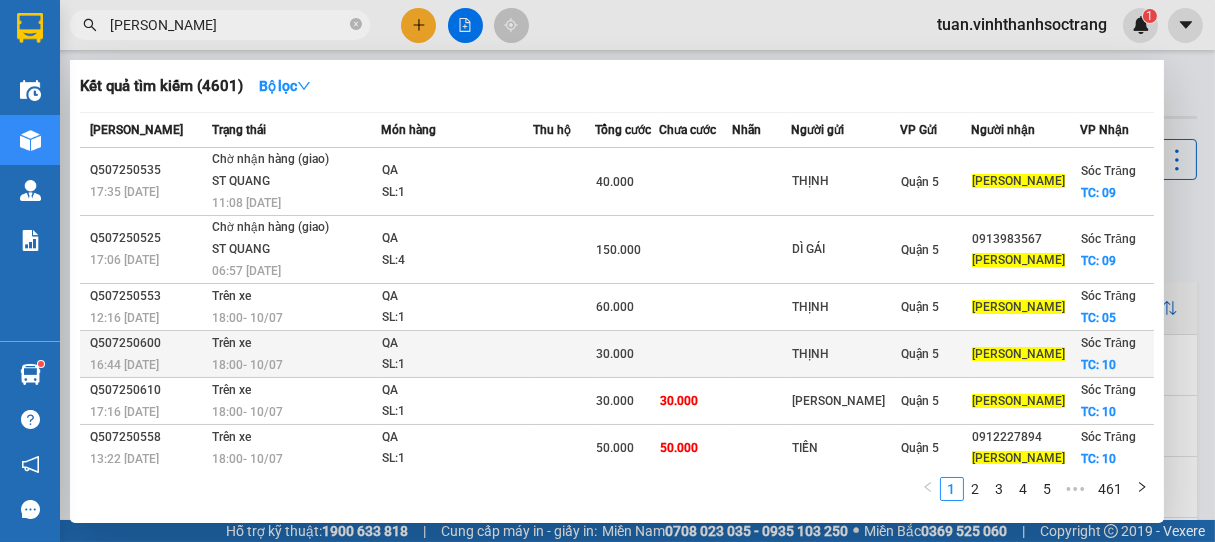 type on "[PERSON_NAME]" 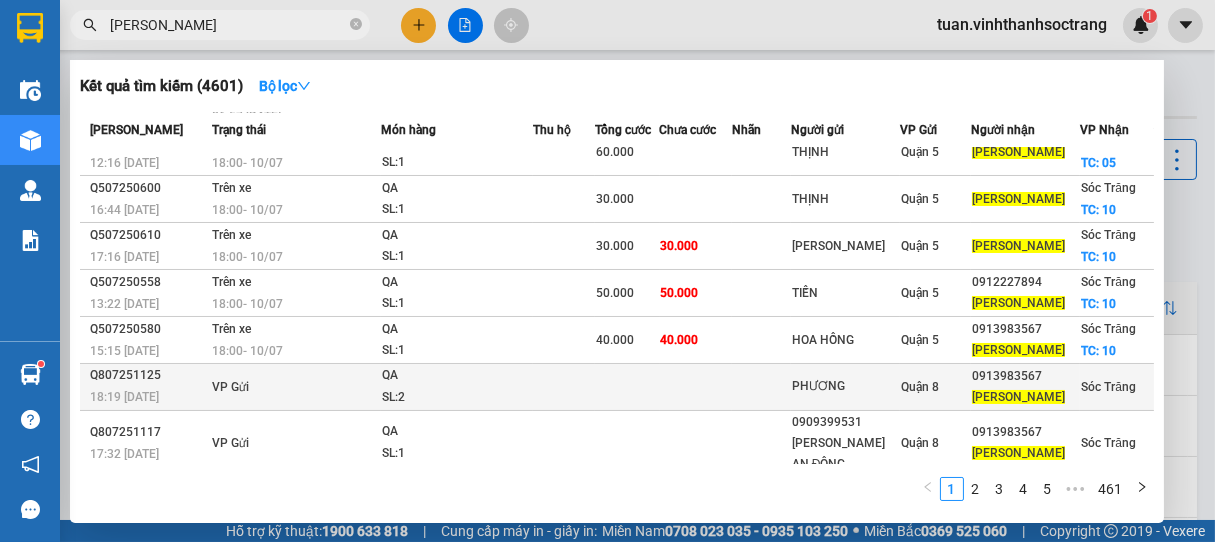 scroll, scrollTop: 190, scrollLeft: 0, axis: vertical 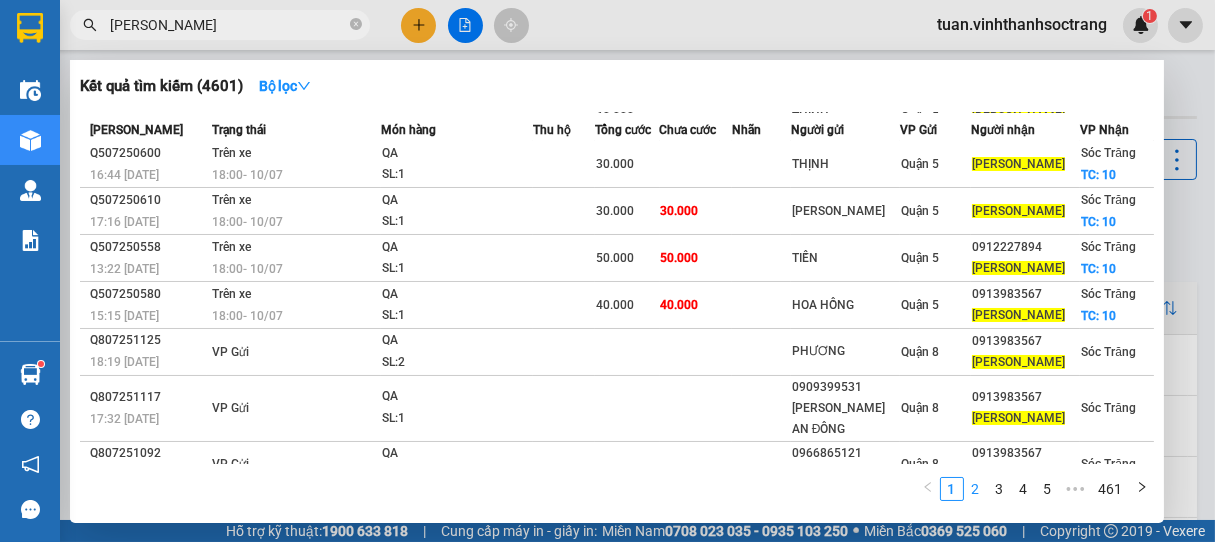 click on "2" at bounding box center [976, 489] 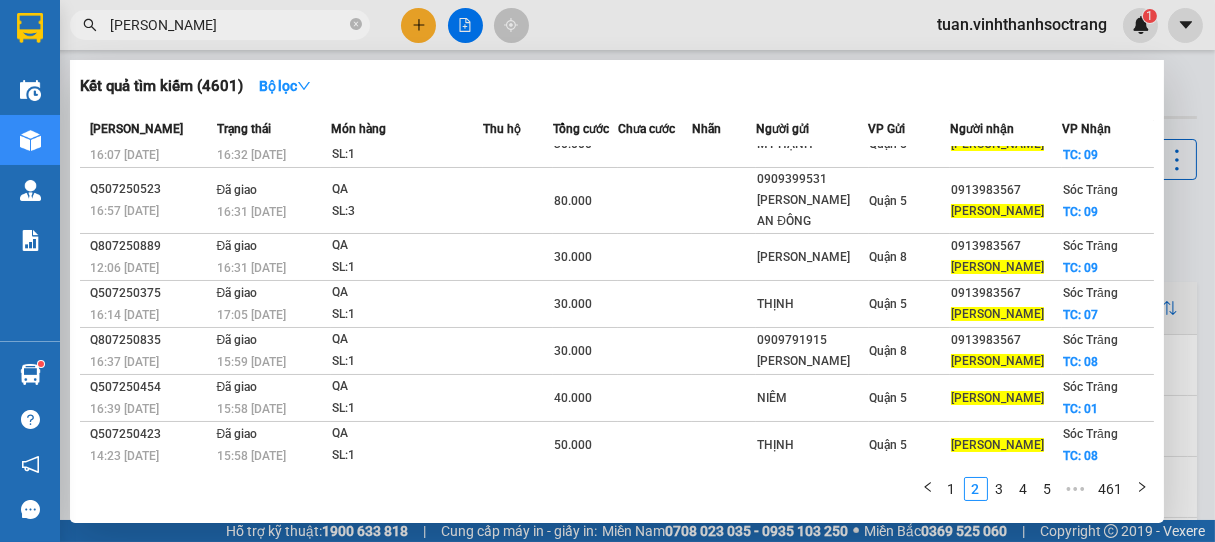 scroll, scrollTop: 0, scrollLeft: 0, axis: both 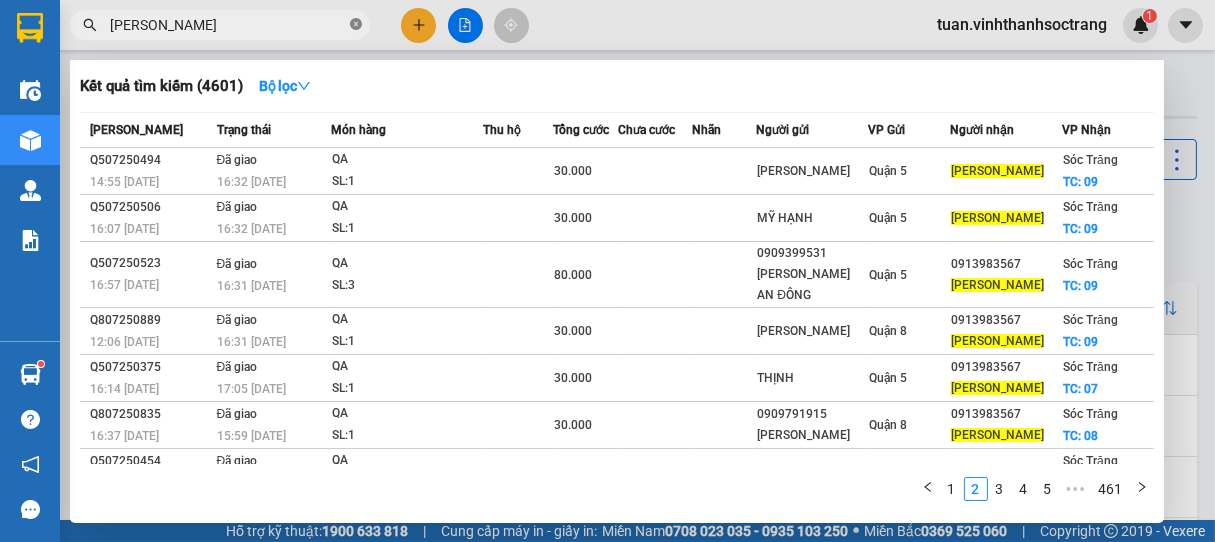 click 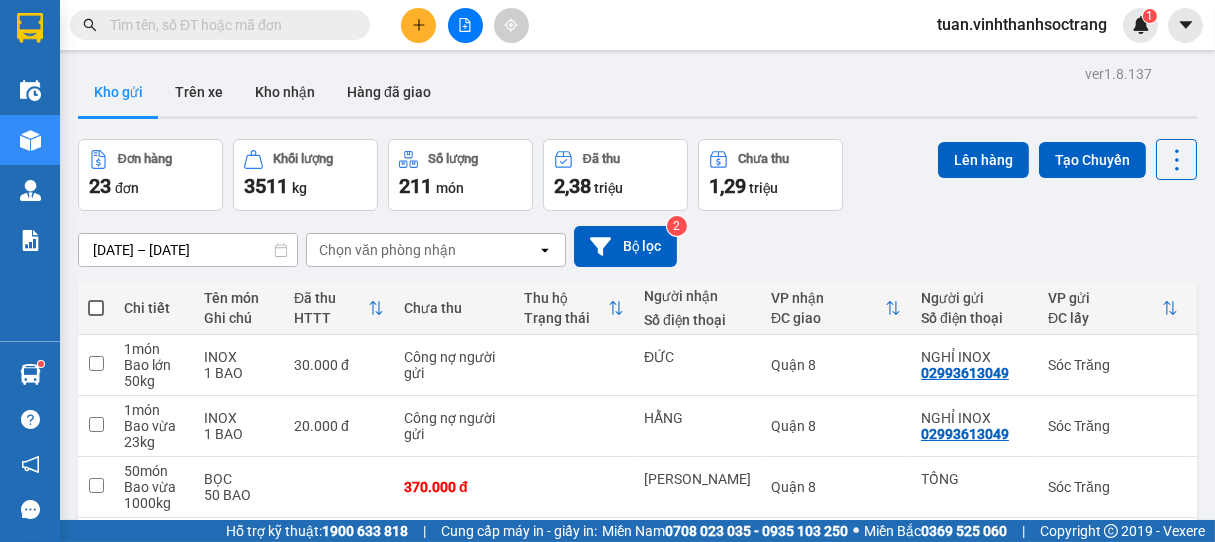 click at bounding box center [228, 25] 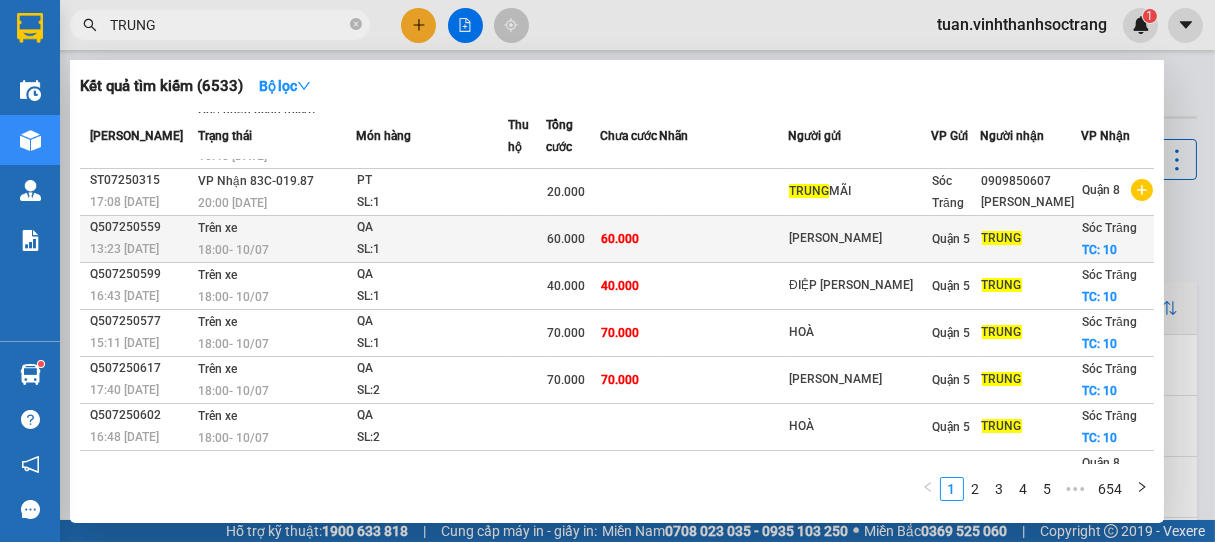 scroll, scrollTop: 244, scrollLeft: 0, axis: vertical 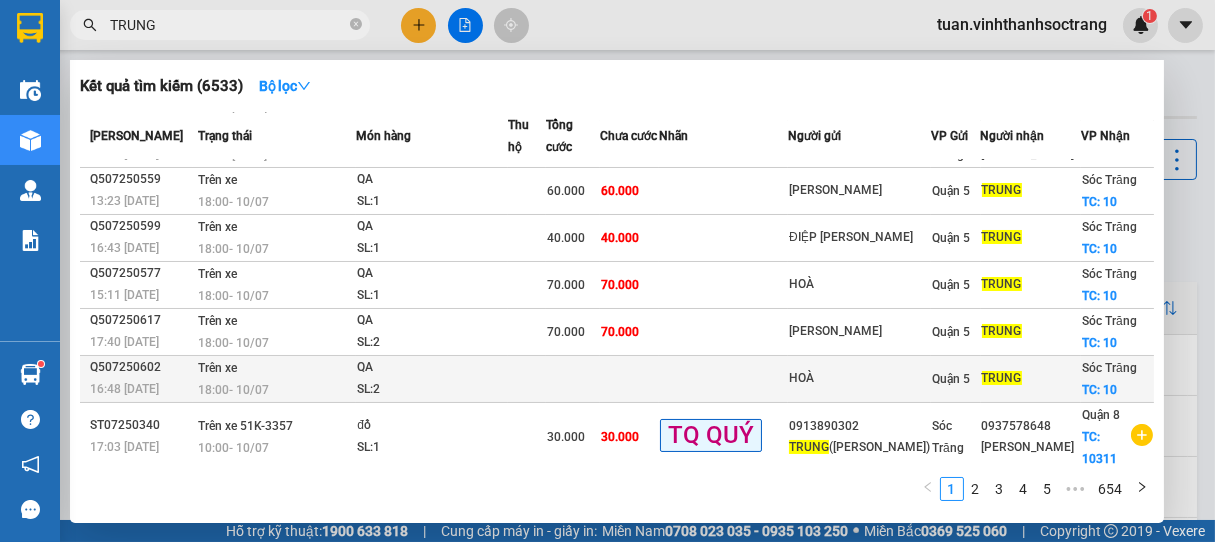 type on "TRUNG" 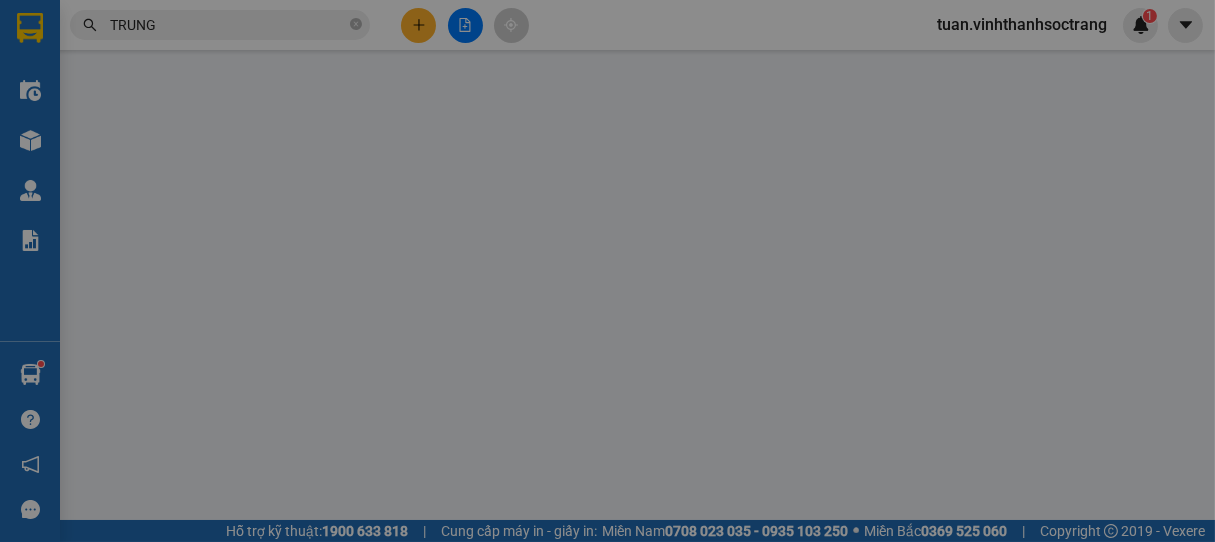 type on "HOÀ" 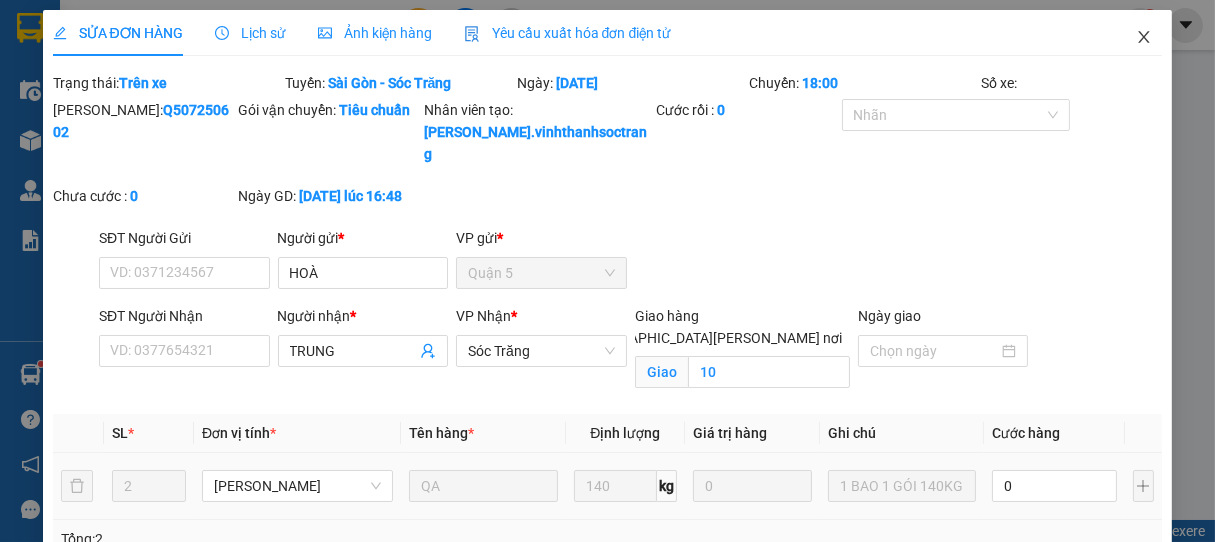 click 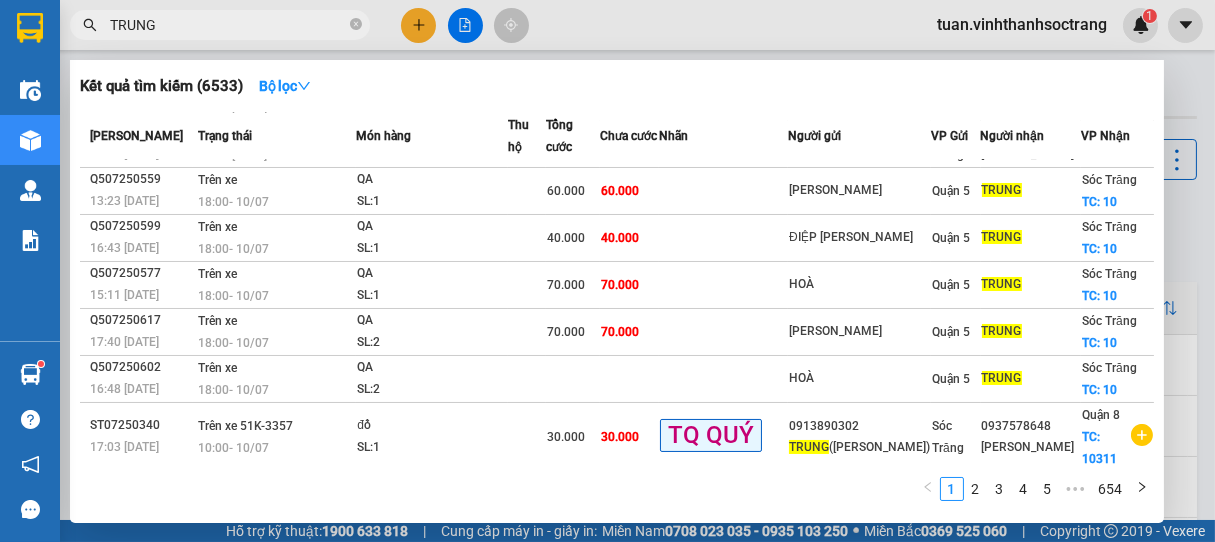 click on "TRUNG" at bounding box center (228, 25) 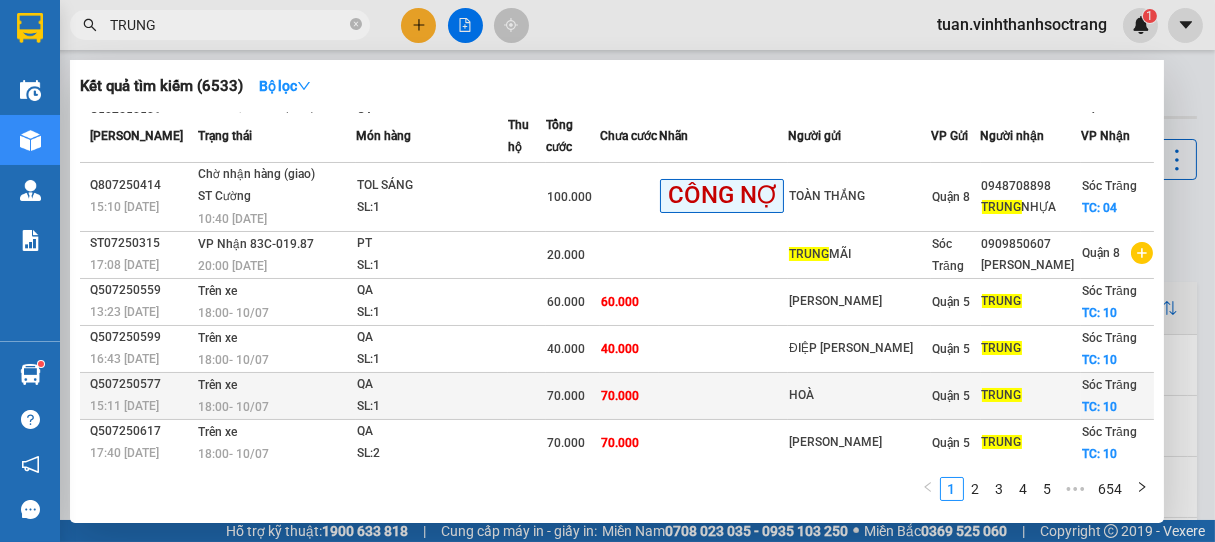 scroll, scrollTop: 244, scrollLeft: 0, axis: vertical 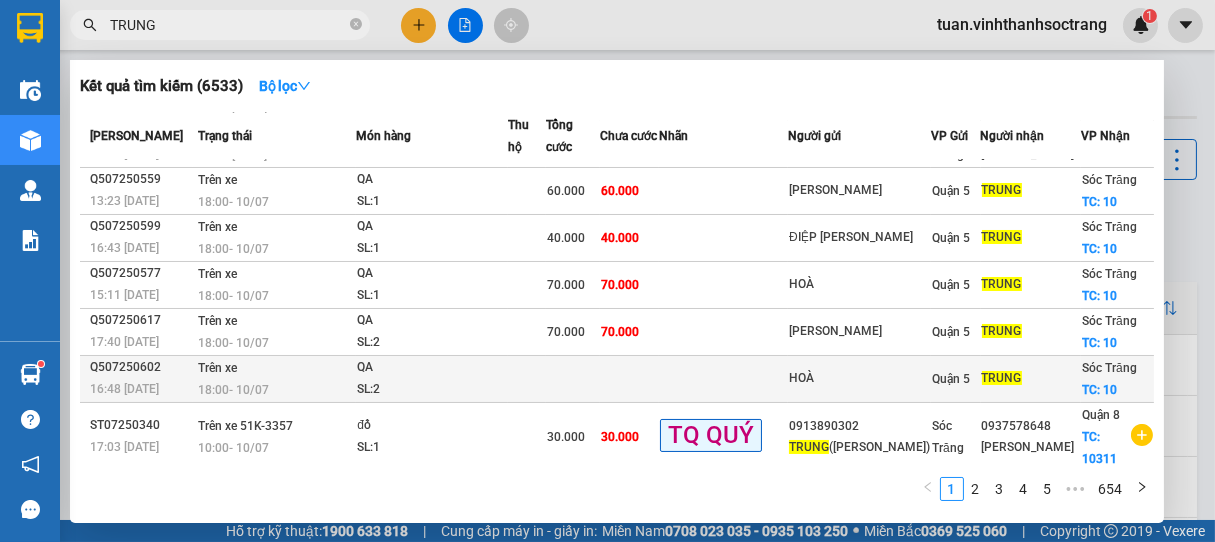 click on "SL:  2" at bounding box center (432, 390) 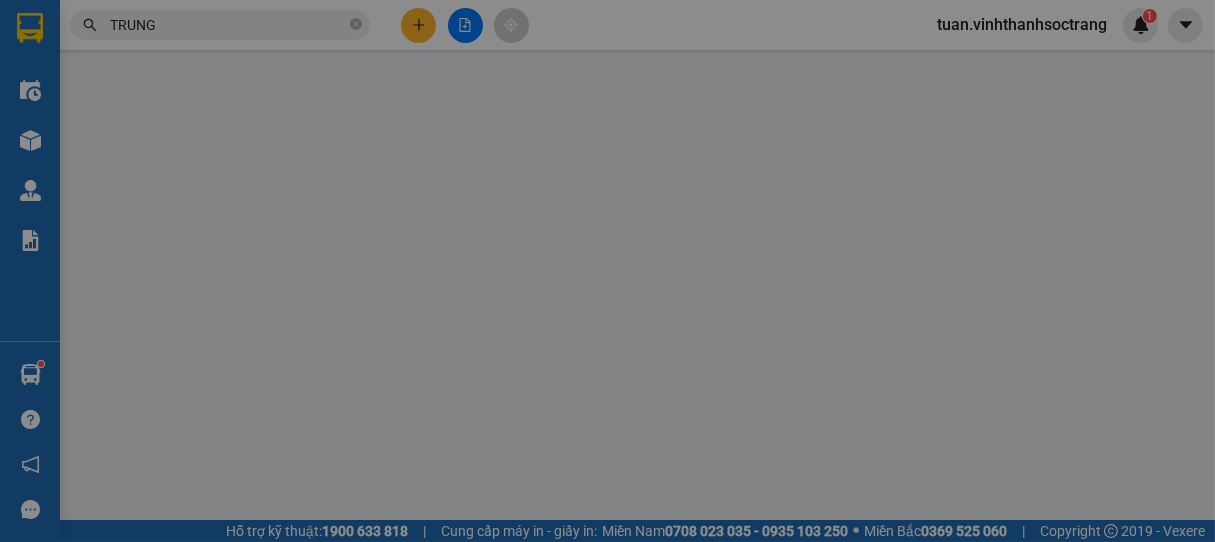 type on "HOÀ" 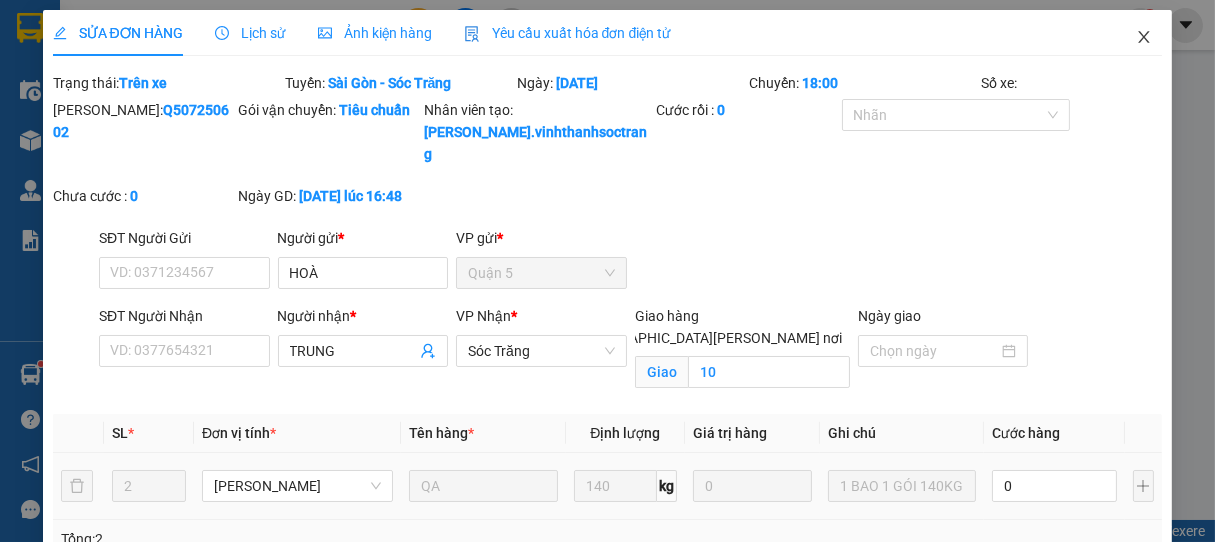 click 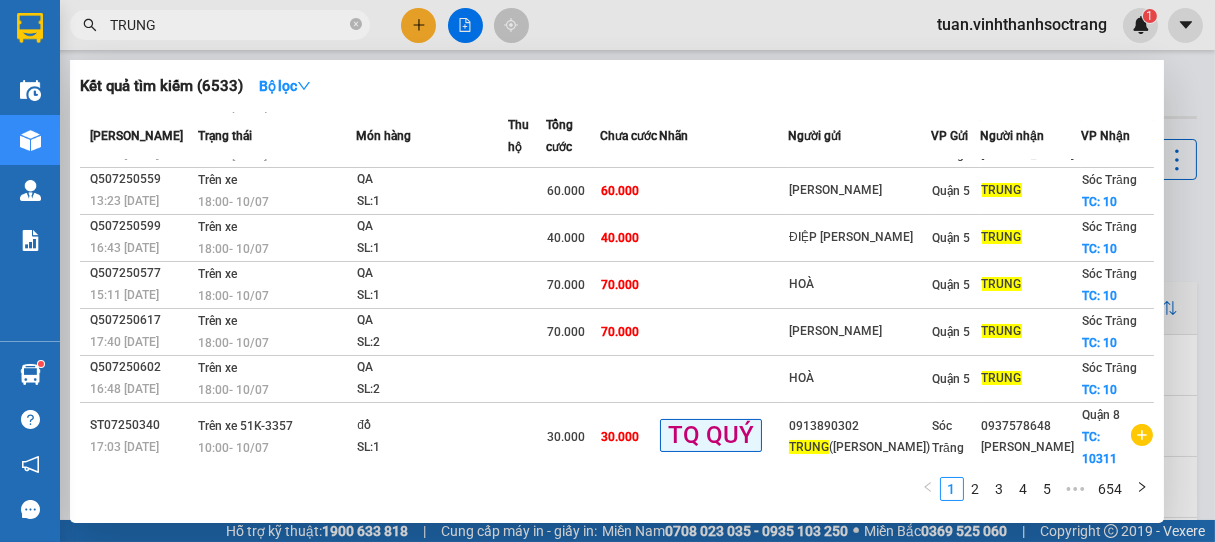 click on "TRUNG" at bounding box center (228, 25) 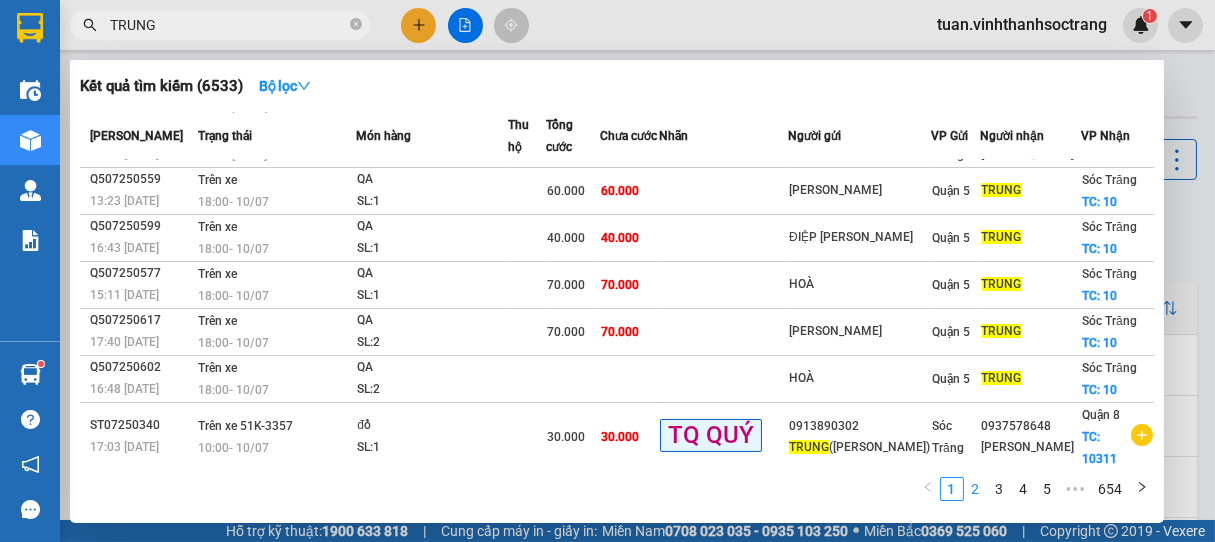click on "2" at bounding box center (976, 489) 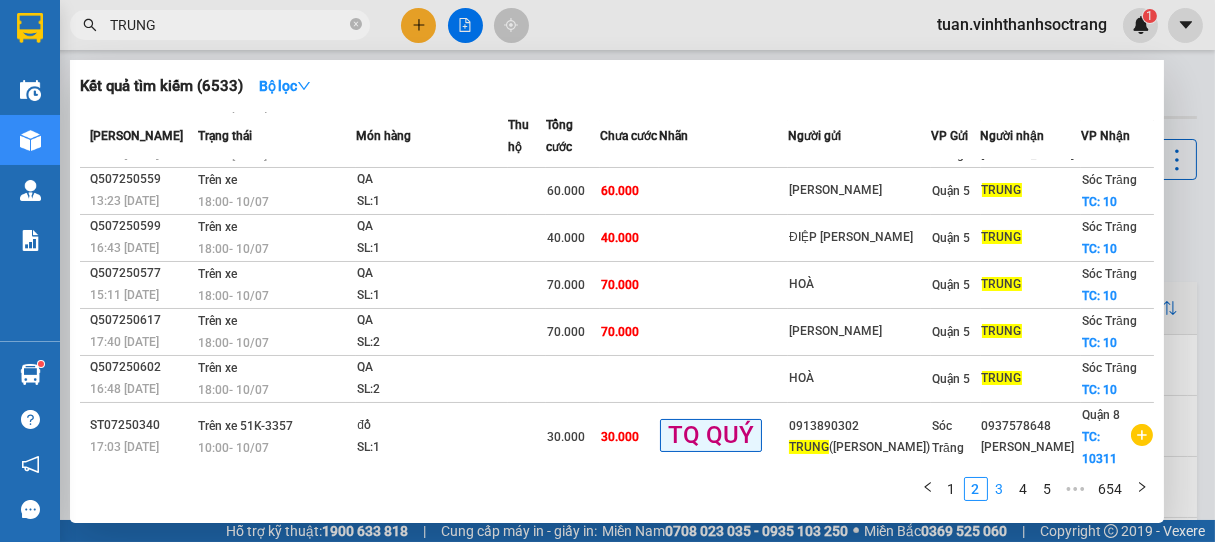 click on "3" at bounding box center [1000, 489] 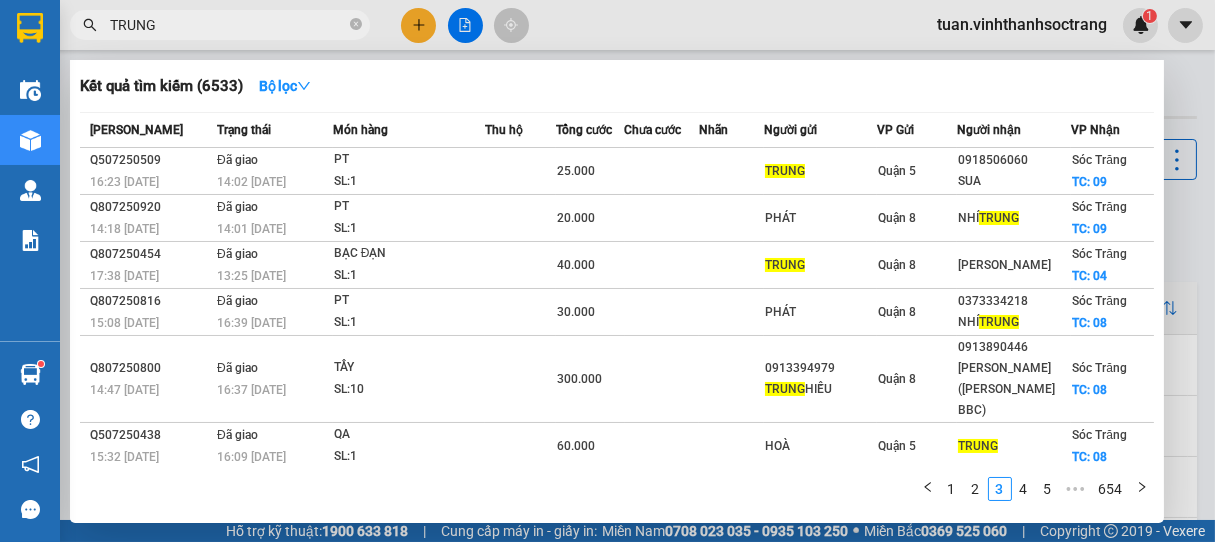scroll, scrollTop: 0, scrollLeft: 0, axis: both 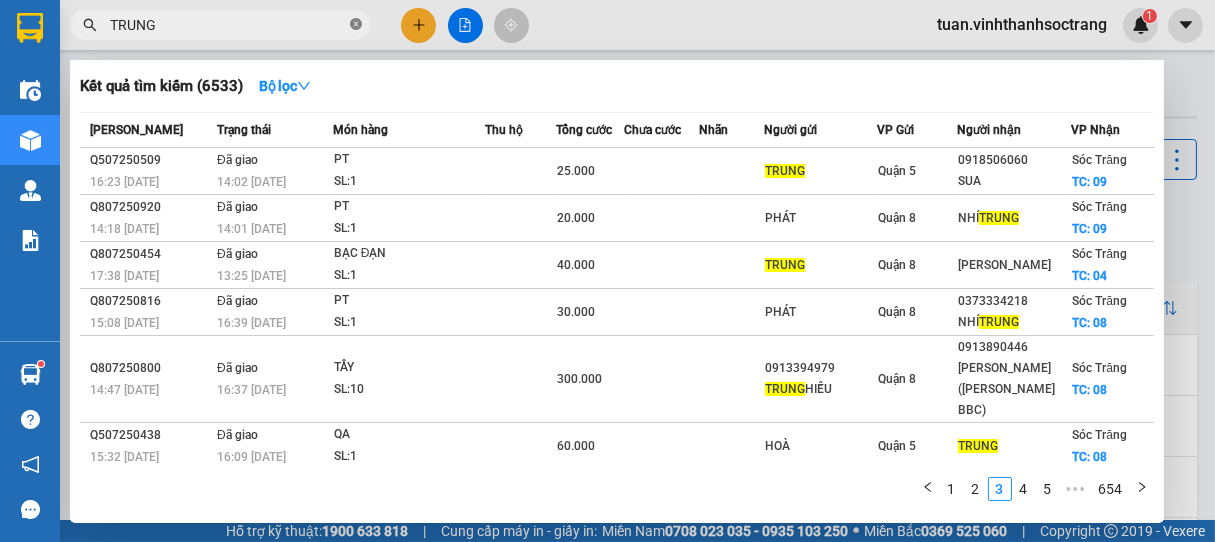 click 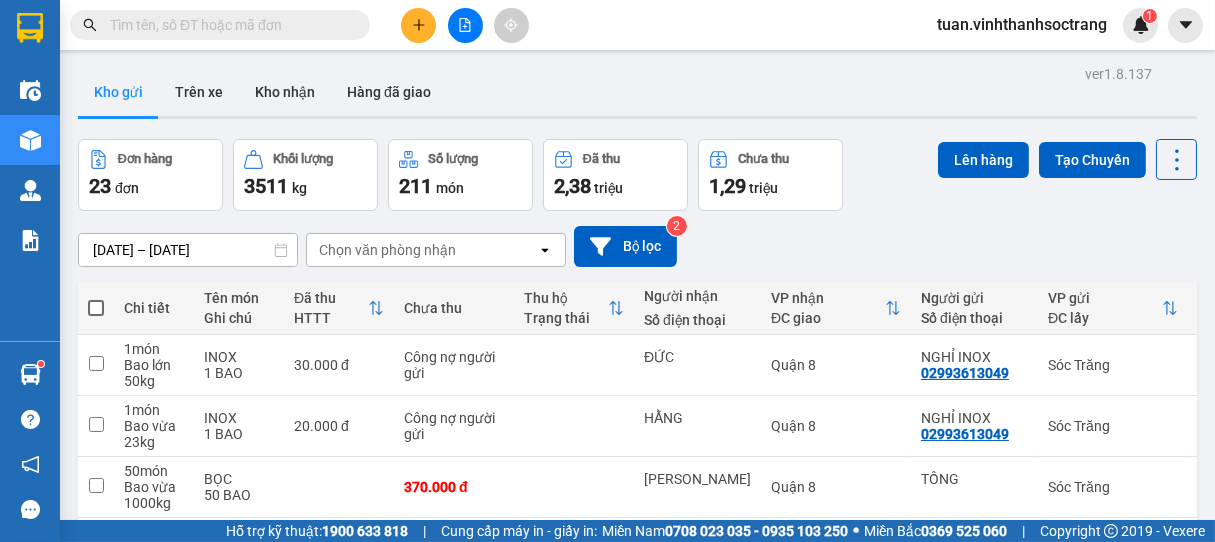 click at bounding box center (228, 25) 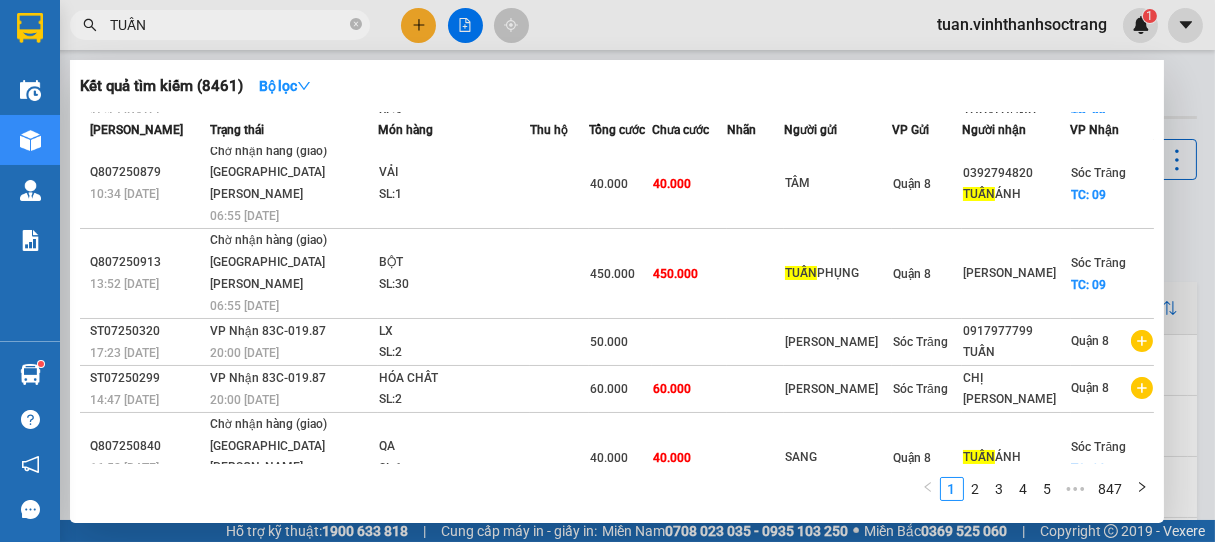scroll, scrollTop: 298, scrollLeft: 0, axis: vertical 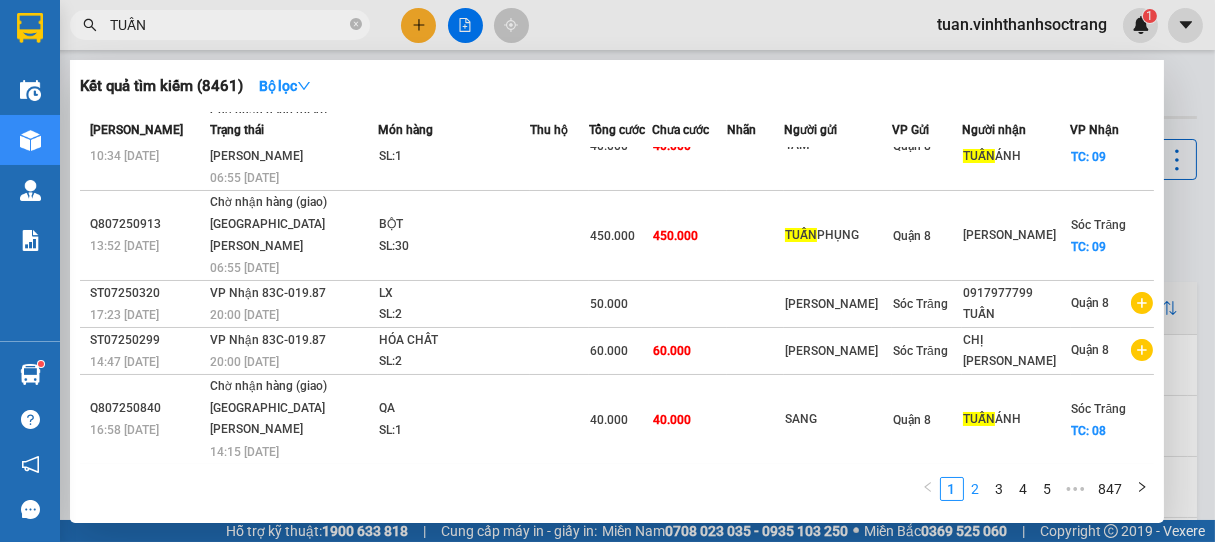type on "TUẤN" 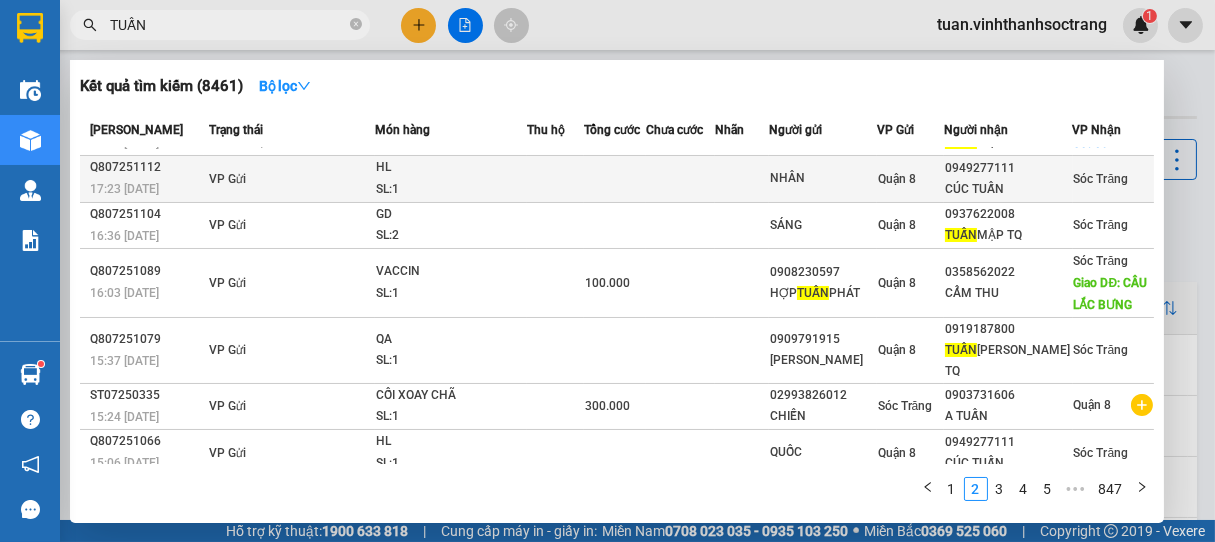 scroll, scrollTop: 210, scrollLeft: 0, axis: vertical 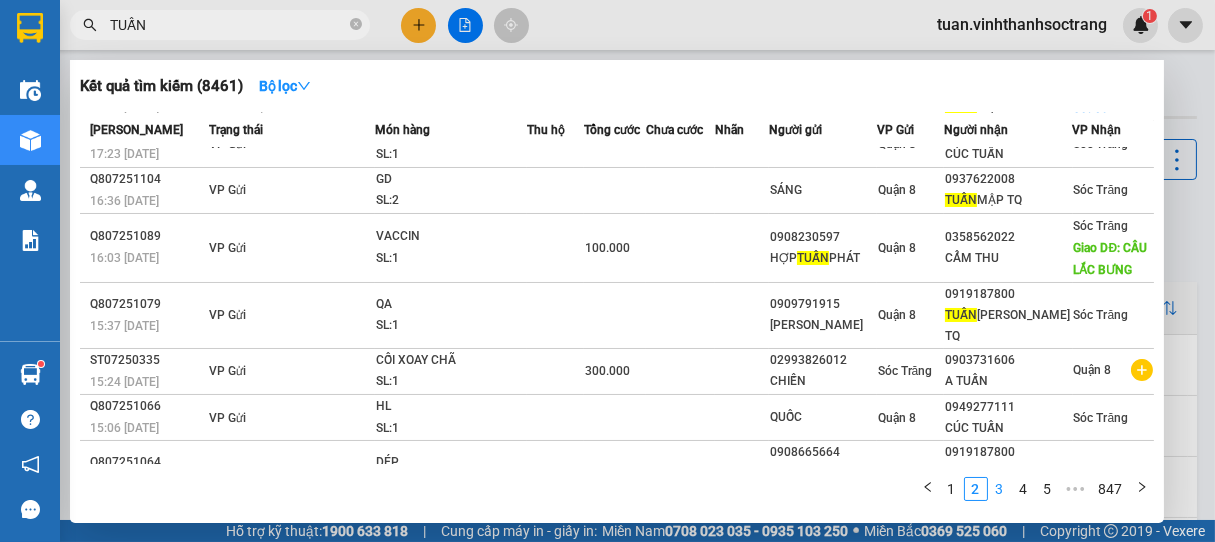 click on "3" at bounding box center [1000, 489] 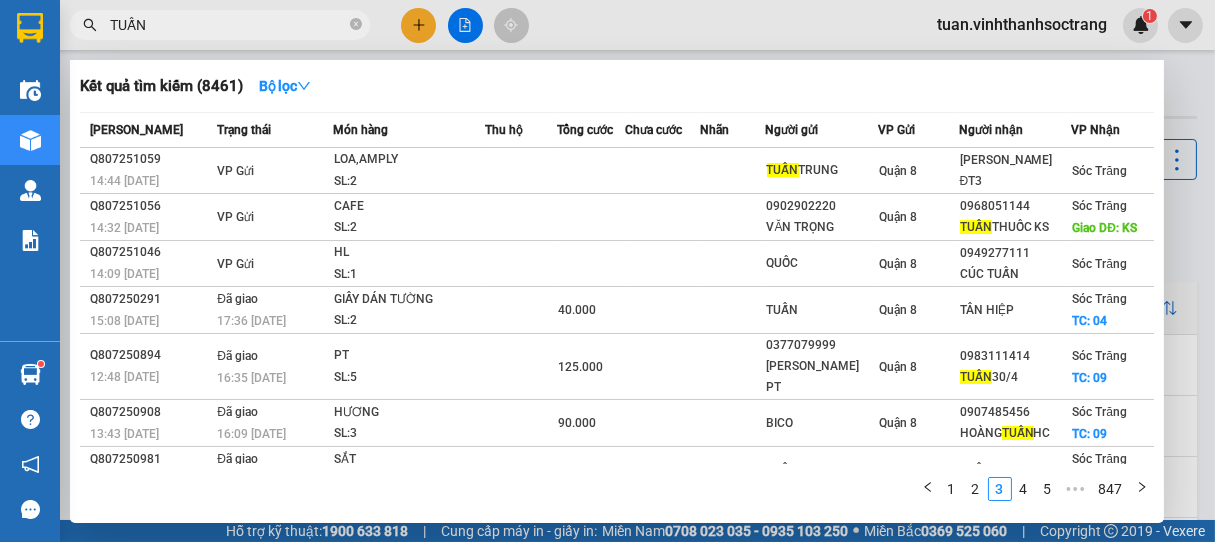 scroll, scrollTop: 0, scrollLeft: 0, axis: both 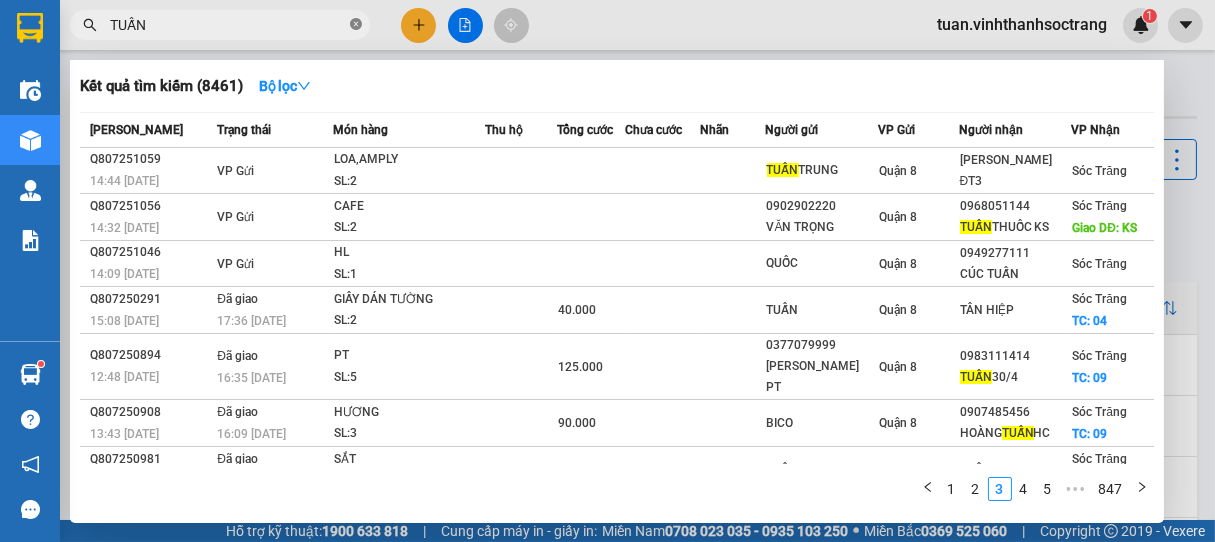 click 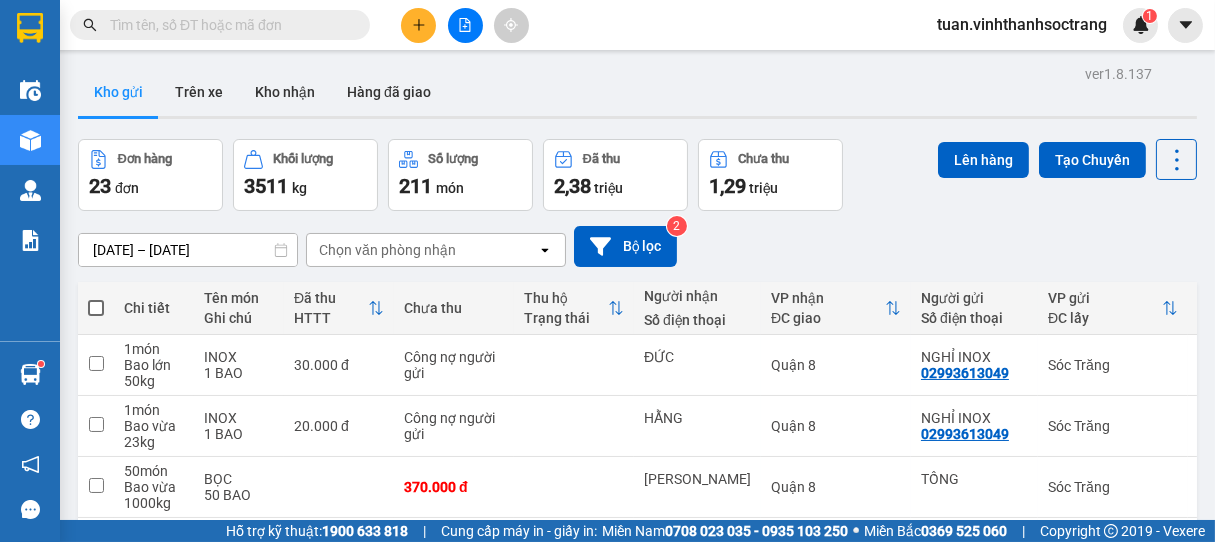 click at bounding box center (228, 25) 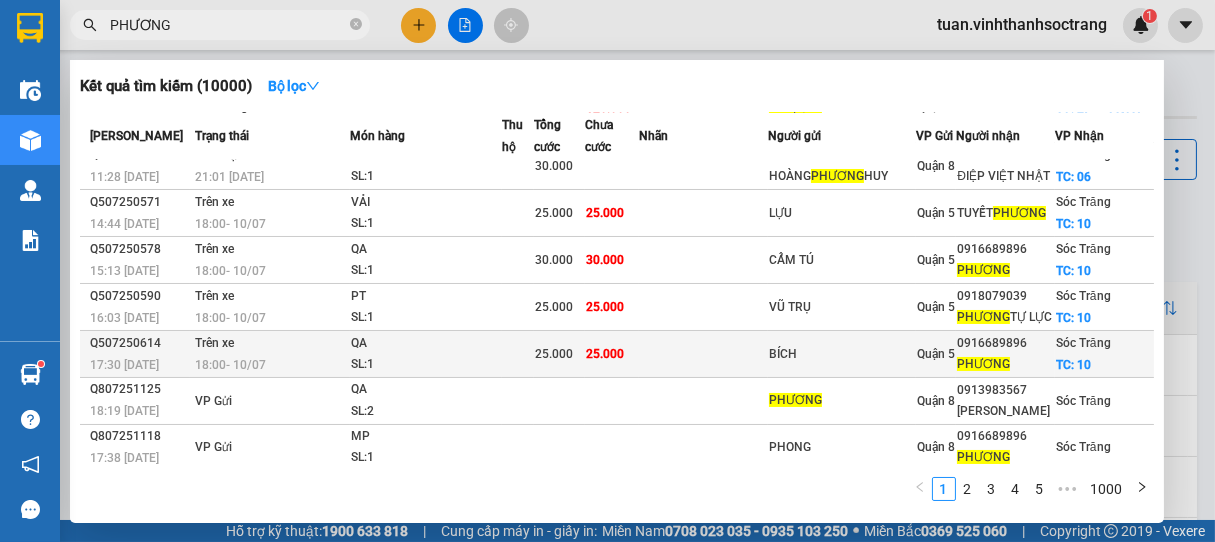 scroll, scrollTop: 285, scrollLeft: 0, axis: vertical 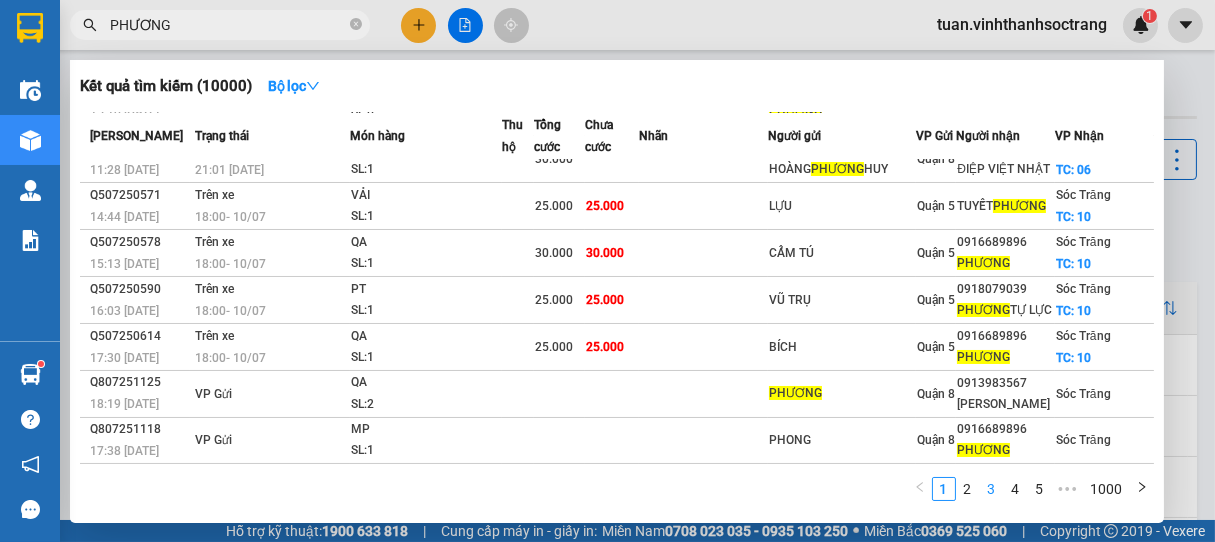 type on "PHƯƠNG" 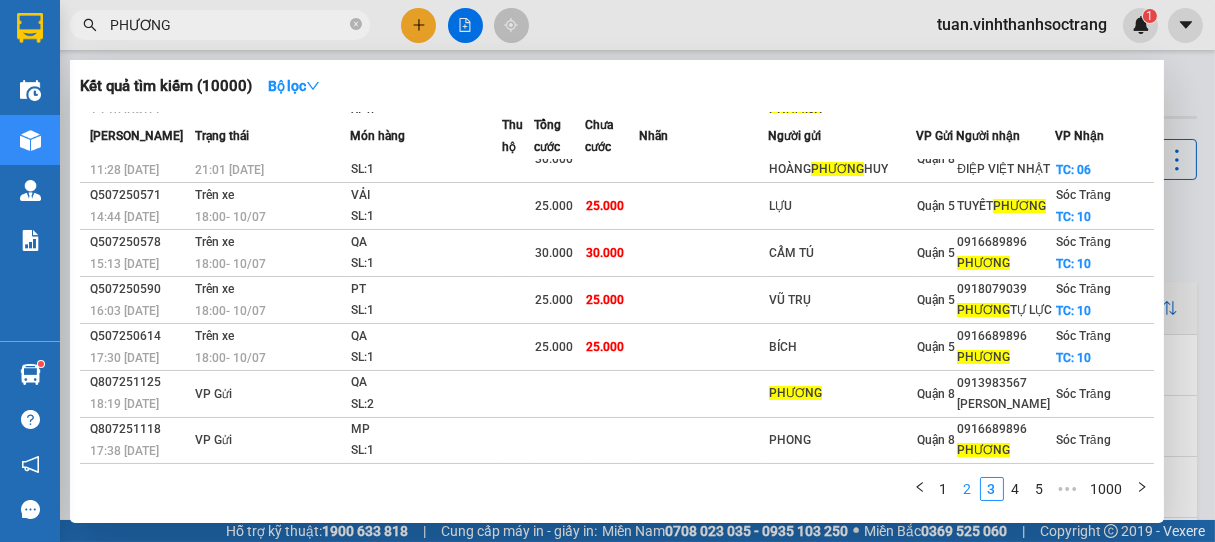 click on "2" at bounding box center (968, 489) 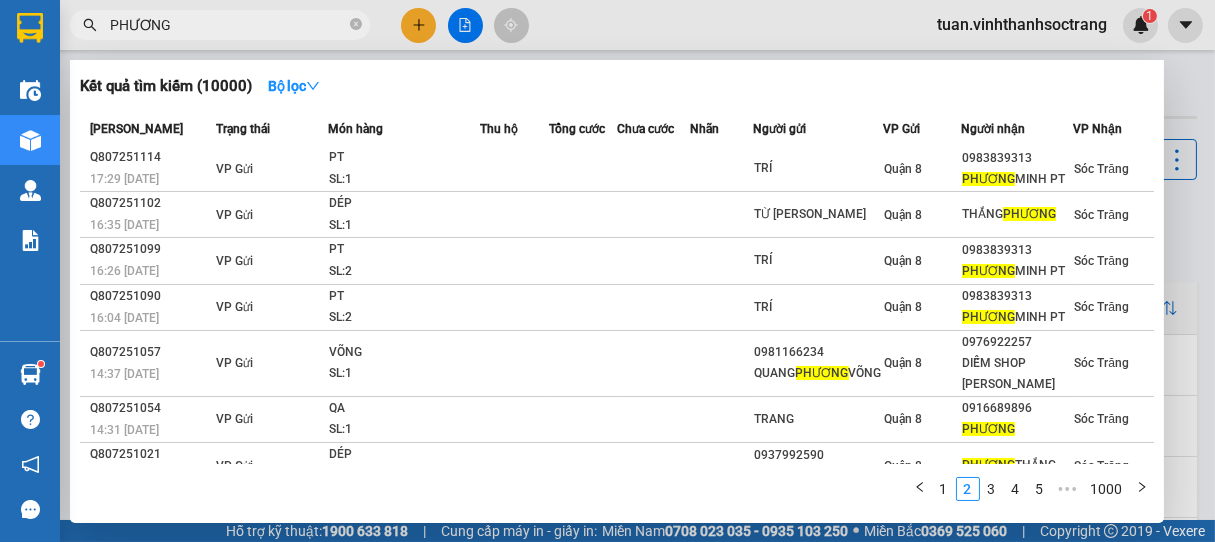 scroll, scrollTop: 0, scrollLeft: 0, axis: both 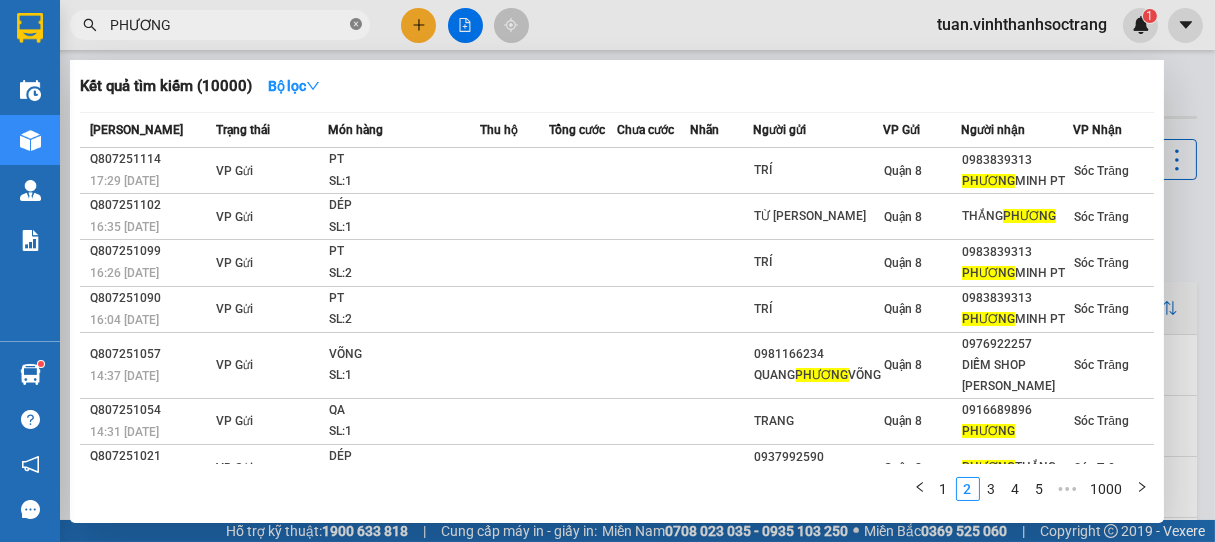 click 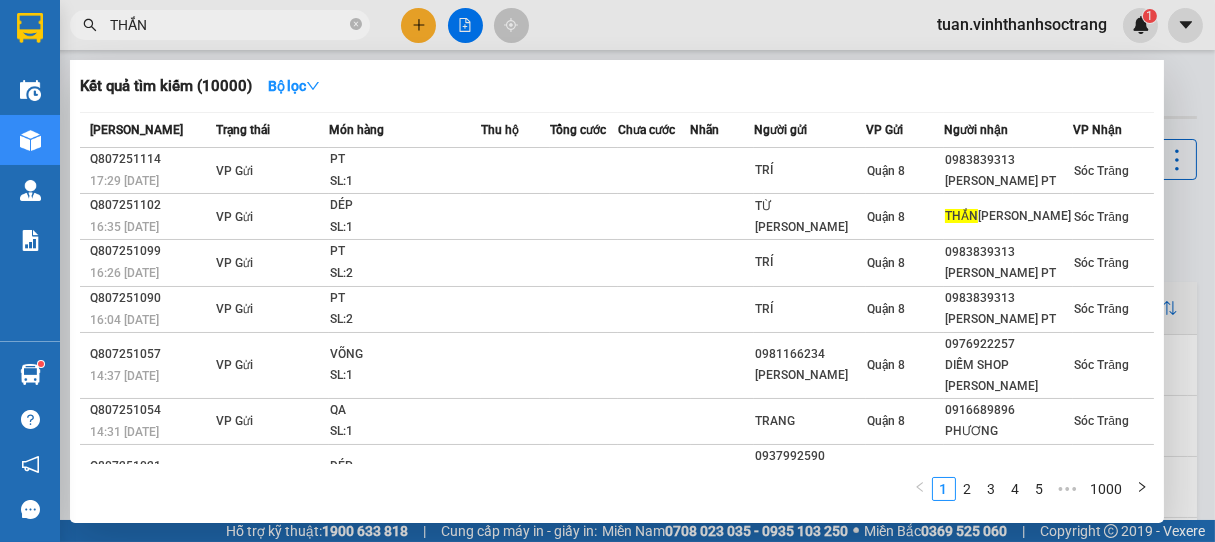type on "THẮNG" 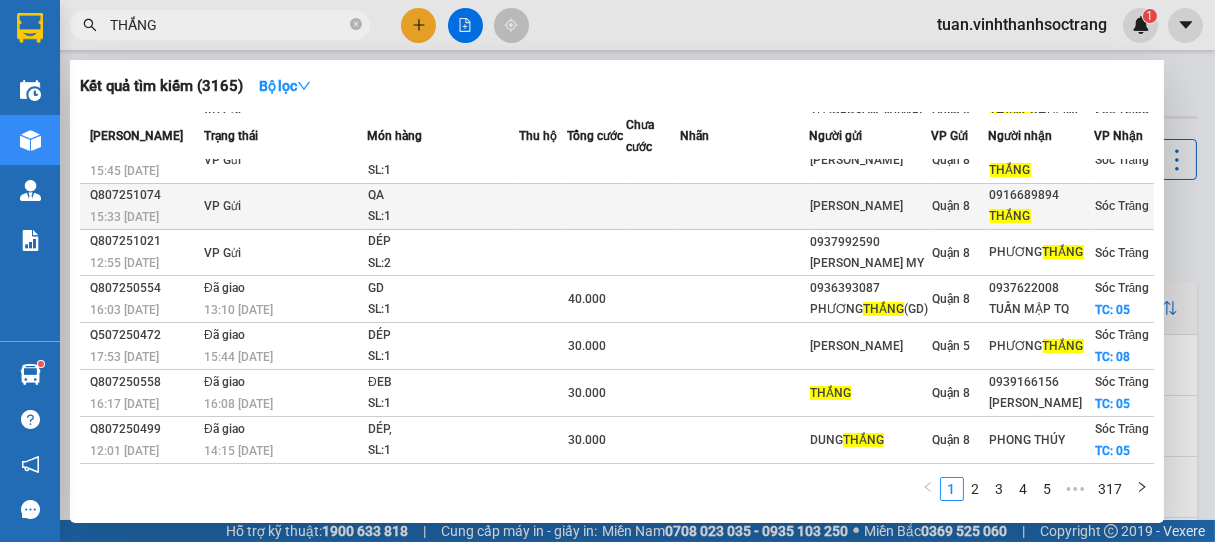 scroll, scrollTop: 0, scrollLeft: 0, axis: both 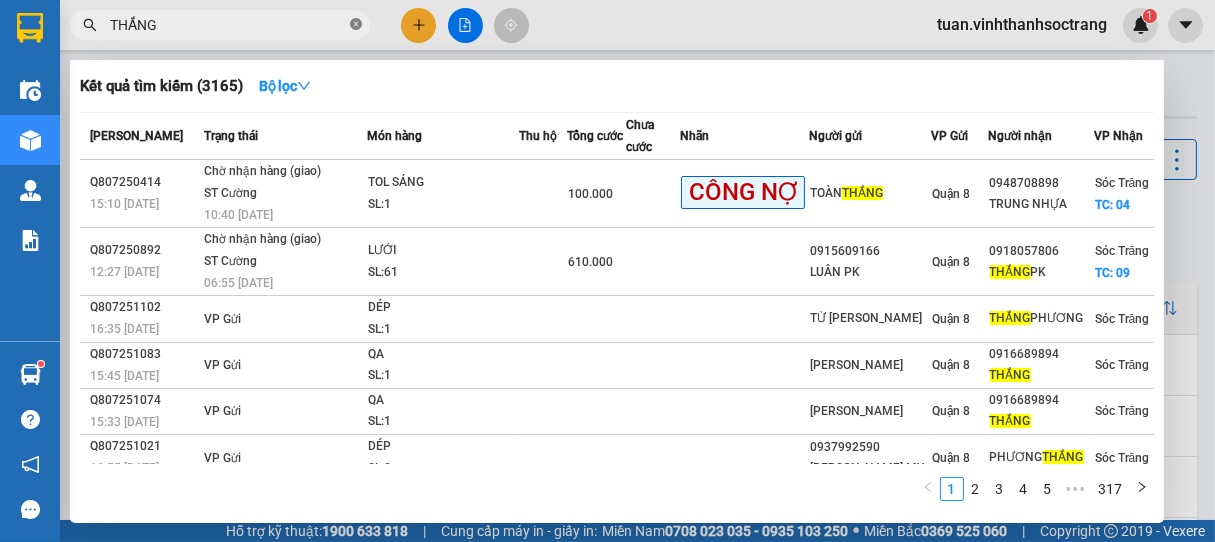 click 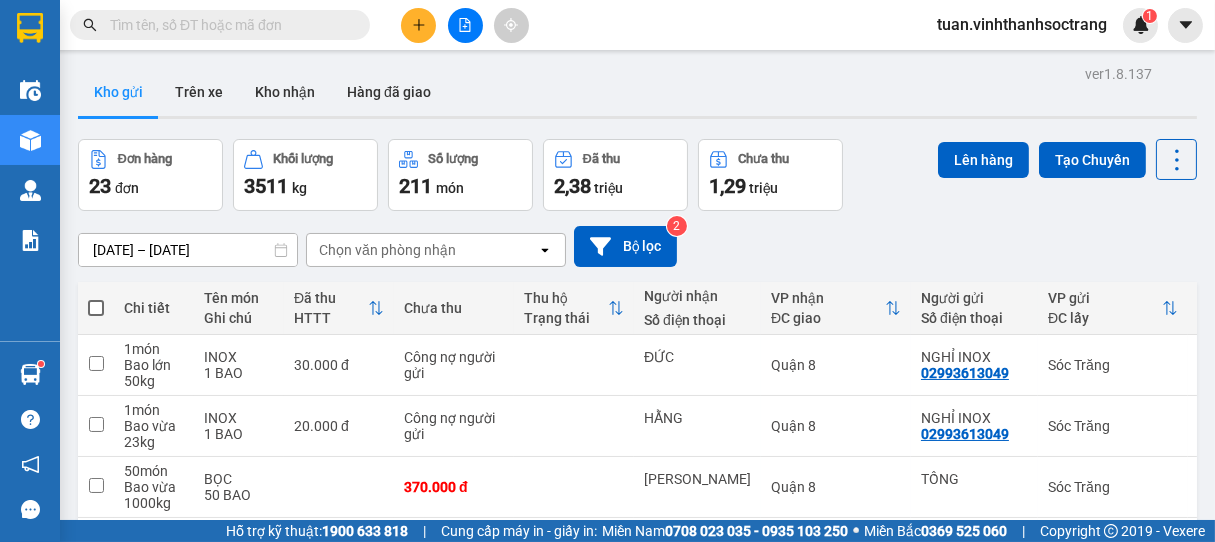 click at bounding box center (228, 25) 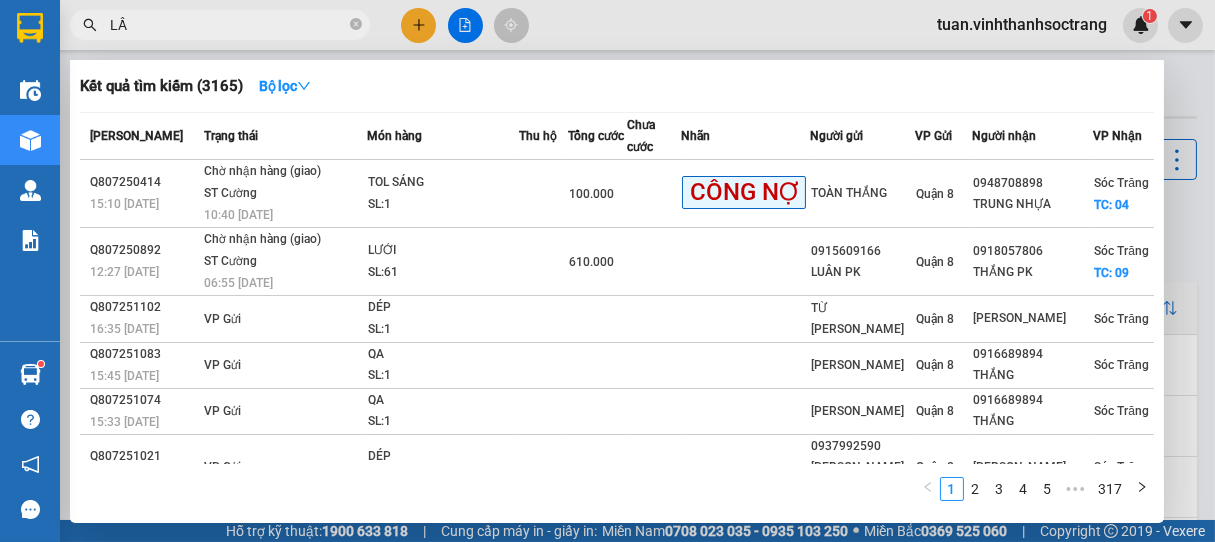 type on "LẦU" 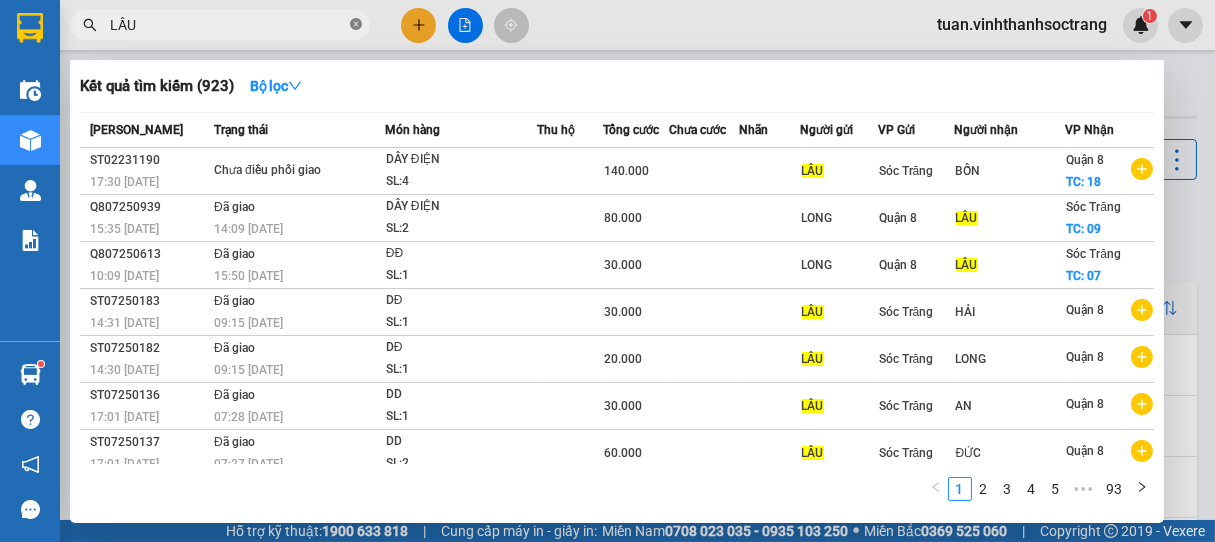 click at bounding box center (356, 25) 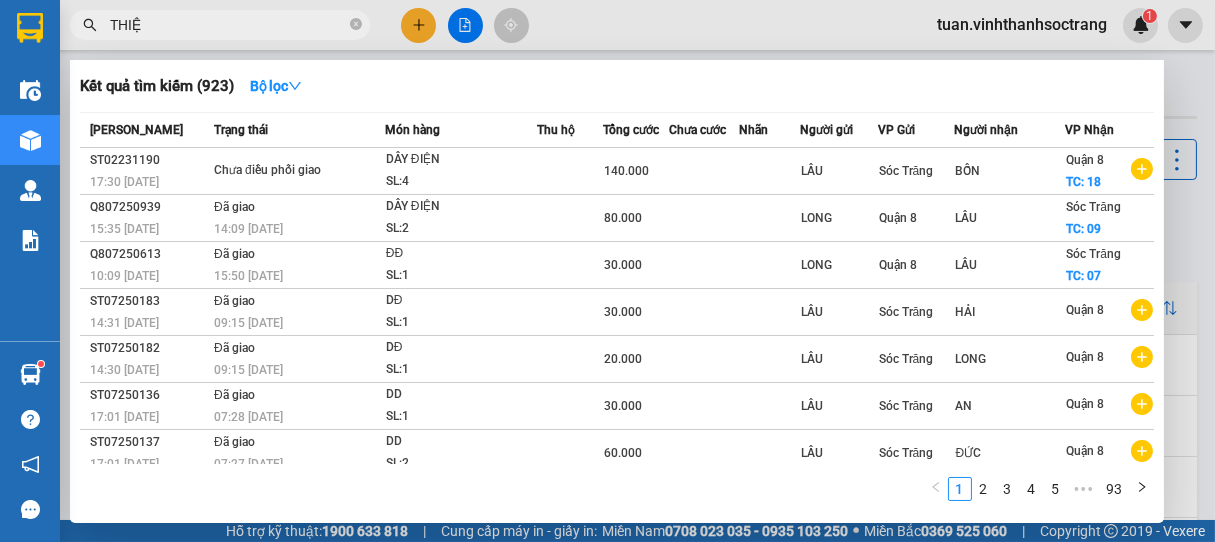 type on "THIỆN" 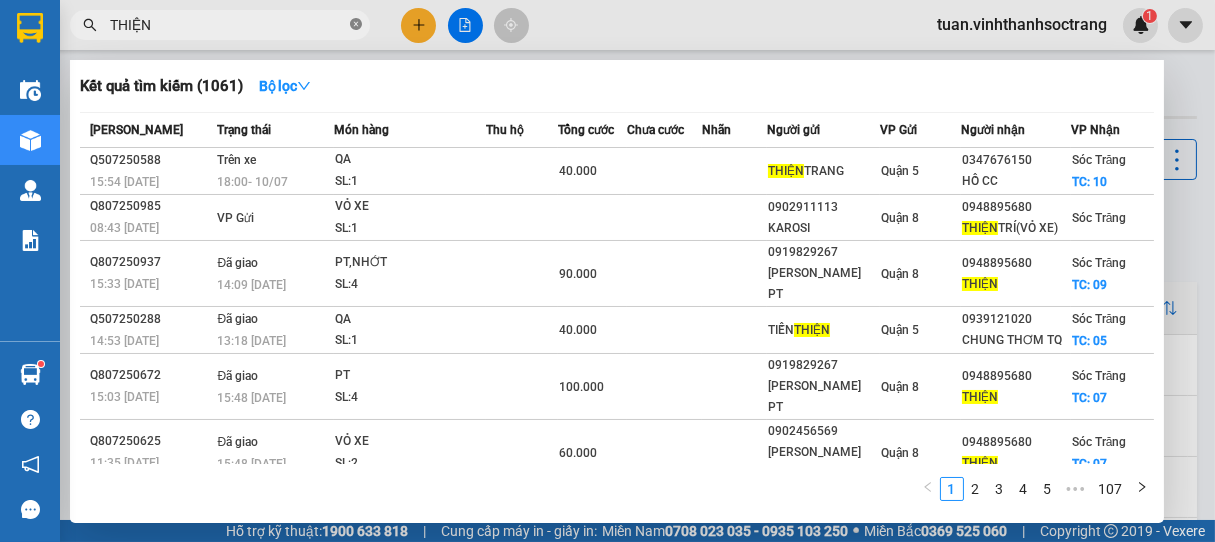 click at bounding box center [356, 25] 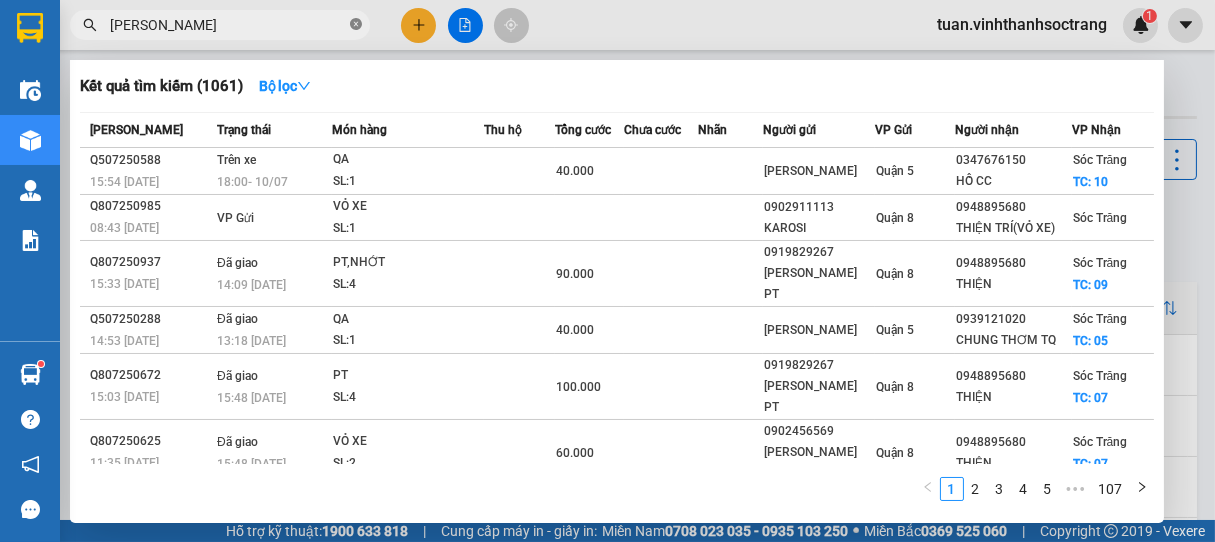 type on "[PERSON_NAME]" 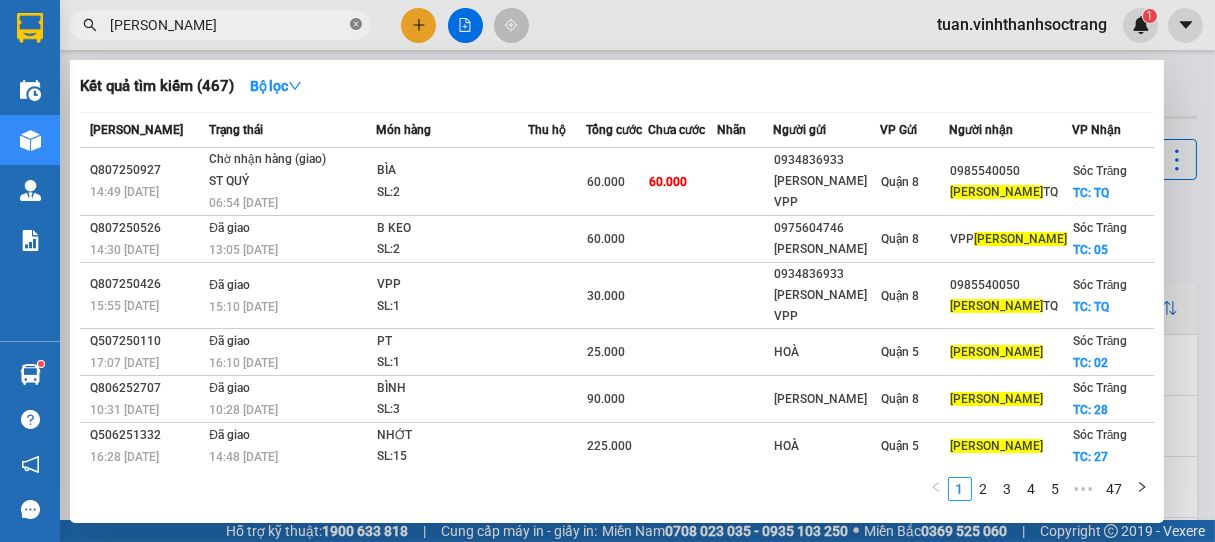 click 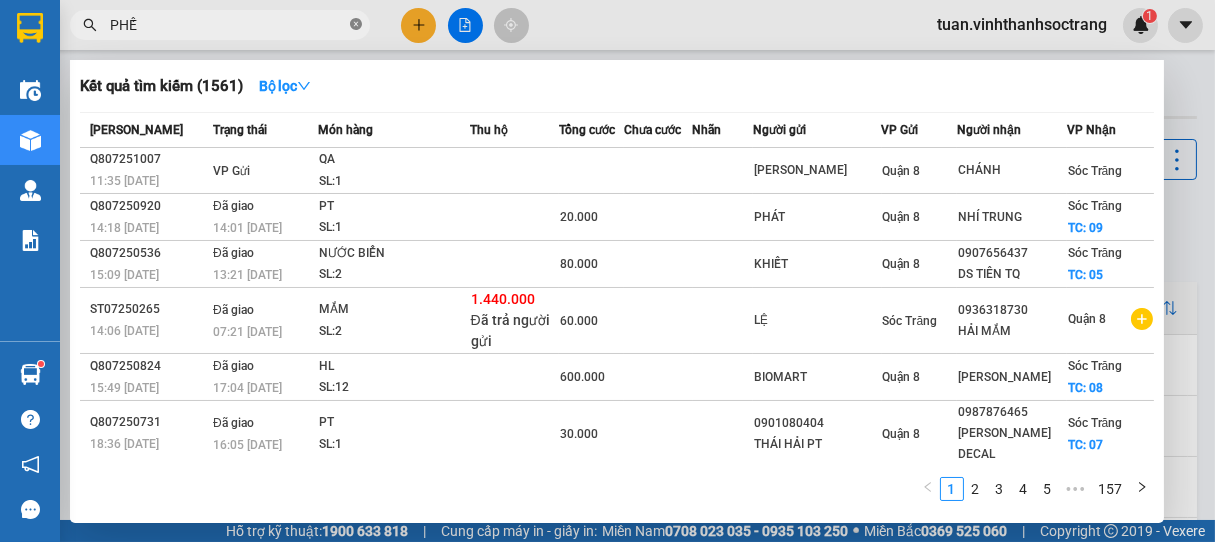 type on "PHẾN" 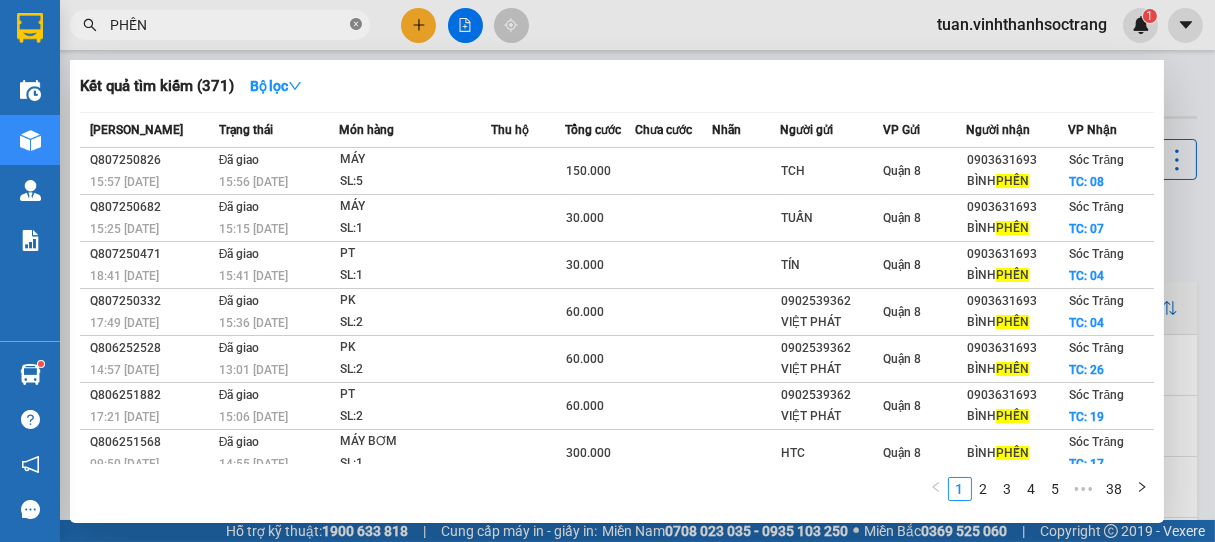 click 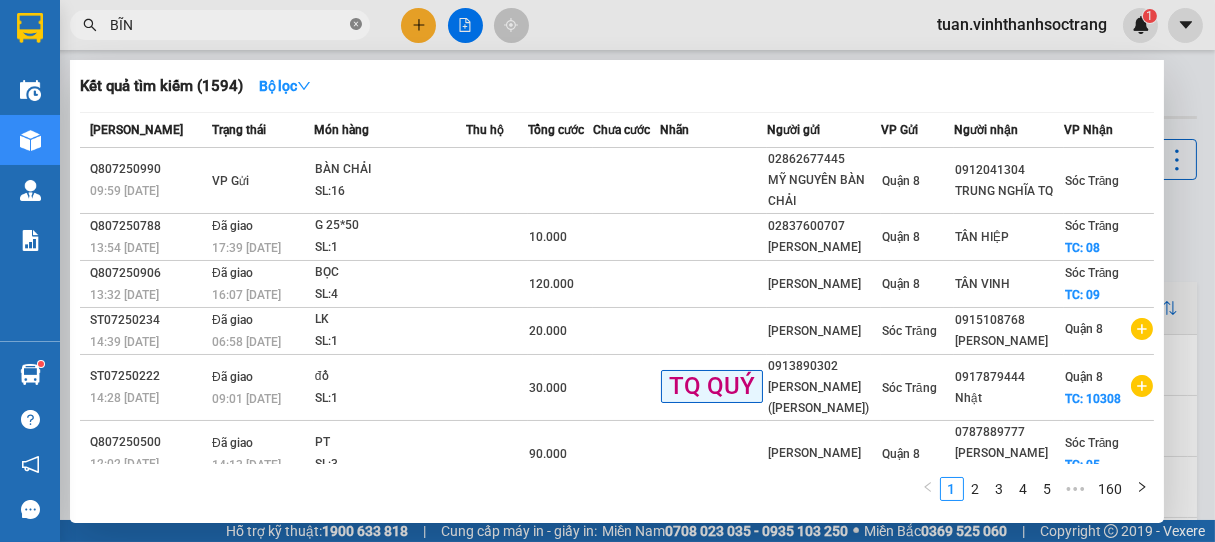 type on "[PERSON_NAME]" 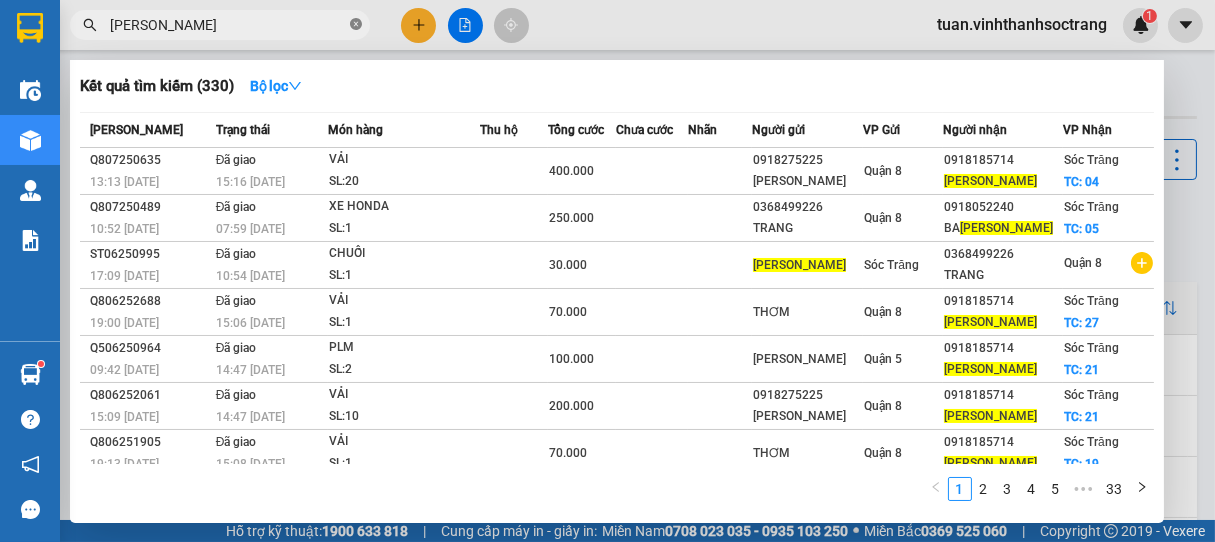 click 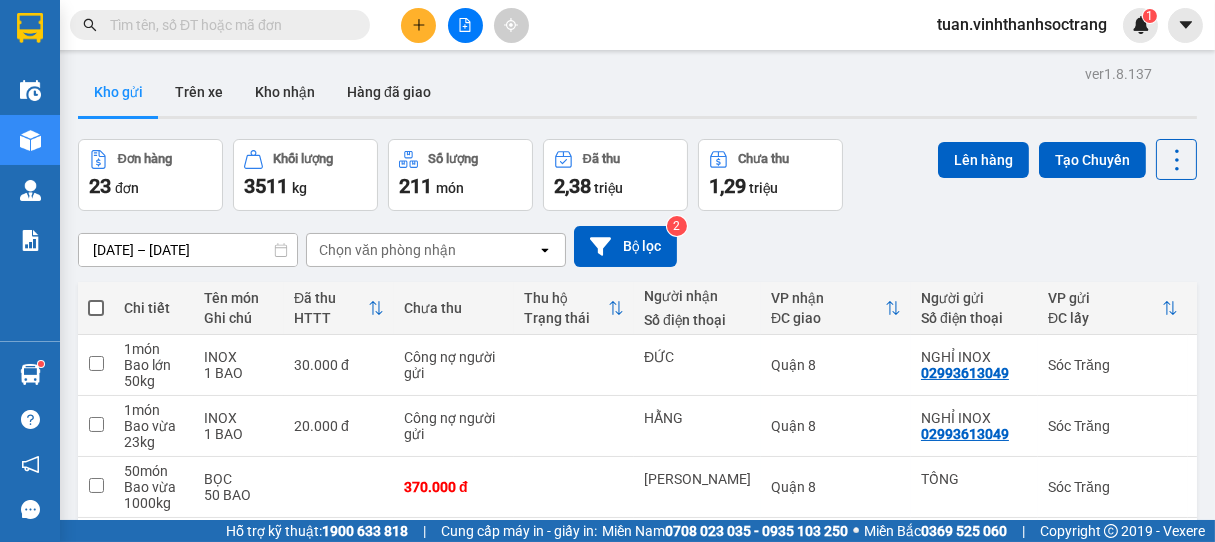 click at bounding box center [228, 25] 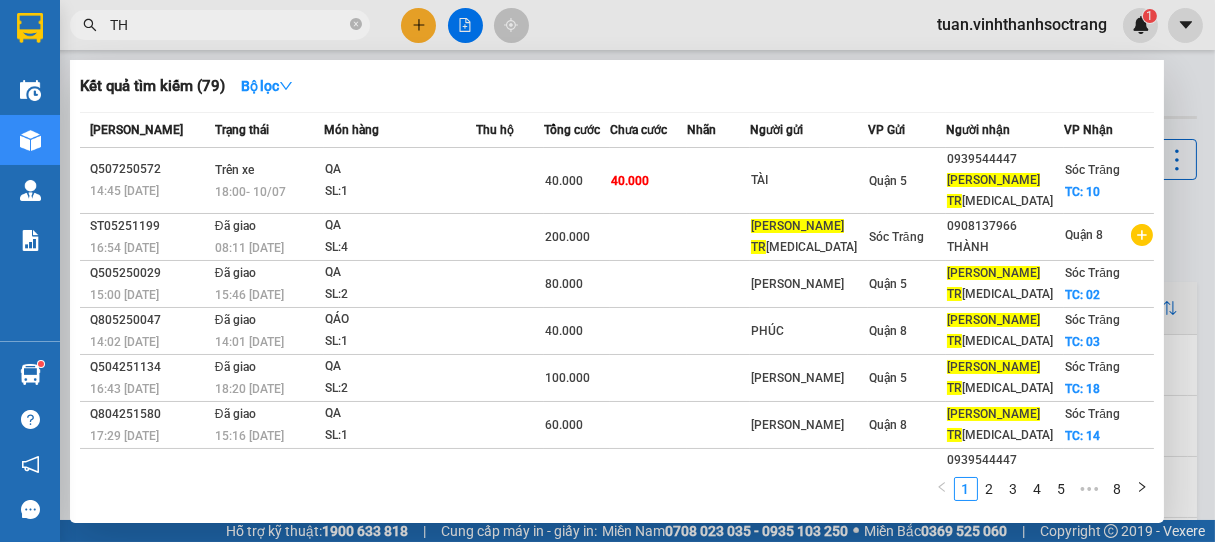 type on "T" 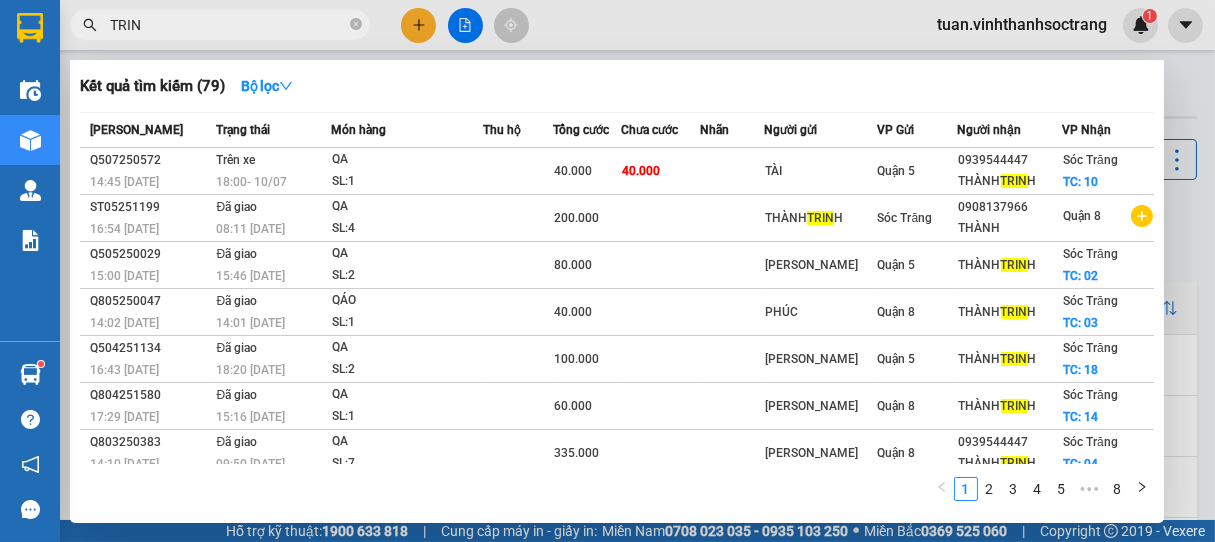 type on "TRINH" 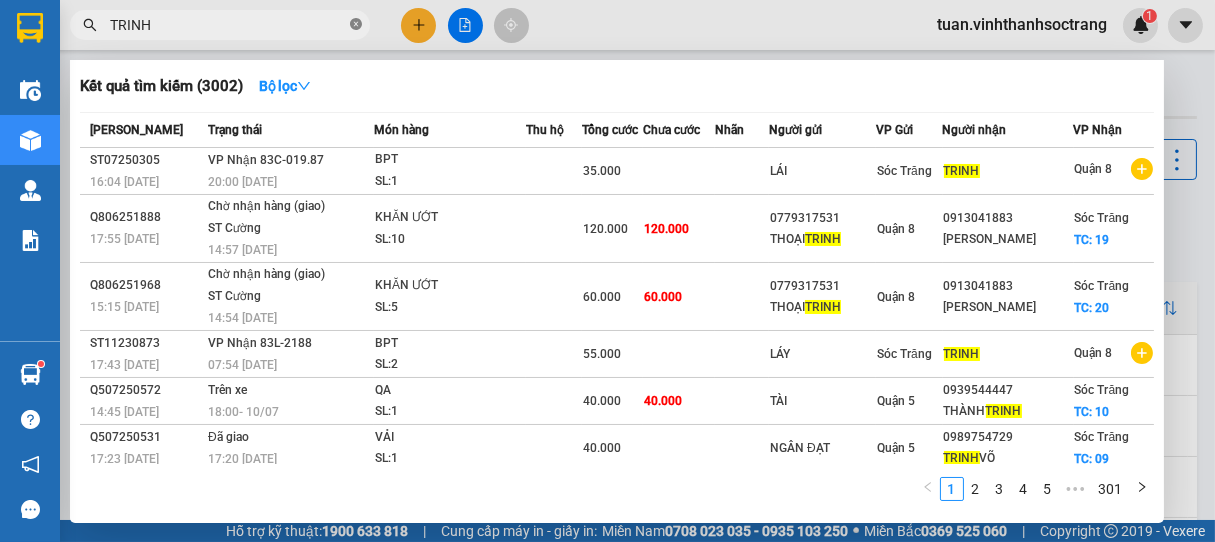click 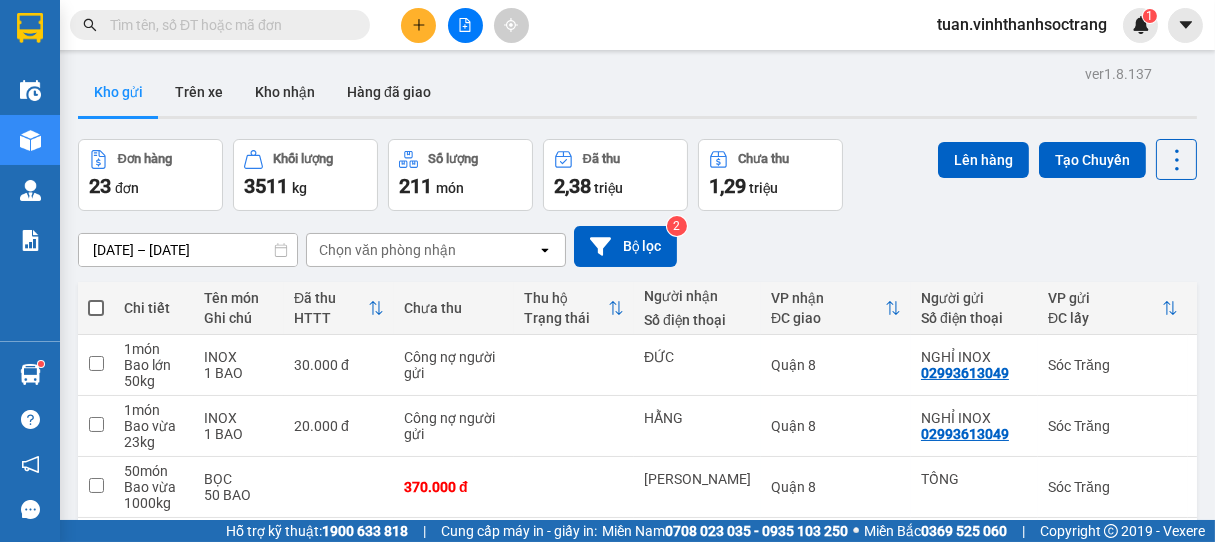 click at bounding box center [228, 25] 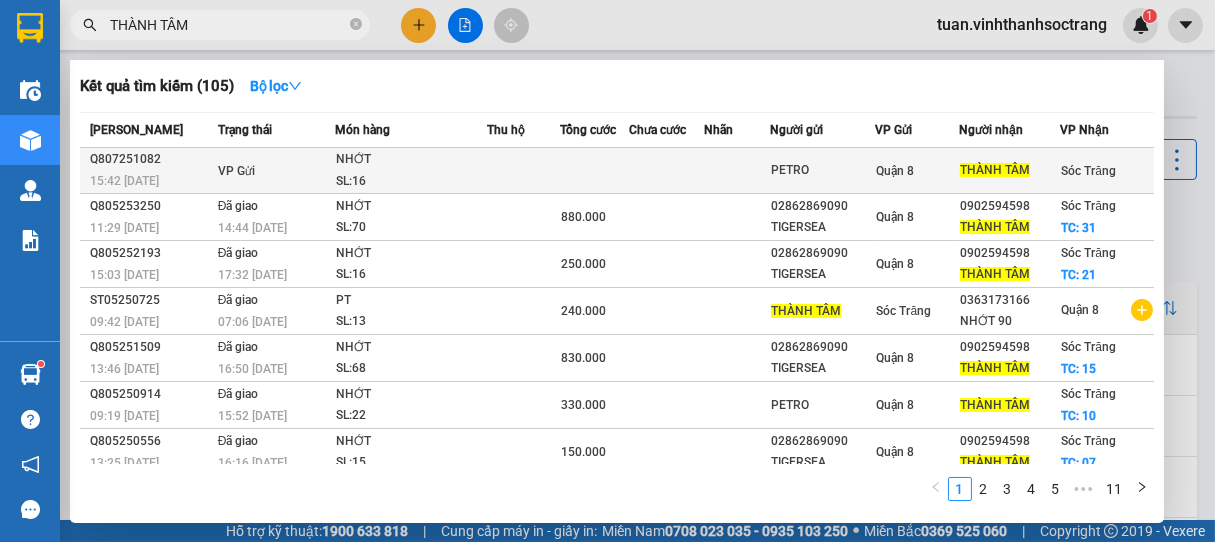 type on "THÀNH TÂM" 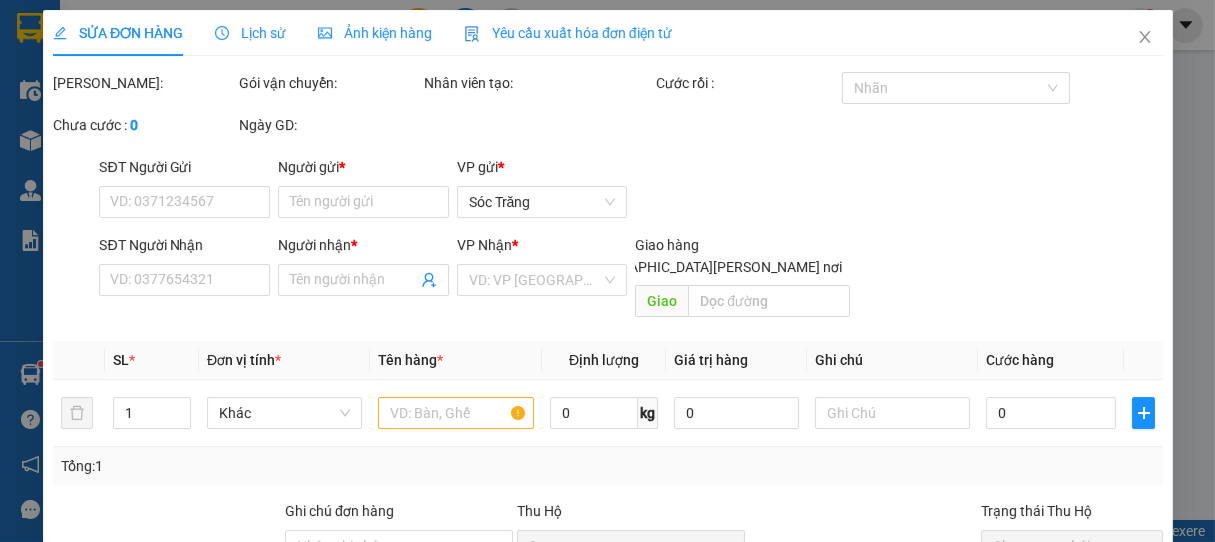 type on "PETRO" 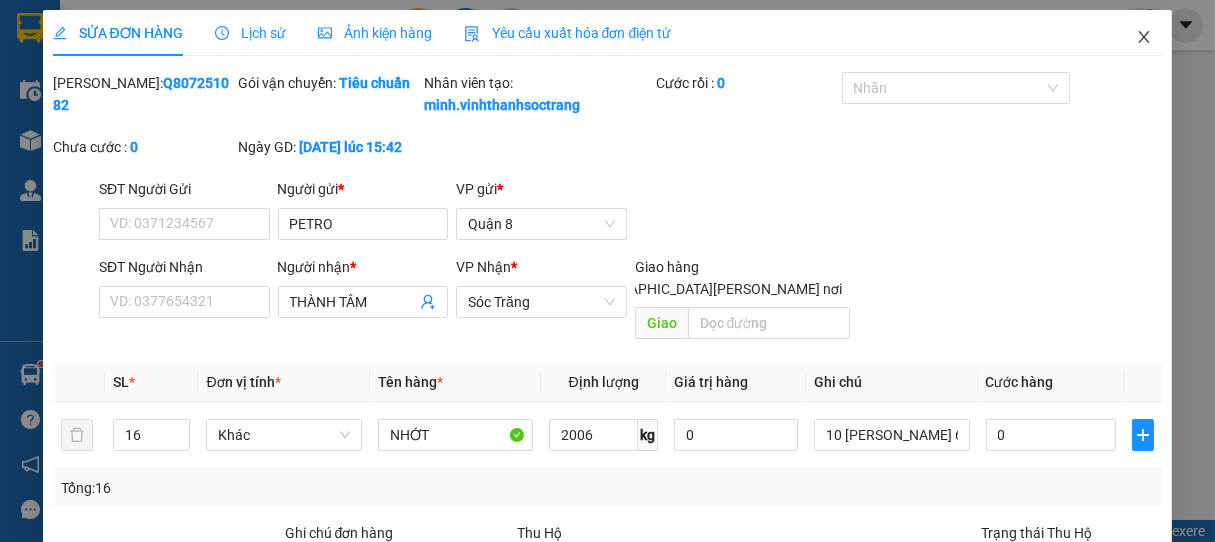 click 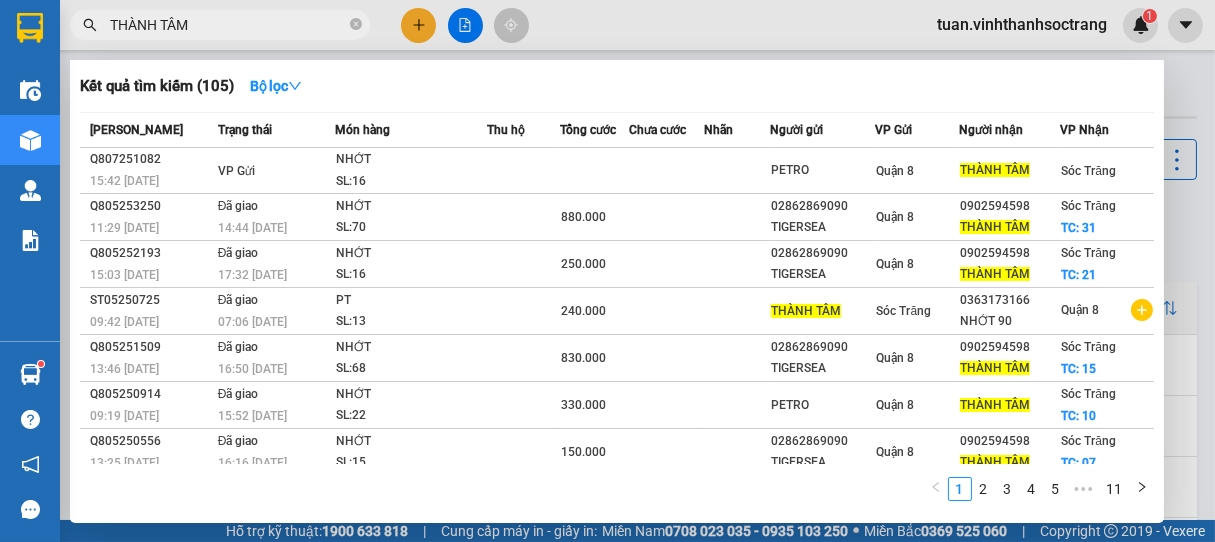 click on "THÀNH TÂM" at bounding box center [228, 25] 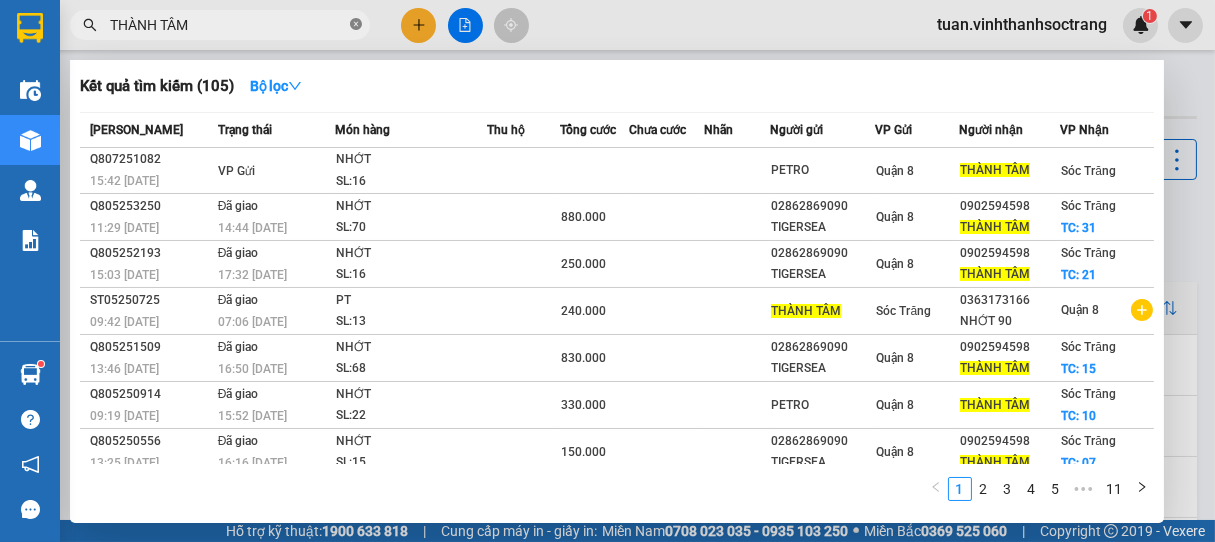 click 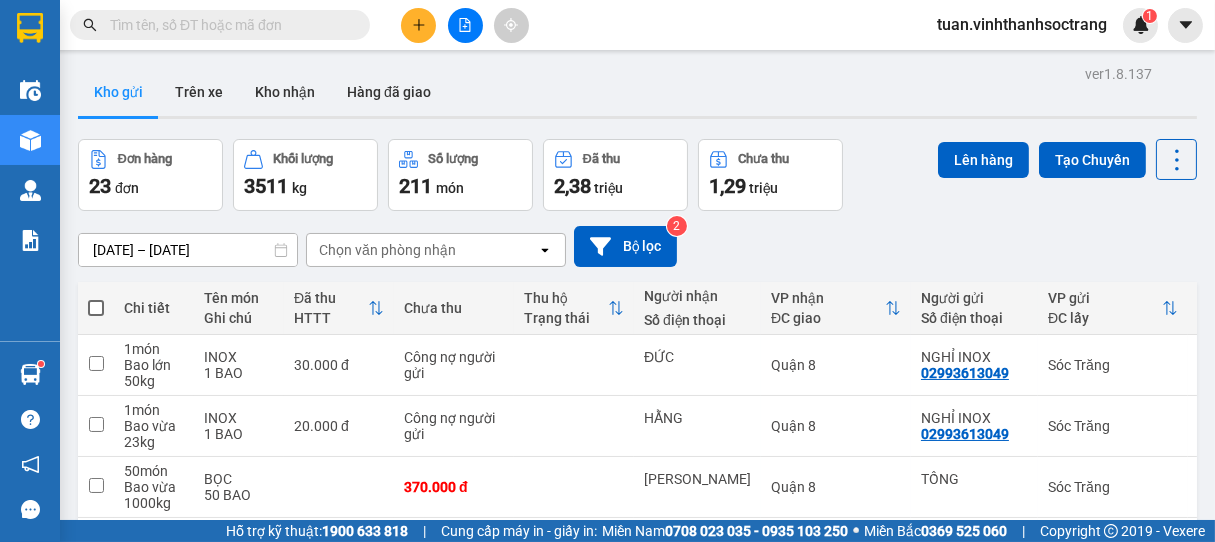 click at bounding box center (228, 25) 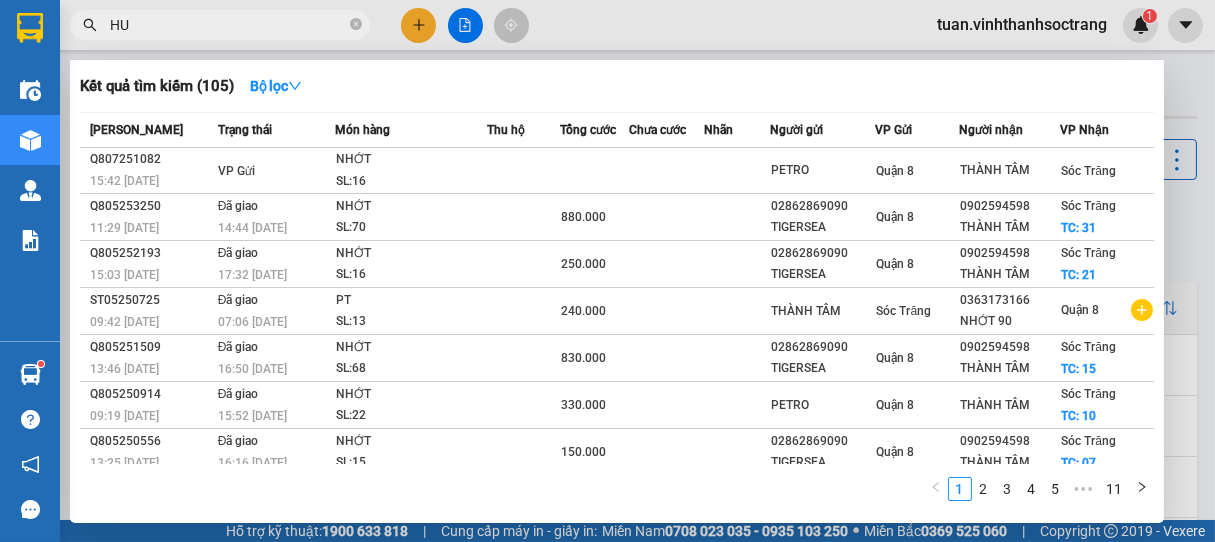 type on "HUỆ" 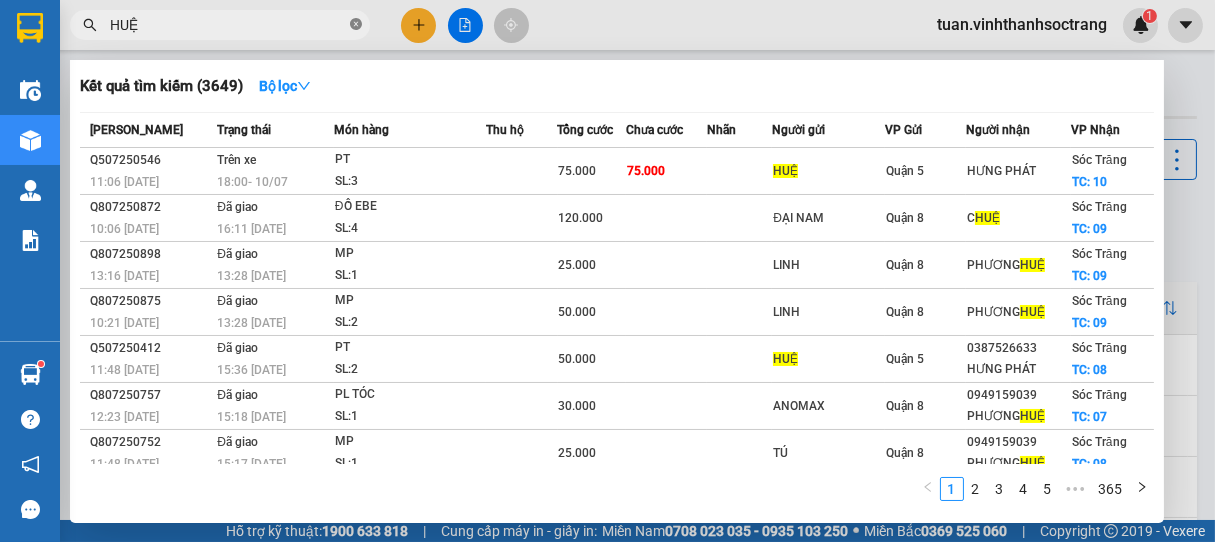click 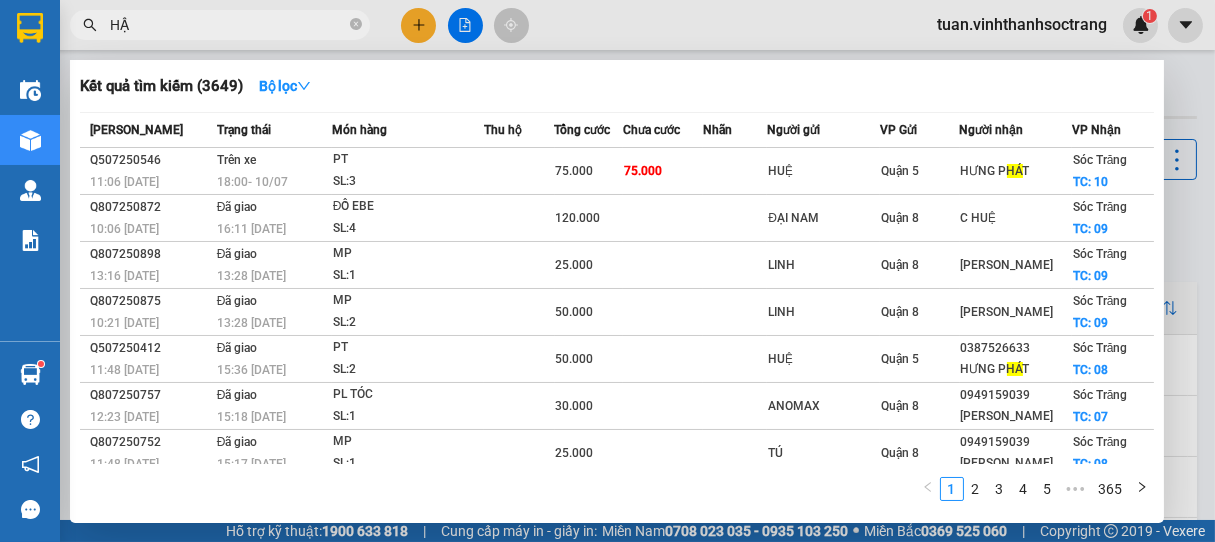 type on "HẬU" 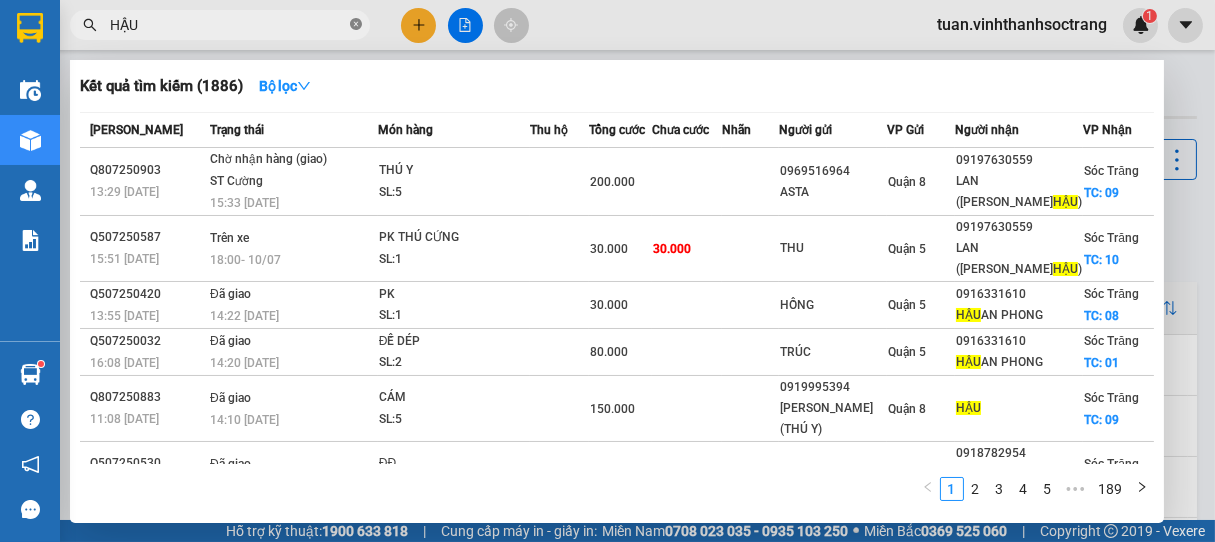 click 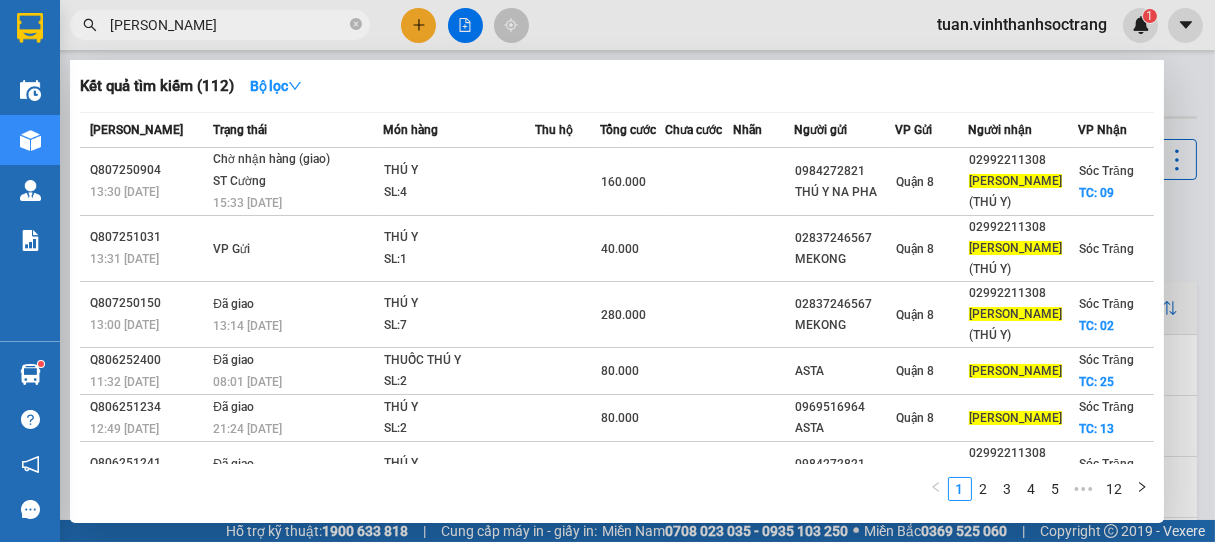 type on "[PERSON_NAME]" 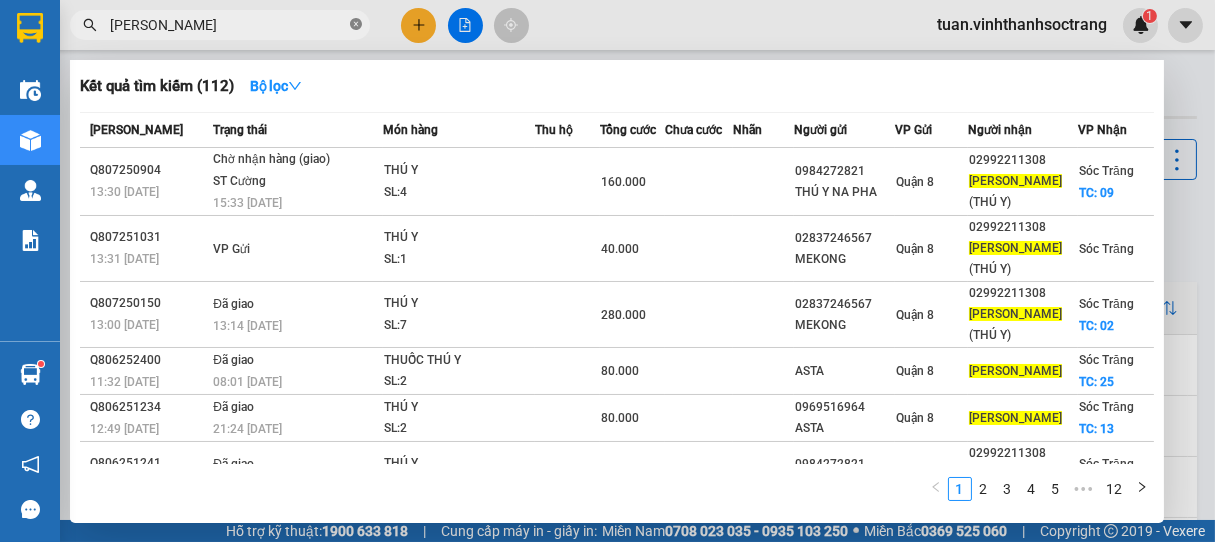 click 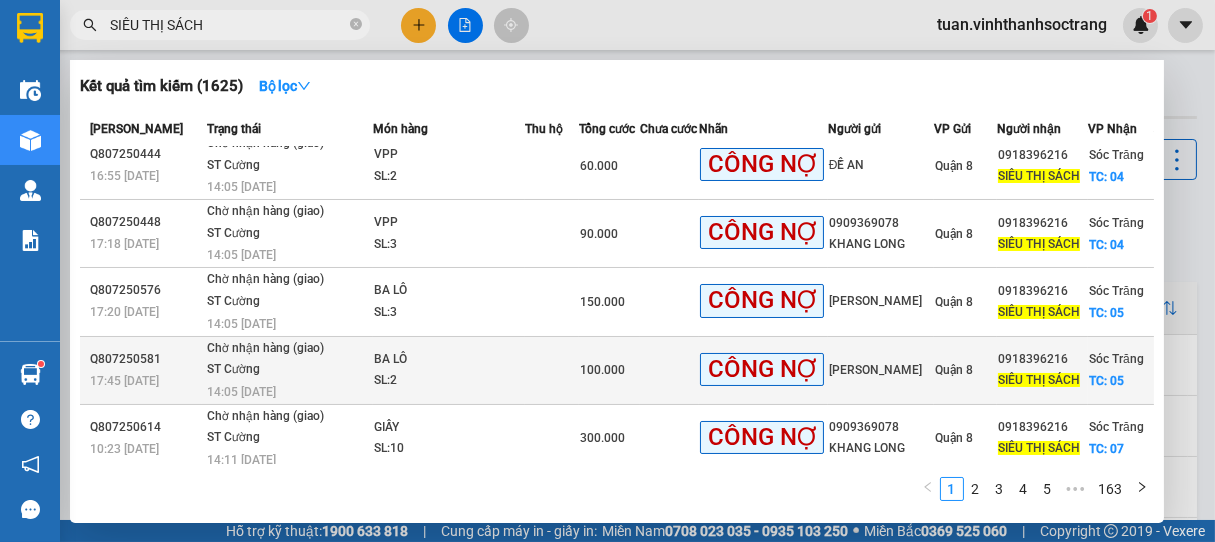 scroll, scrollTop: 374, scrollLeft: 0, axis: vertical 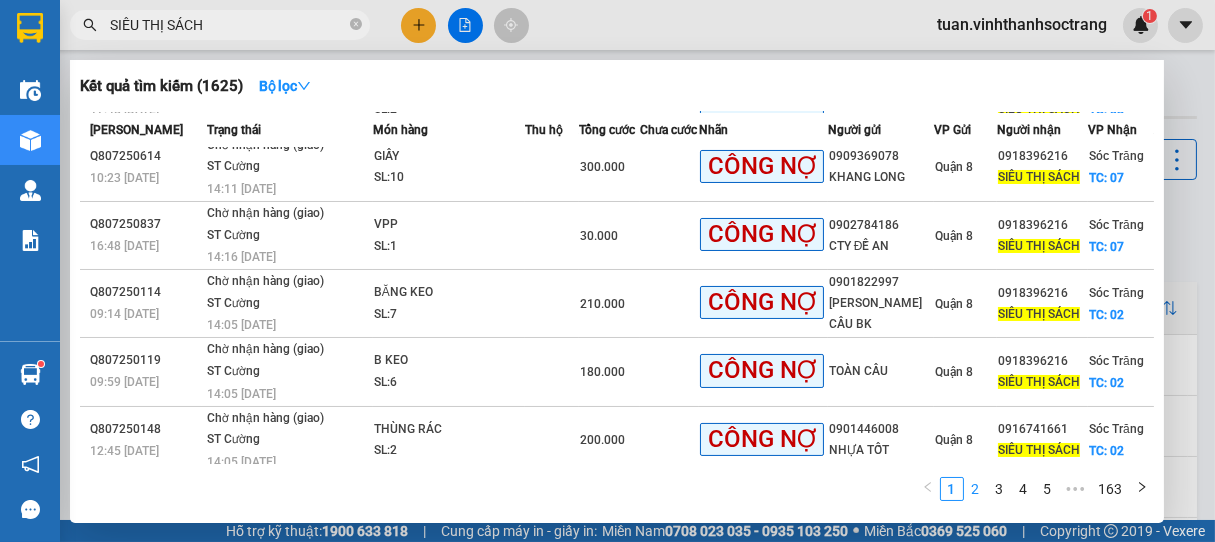 type on "SIÊU THỊ SÁCH" 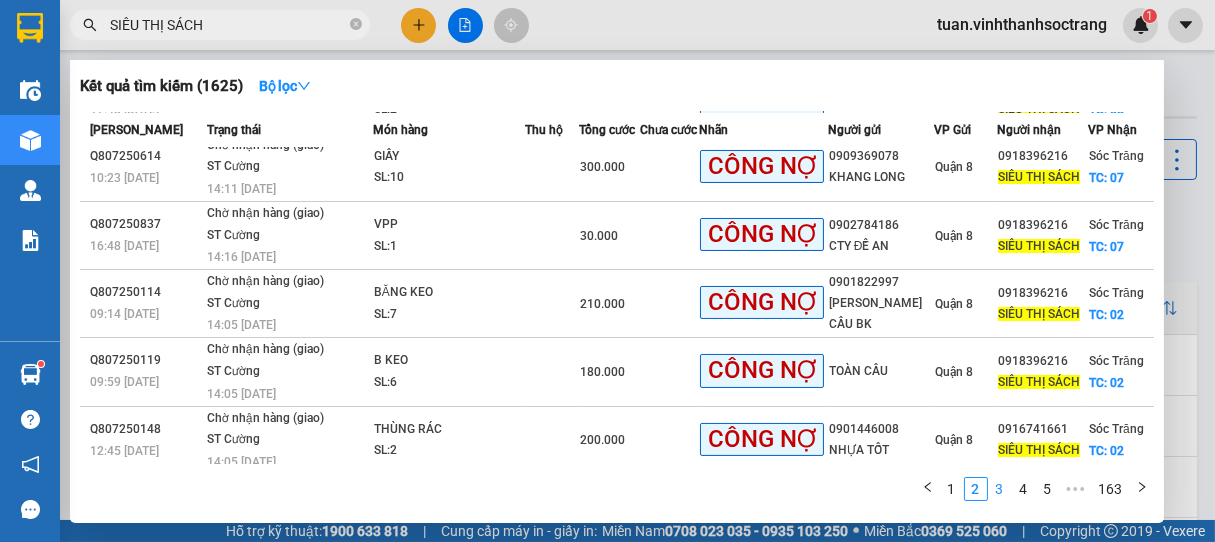 click on "3" at bounding box center (1000, 489) 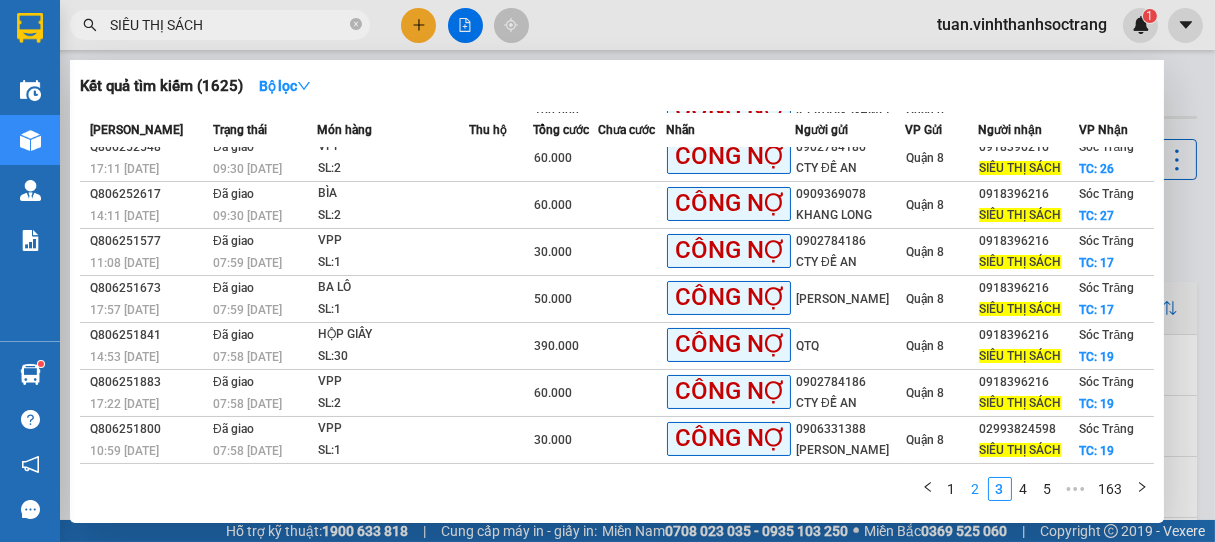 scroll, scrollTop: 149, scrollLeft: 0, axis: vertical 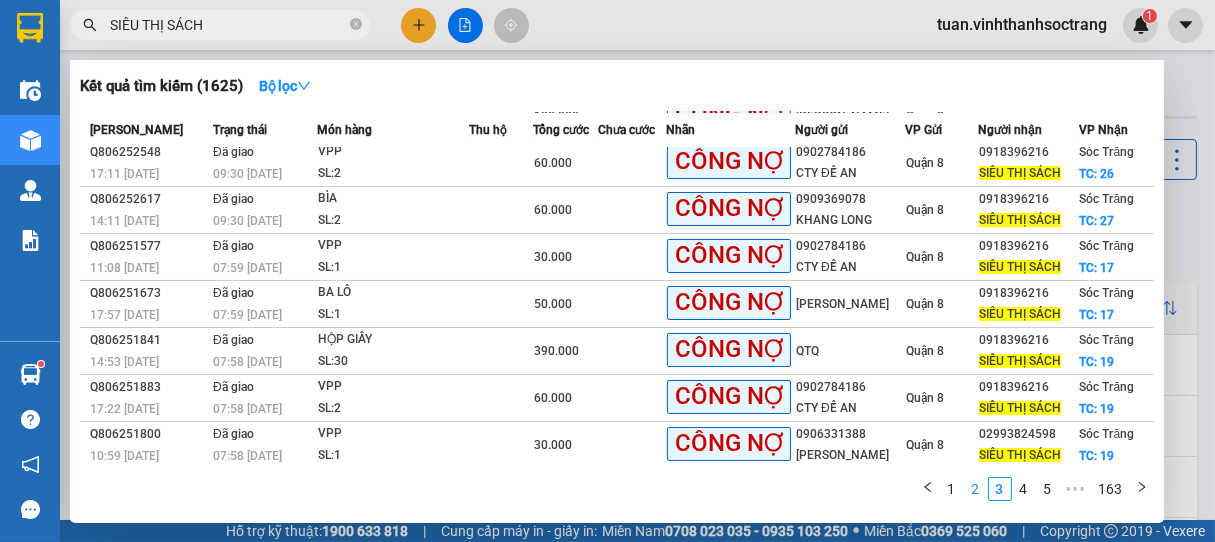 click on "2" at bounding box center (976, 489) 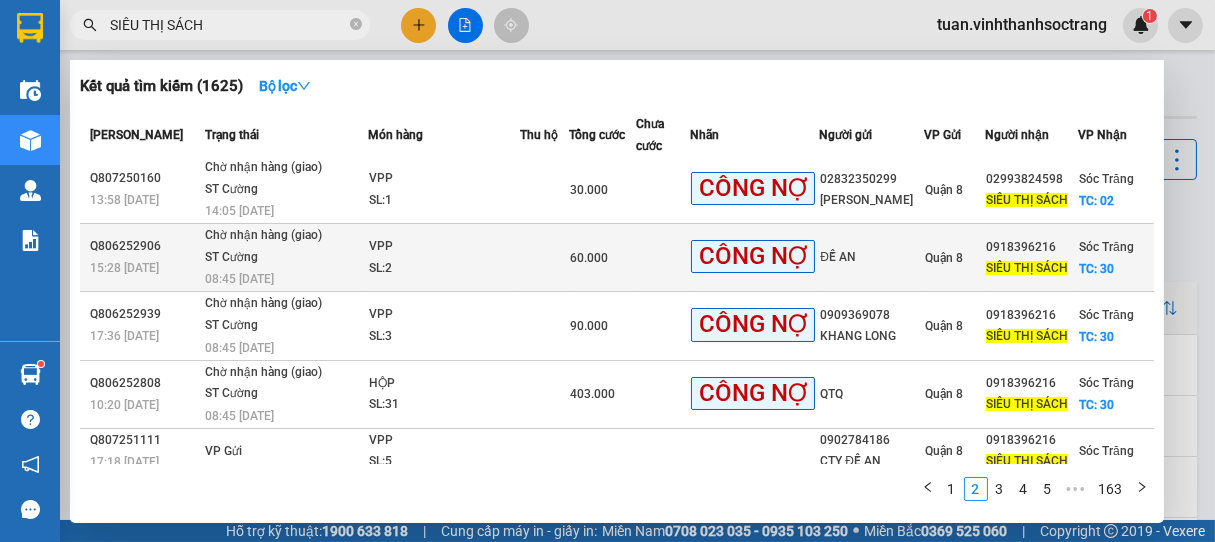scroll, scrollTop: 0, scrollLeft: 0, axis: both 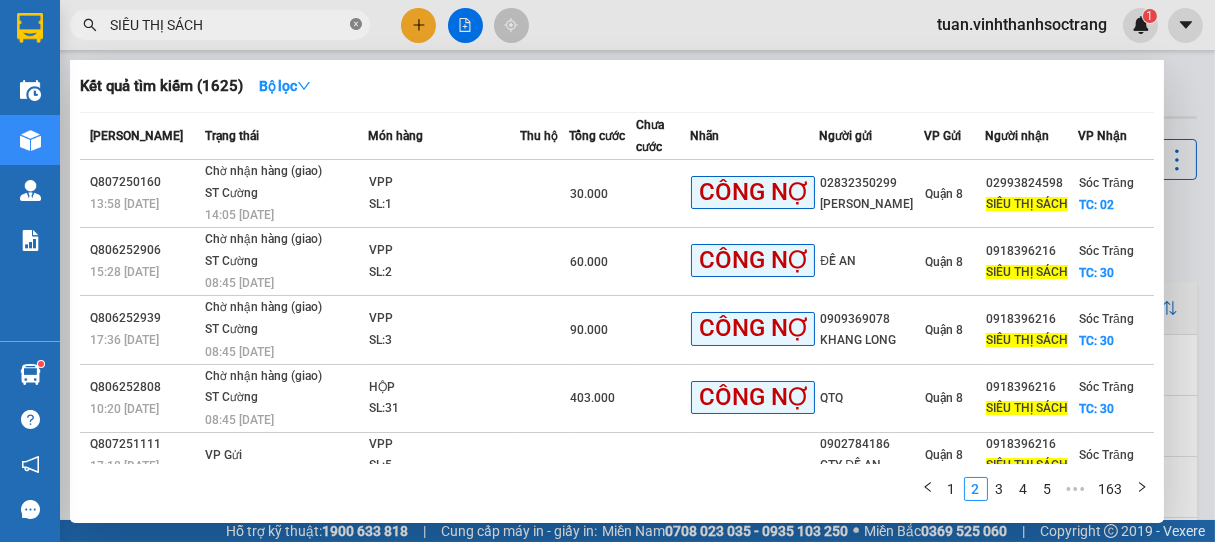 click 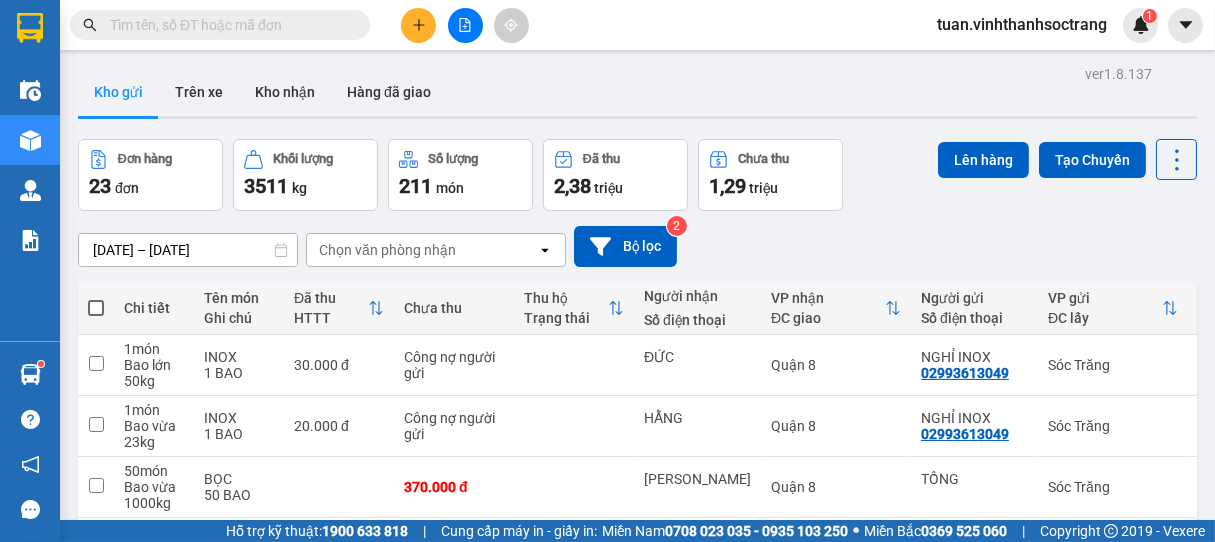 click at bounding box center [228, 25] 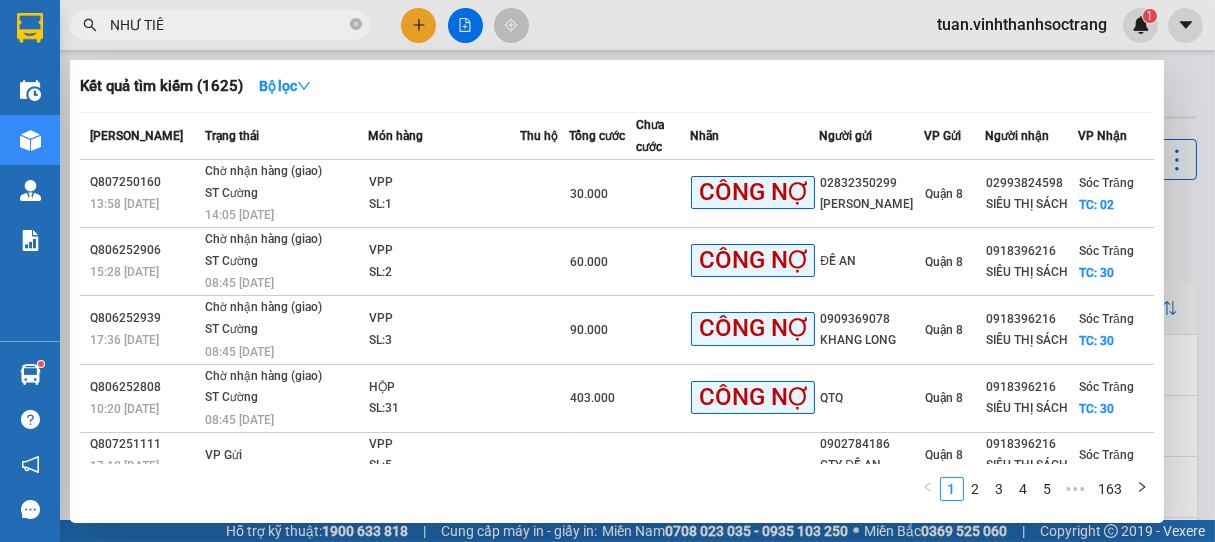 type on "[PERSON_NAME]" 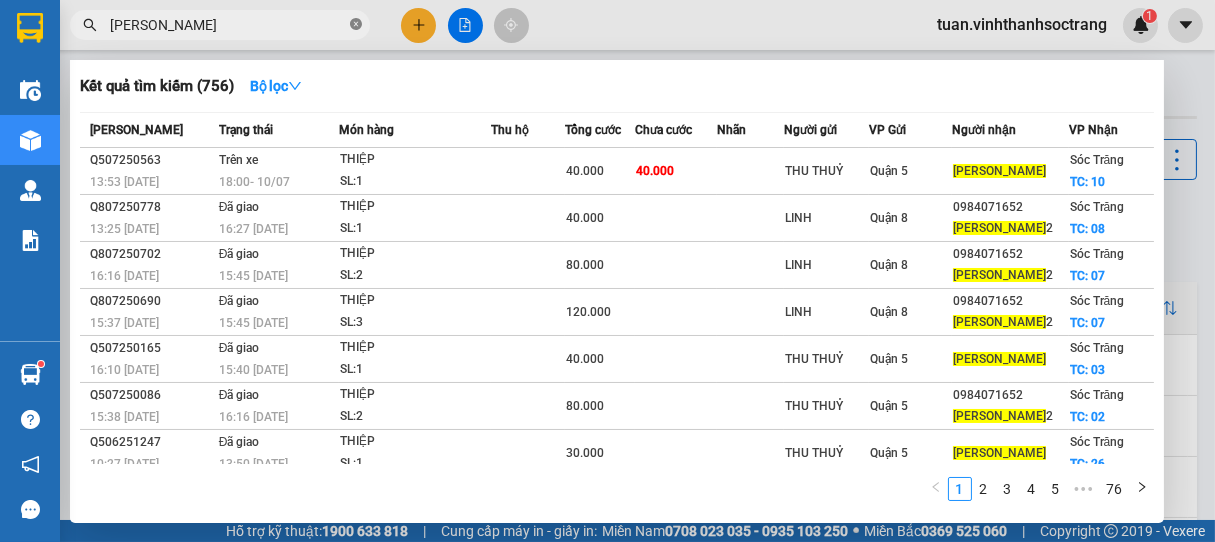 click 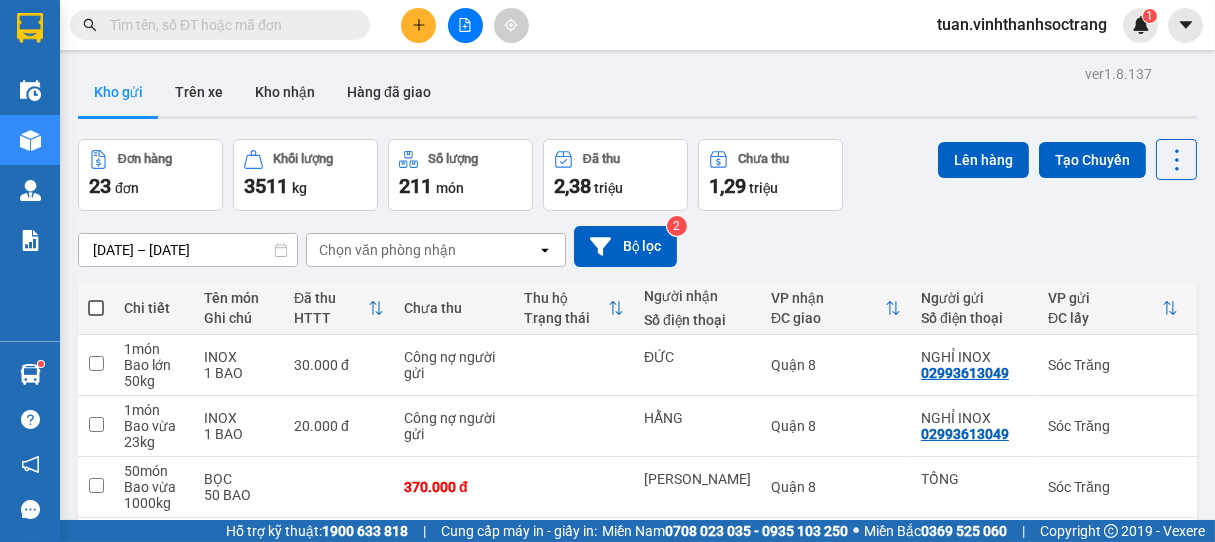 click at bounding box center [228, 25] 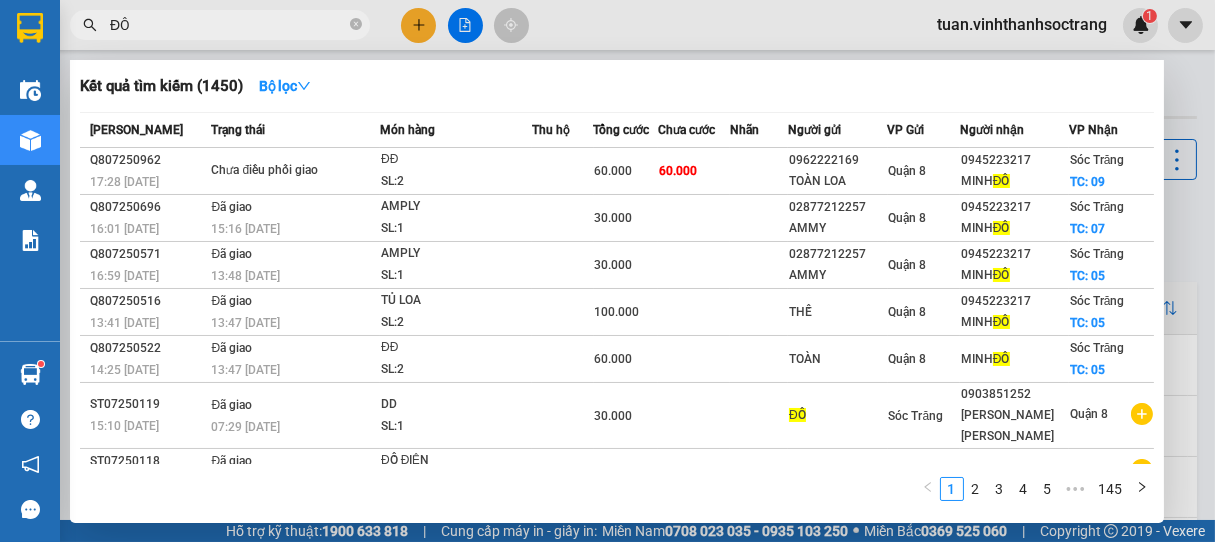 type on "Đ" 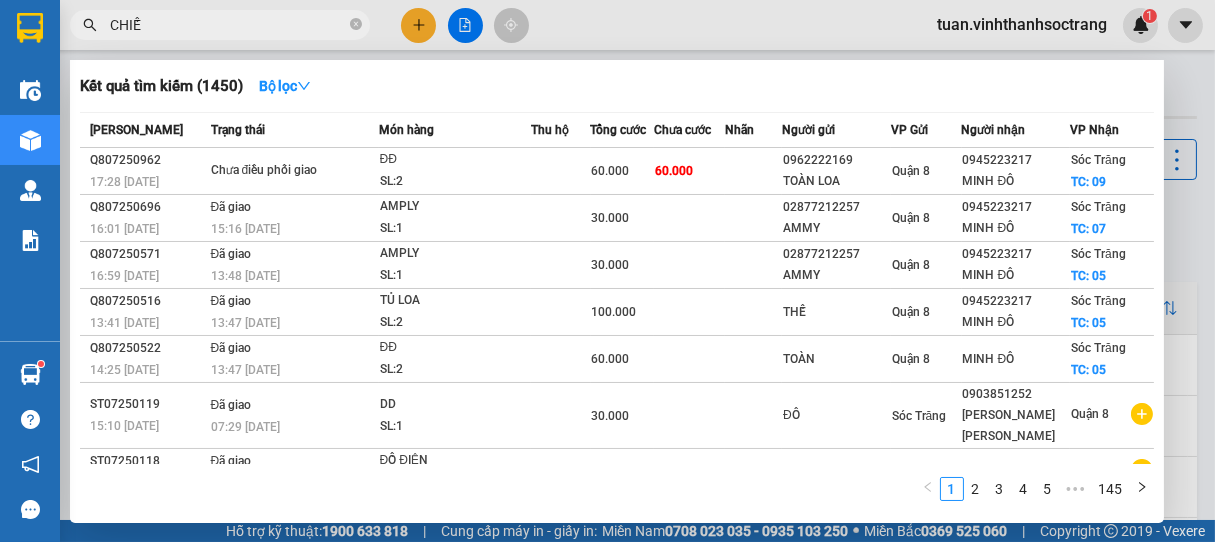 type on "CHIẾN" 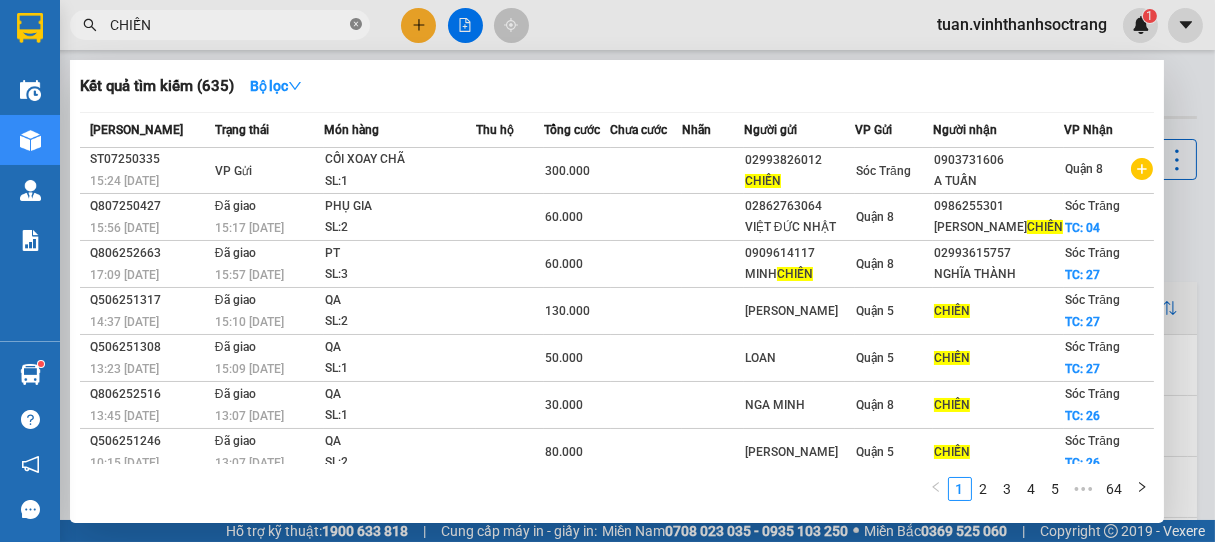 click 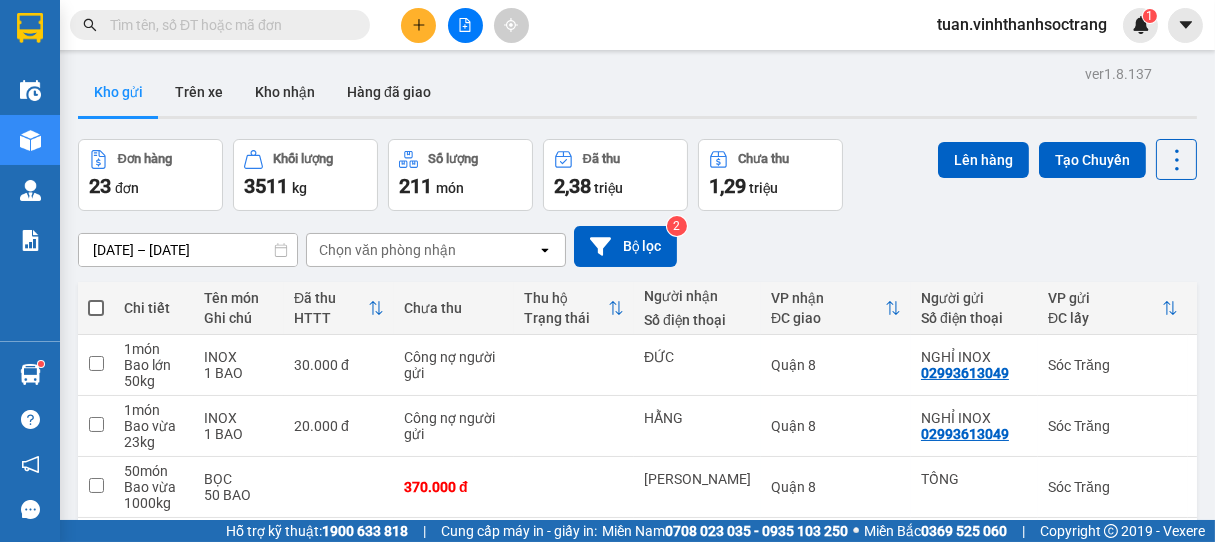 click at bounding box center (228, 25) 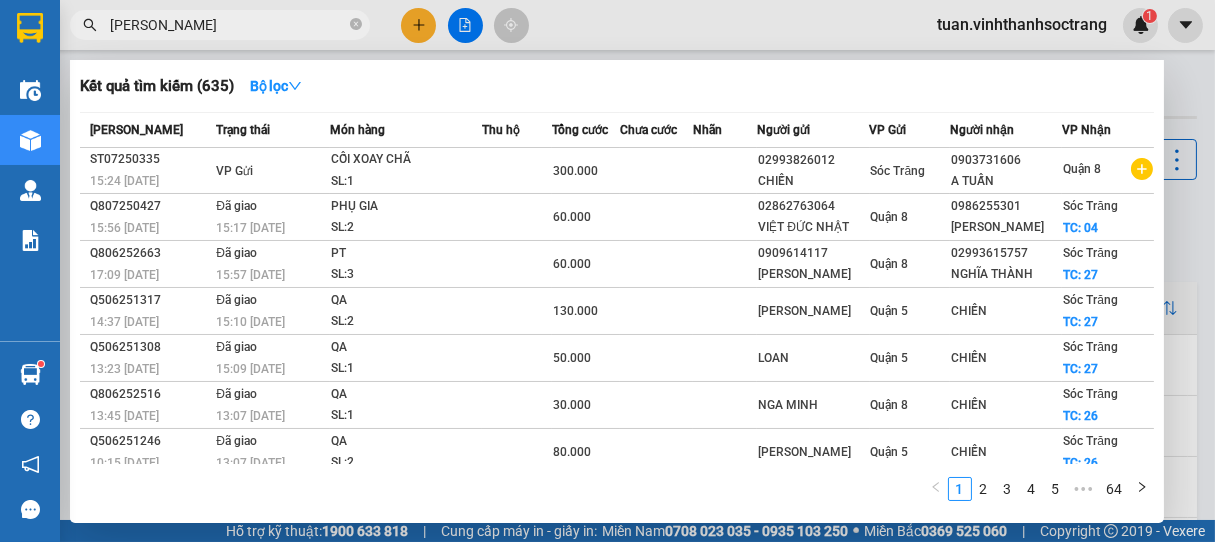 type on "[PERSON_NAME]" 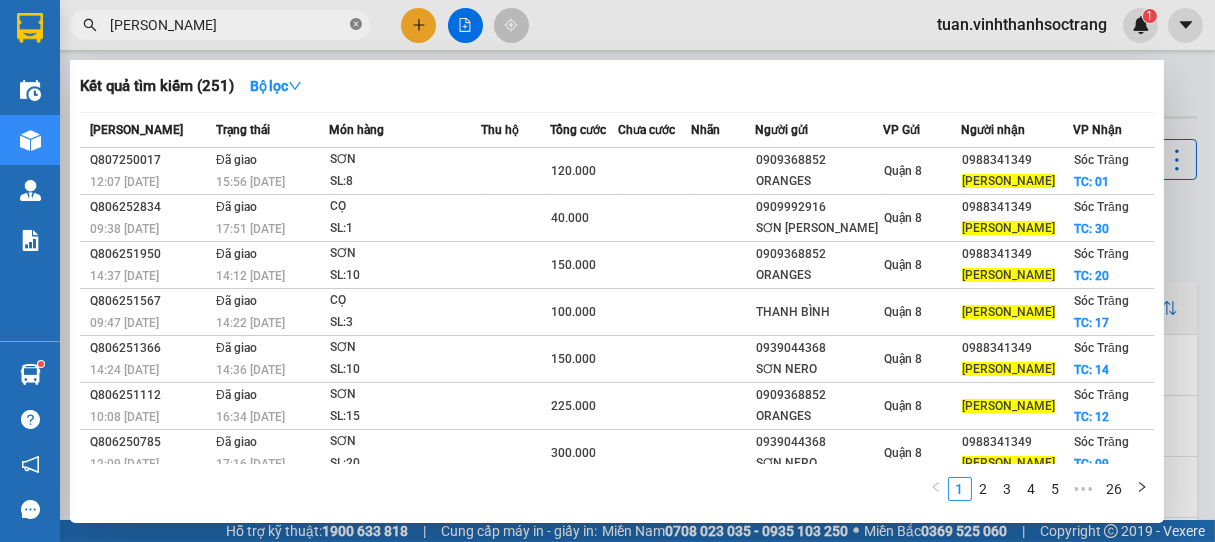 click 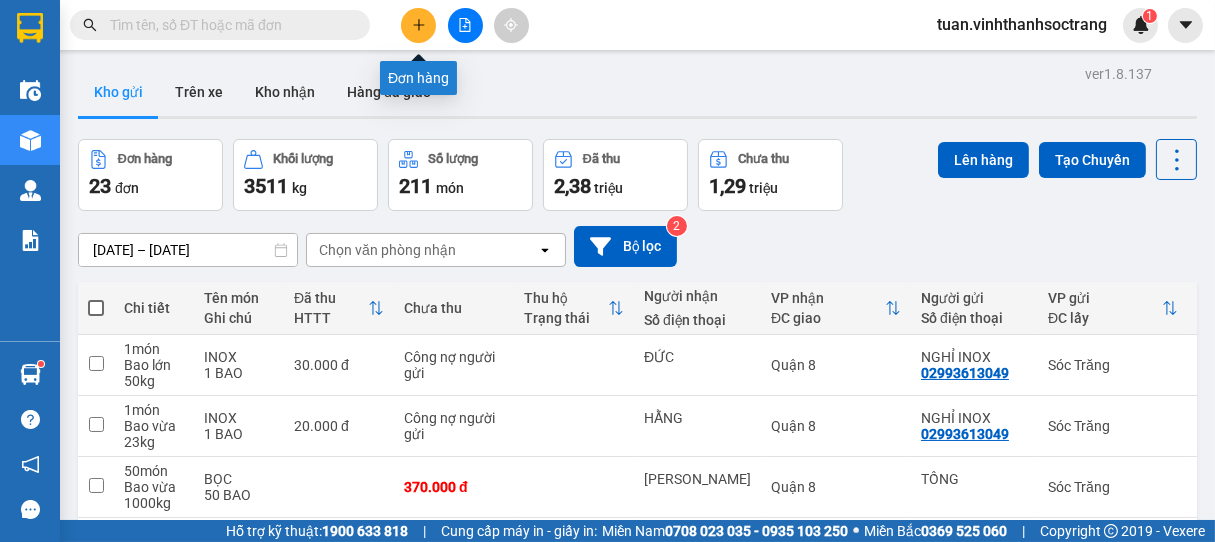 click at bounding box center [418, 25] 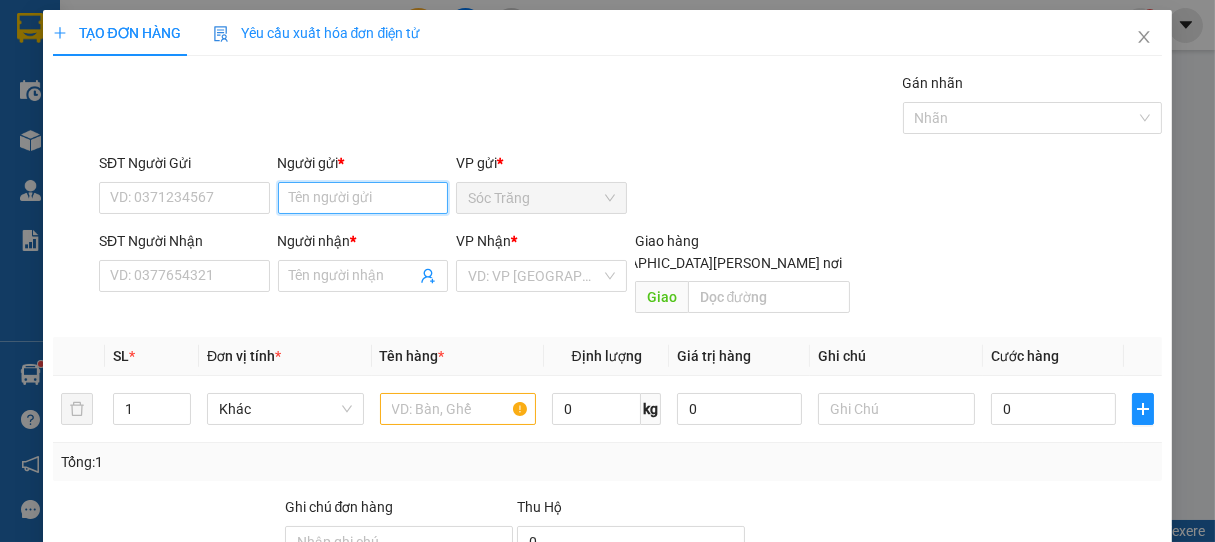 click on "Người gửi  *" at bounding box center [363, 198] 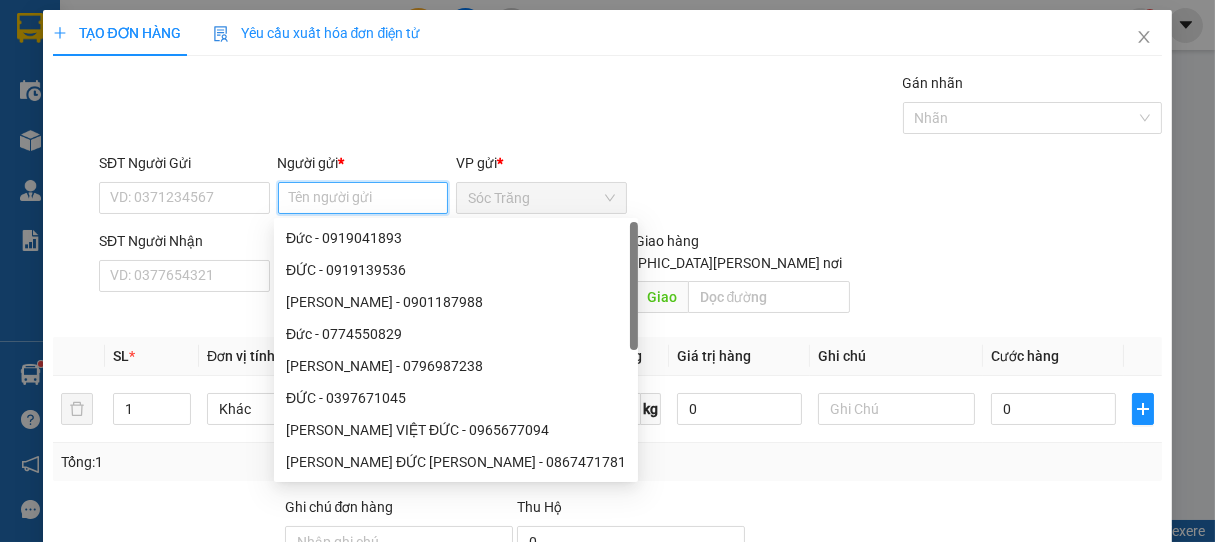 type on "D" 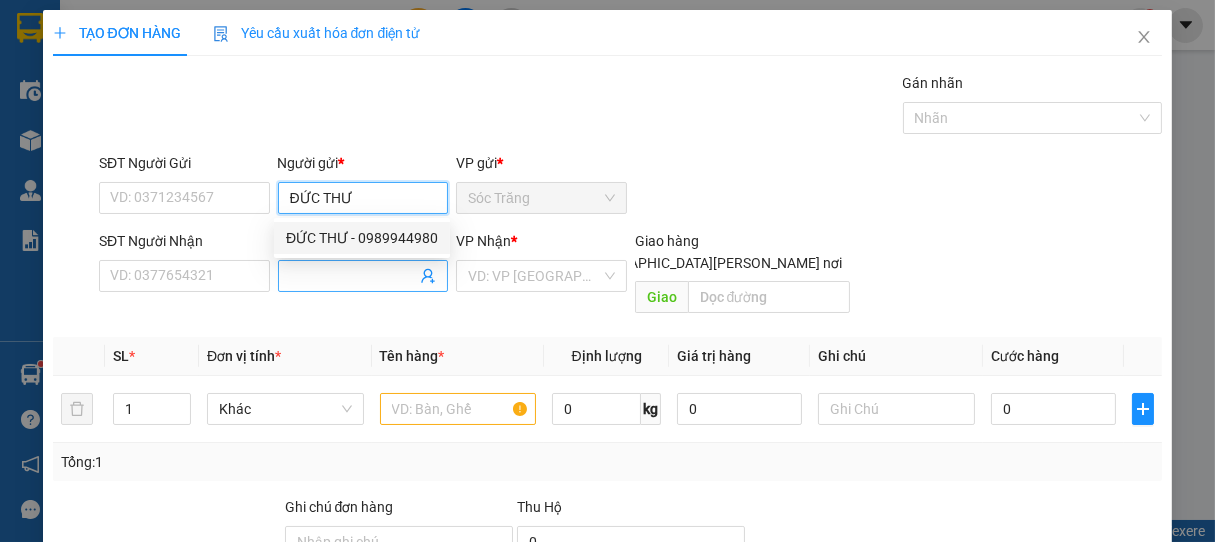 type on "ĐỨC THƯ" 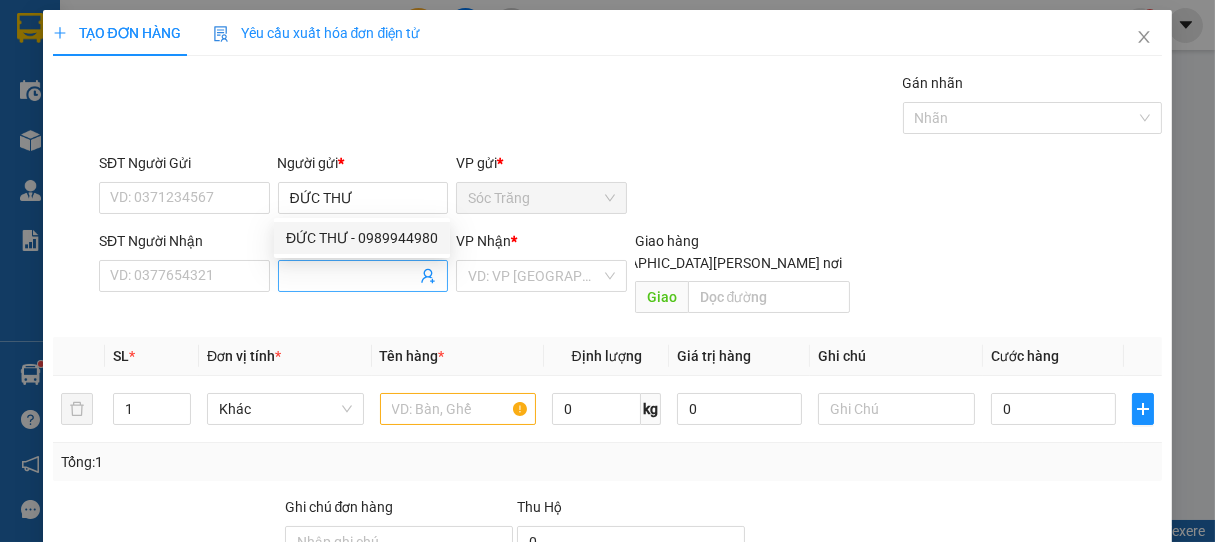 click on "Người nhận  *" at bounding box center [353, 276] 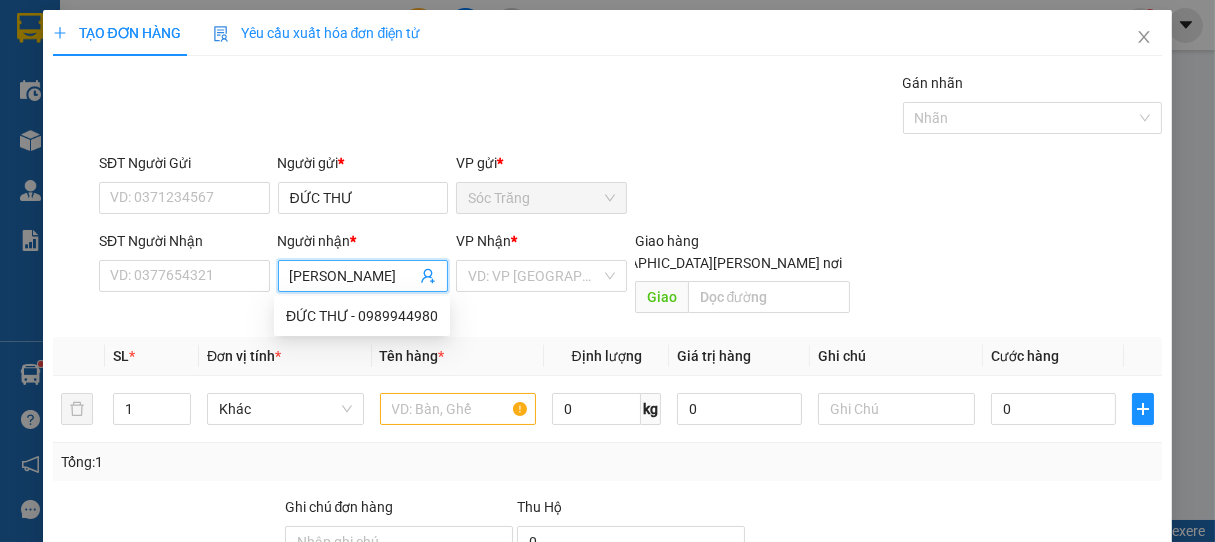scroll, scrollTop: 0, scrollLeft: 0, axis: both 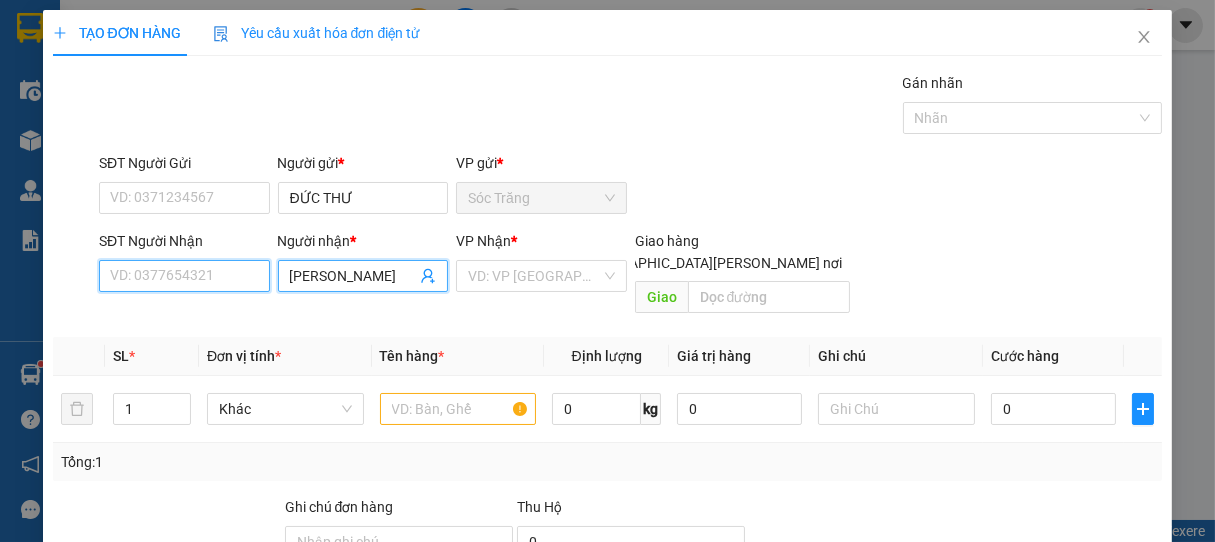 click on "SĐT Người Nhận" at bounding box center [184, 276] 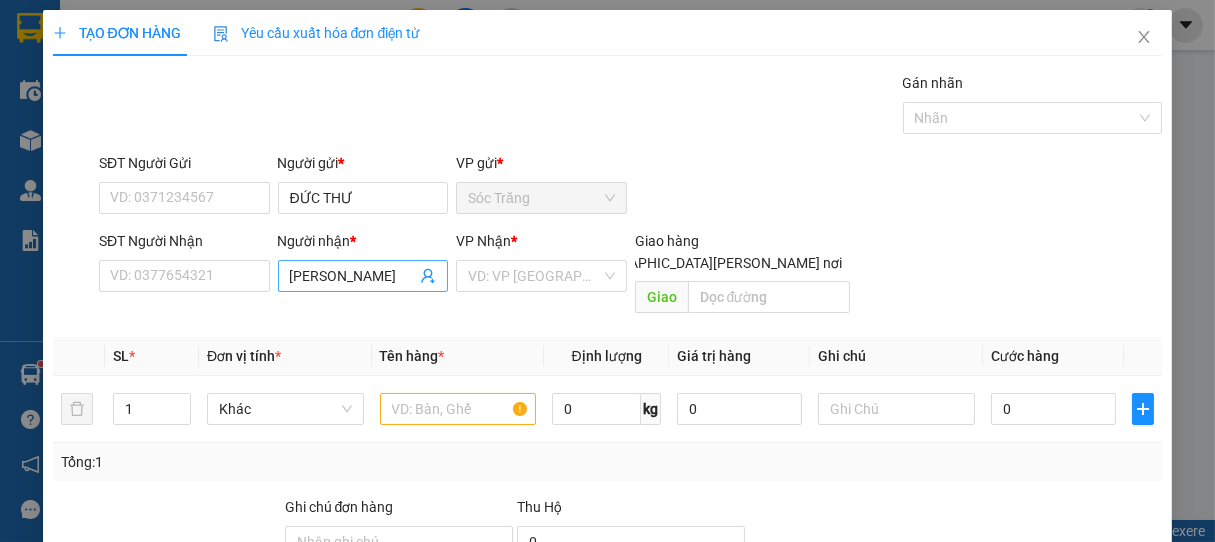 click on "[PERSON_NAME]" at bounding box center [353, 276] 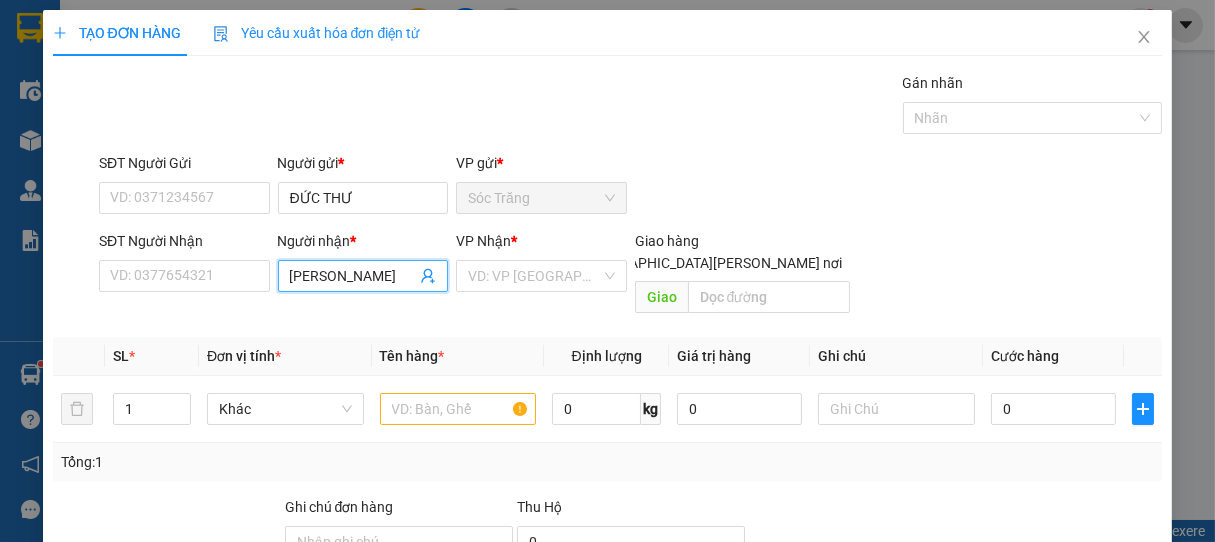 click on "[PERSON_NAME]" at bounding box center [353, 276] 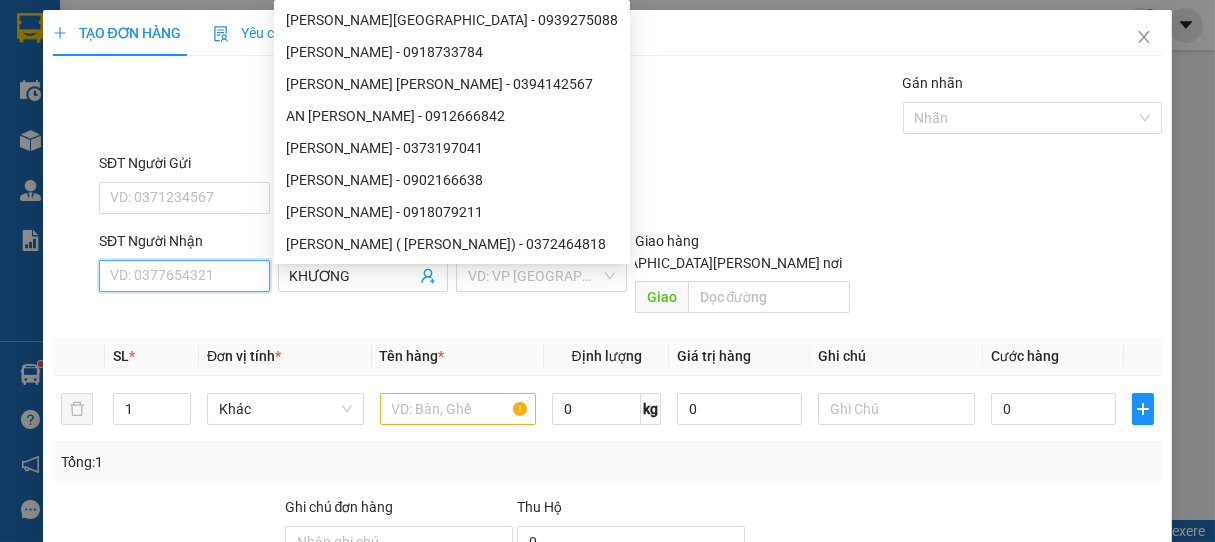 click on "SĐT Người Nhận" at bounding box center (184, 276) 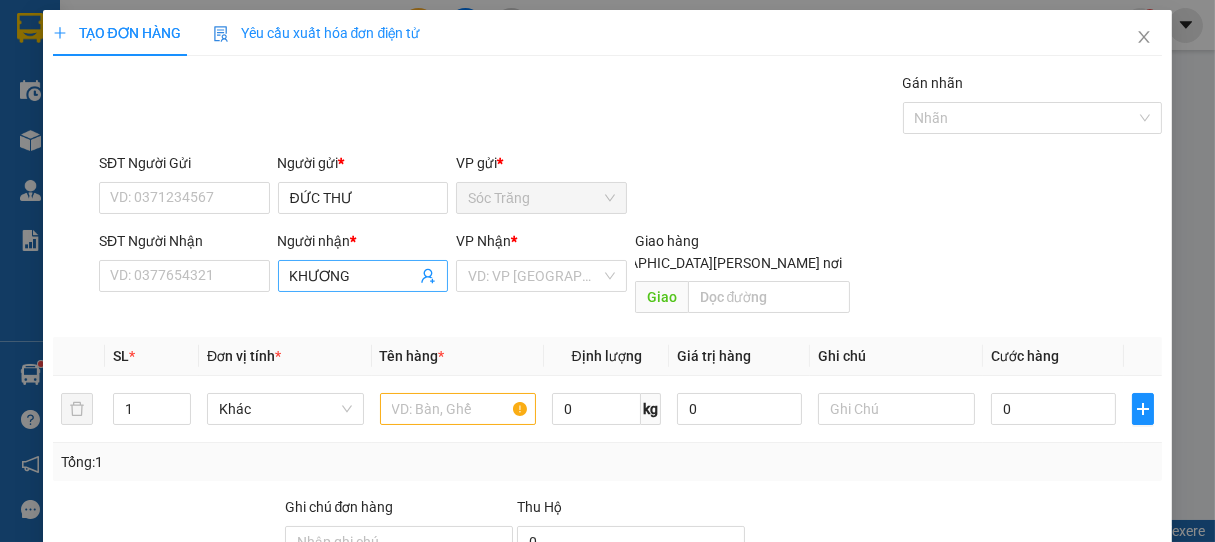 click on "KHƯƠNG" at bounding box center (363, 276) 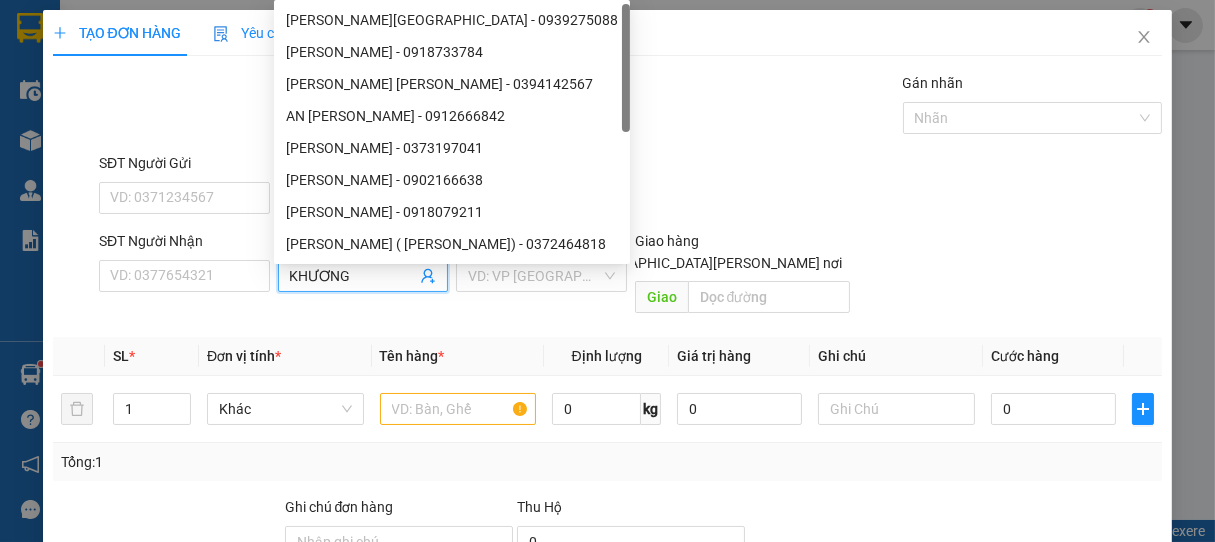 click on "KHƯƠNG" at bounding box center (363, 276) 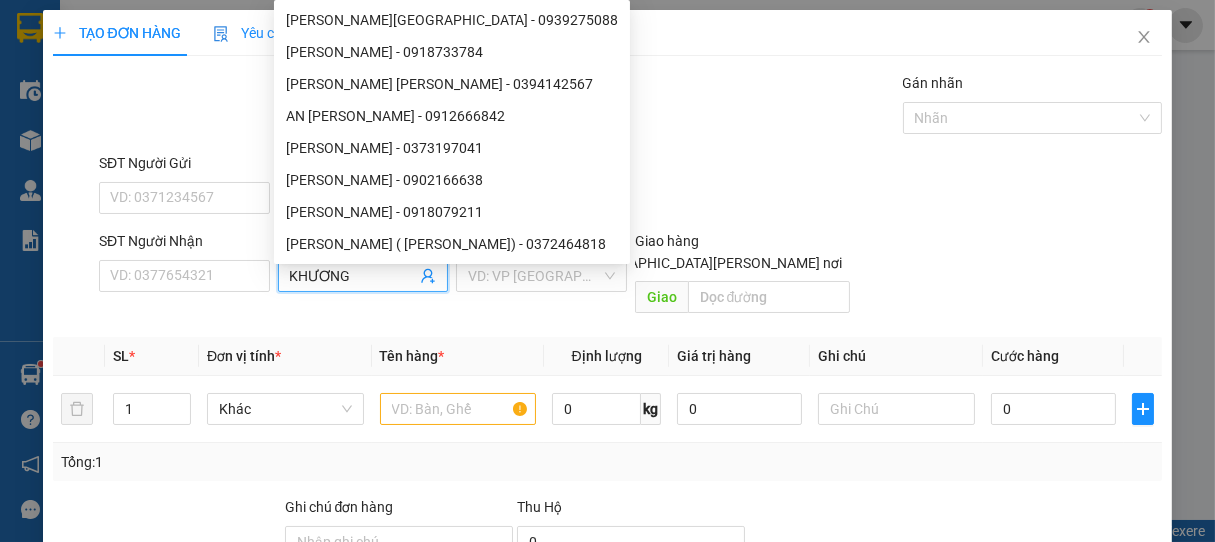 click on "KHƯƠNG" at bounding box center (353, 276) 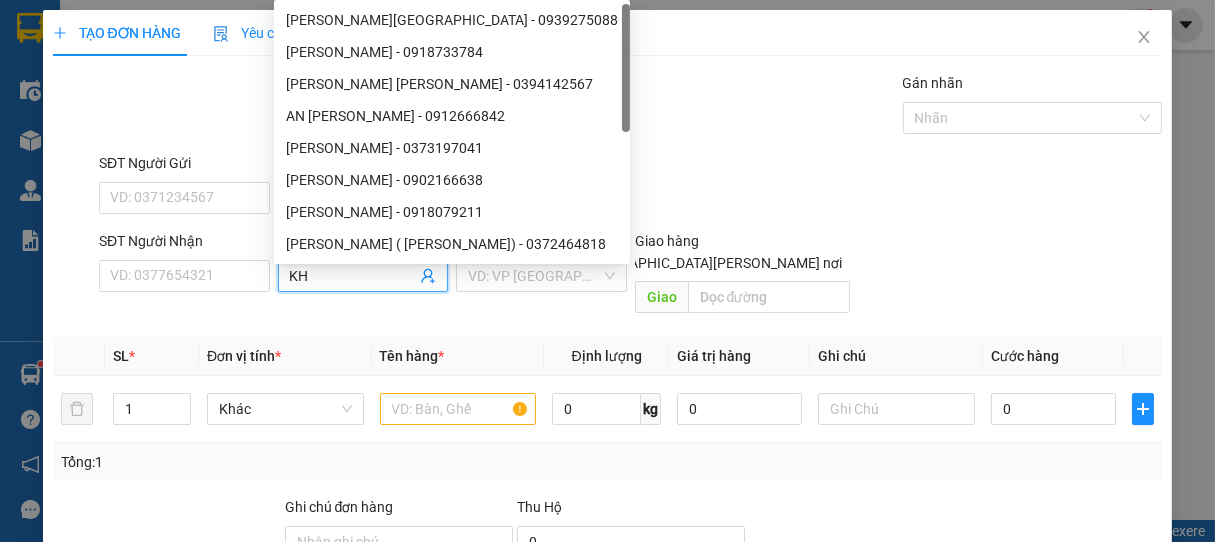 type on "K" 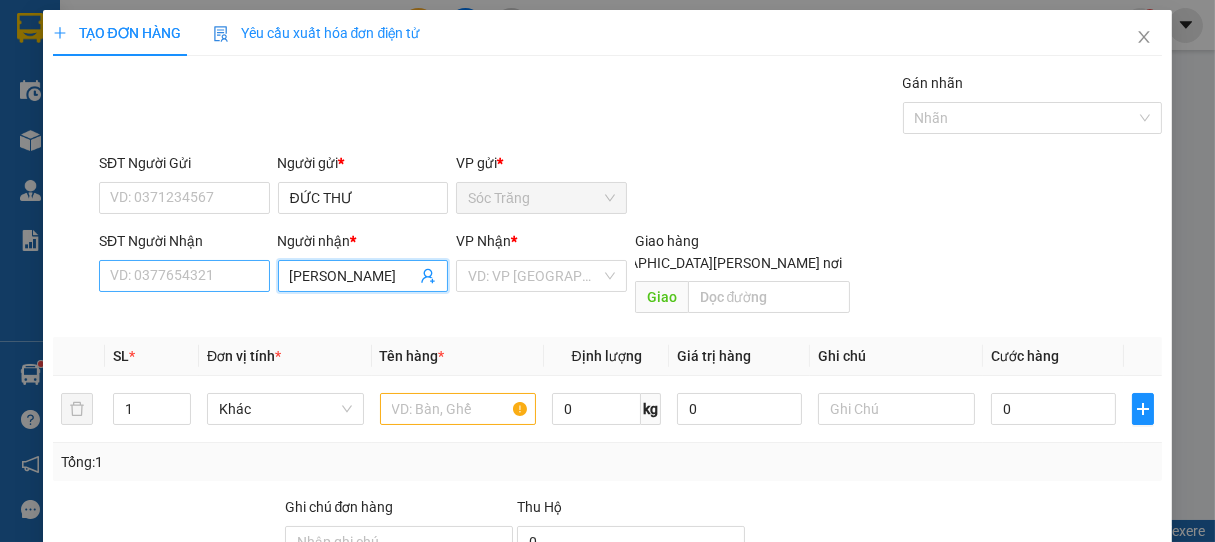 type on "[PERSON_NAME]" 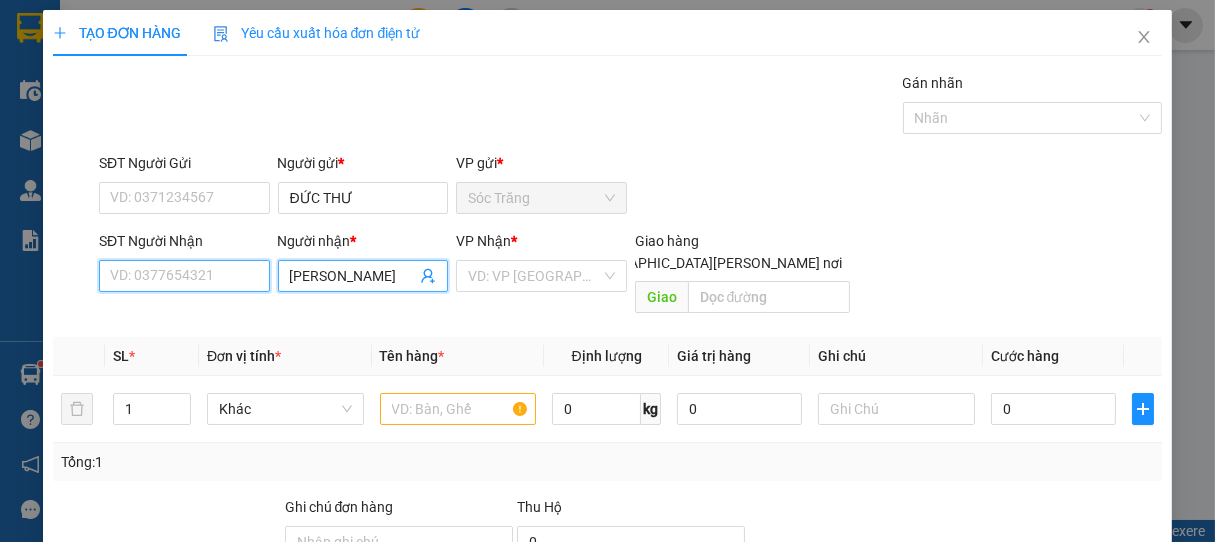 click on "SĐT Người Nhận" at bounding box center (184, 276) 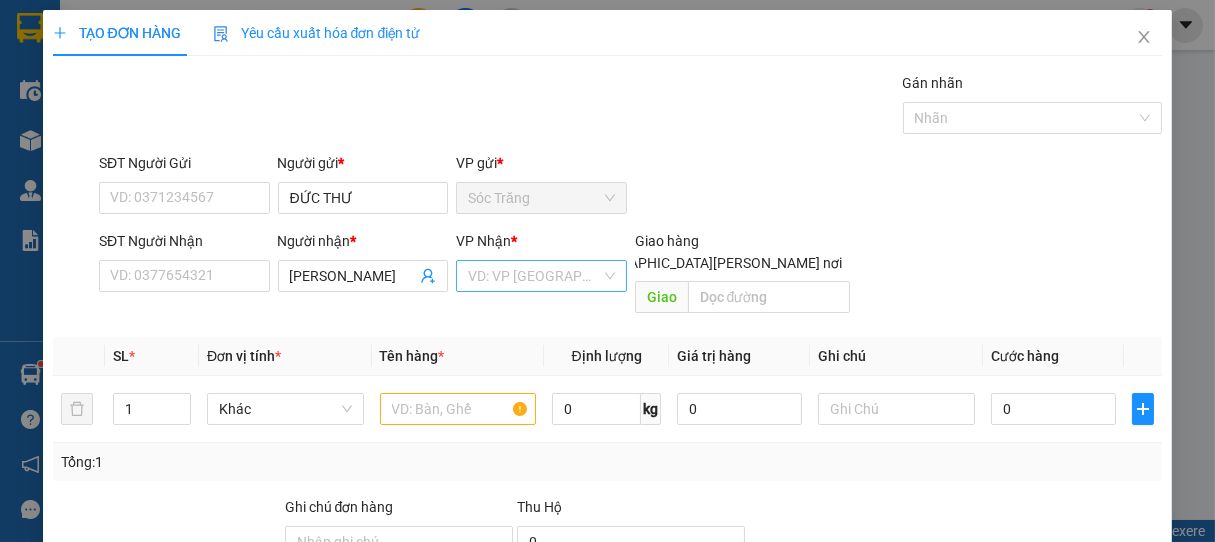 click at bounding box center (534, 276) 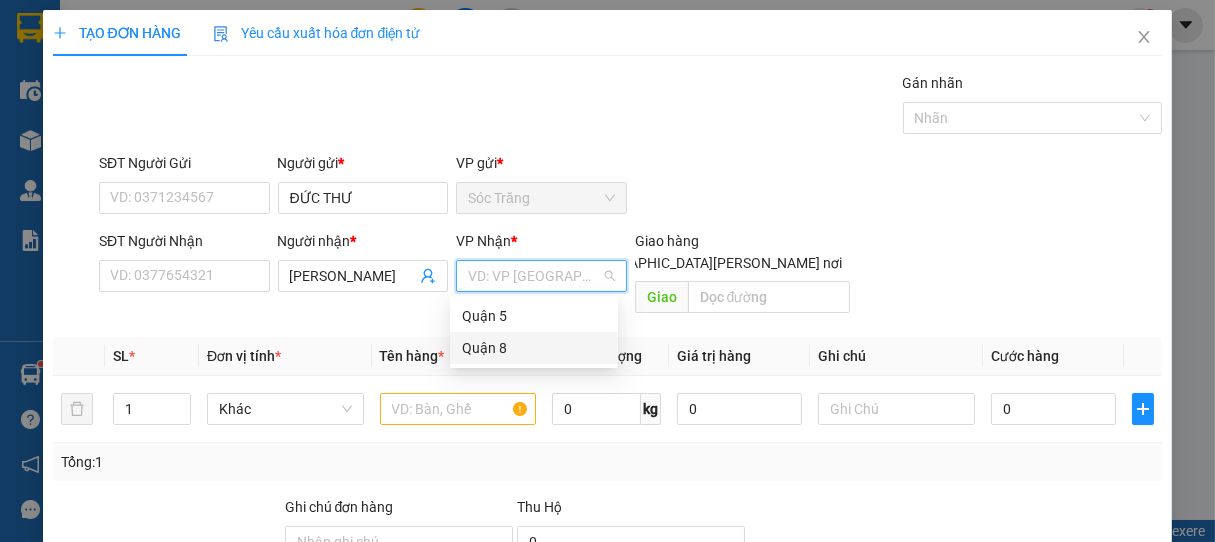 click on "Quận 8" at bounding box center (534, 348) 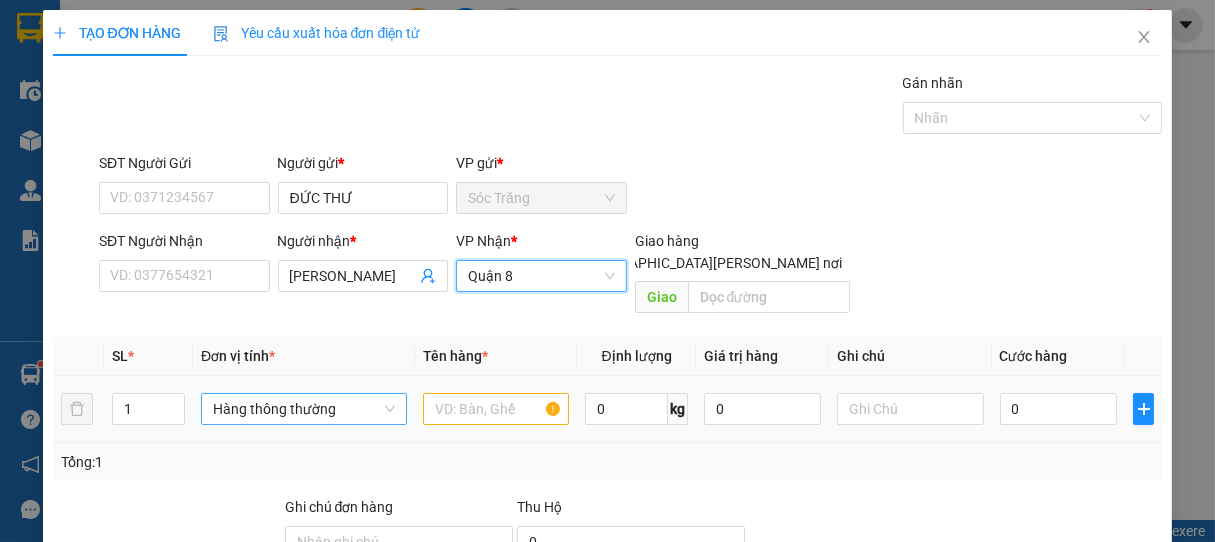 click on "Hàng thông thường" at bounding box center [304, 409] 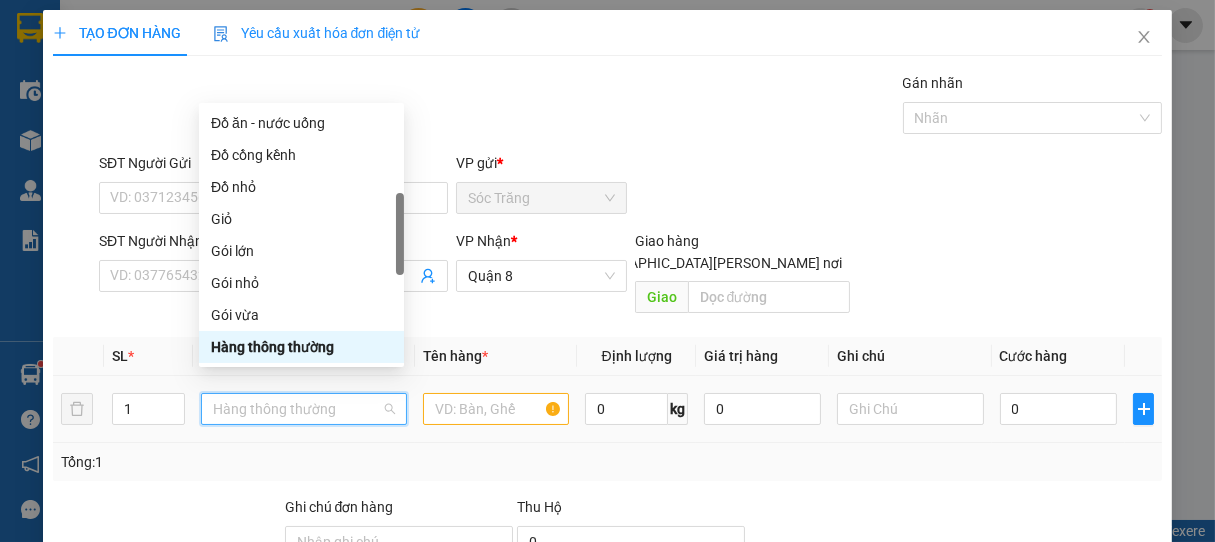 type on "G" 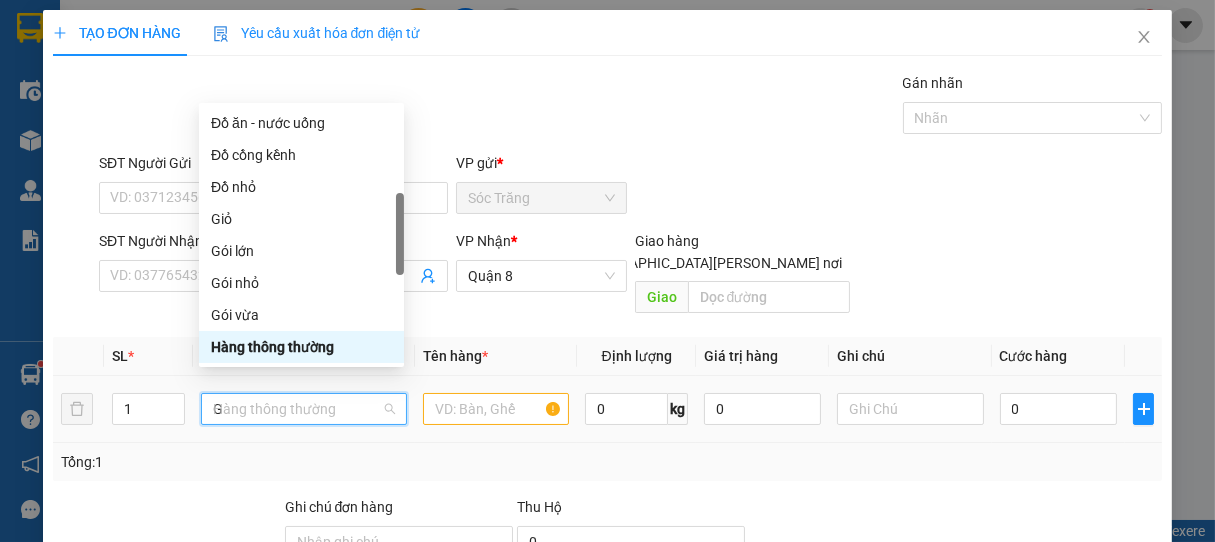 scroll, scrollTop: 64, scrollLeft: 0, axis: vertical 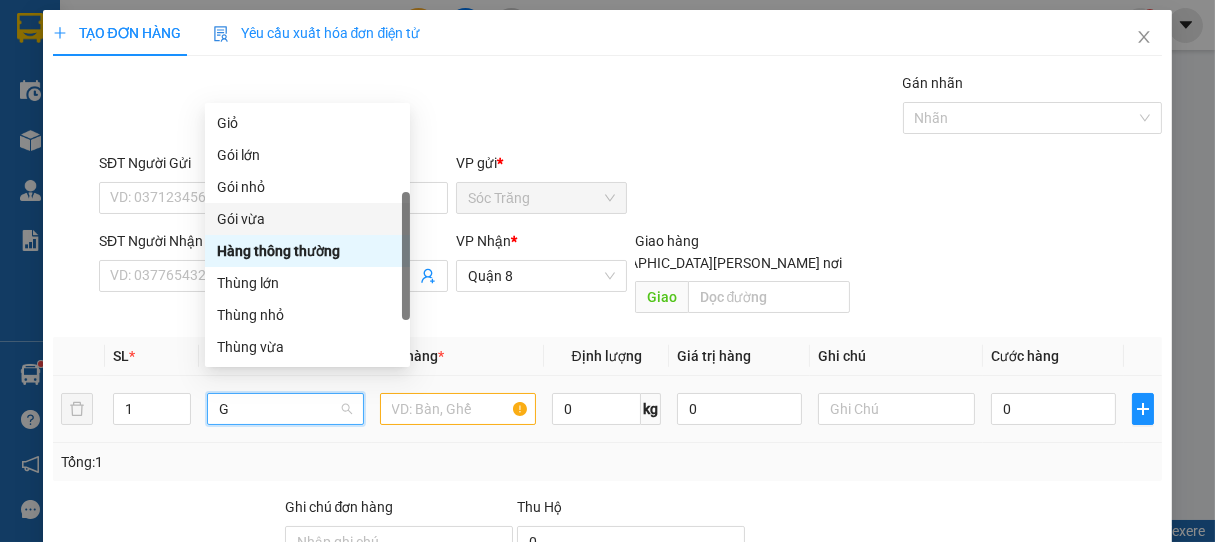 click on "Gói vừa" at bounding box center (307, 219) 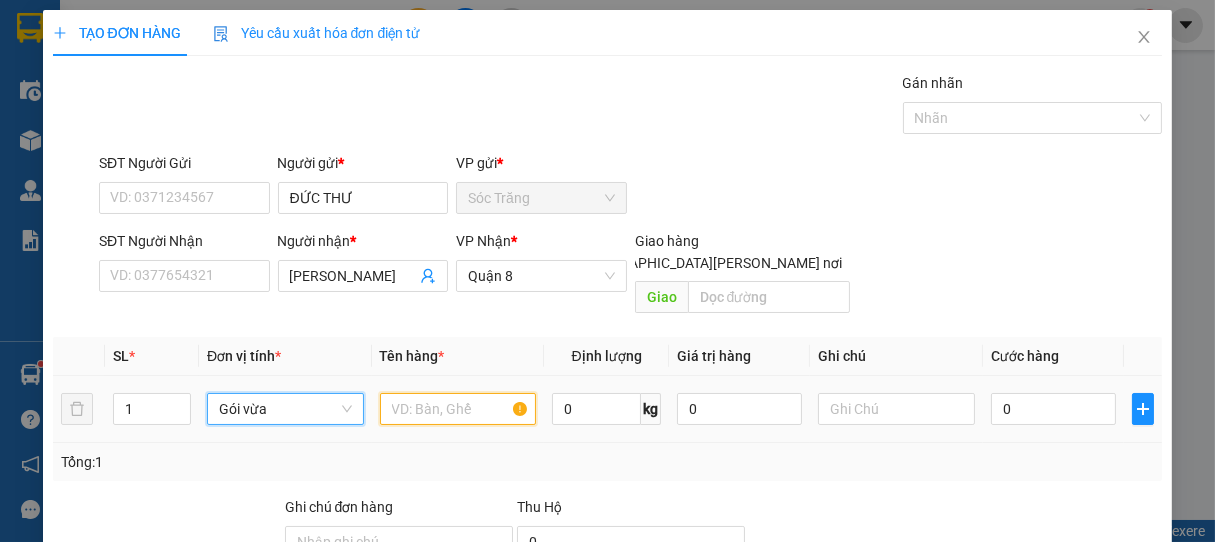 click at bounding box center (458, 409) 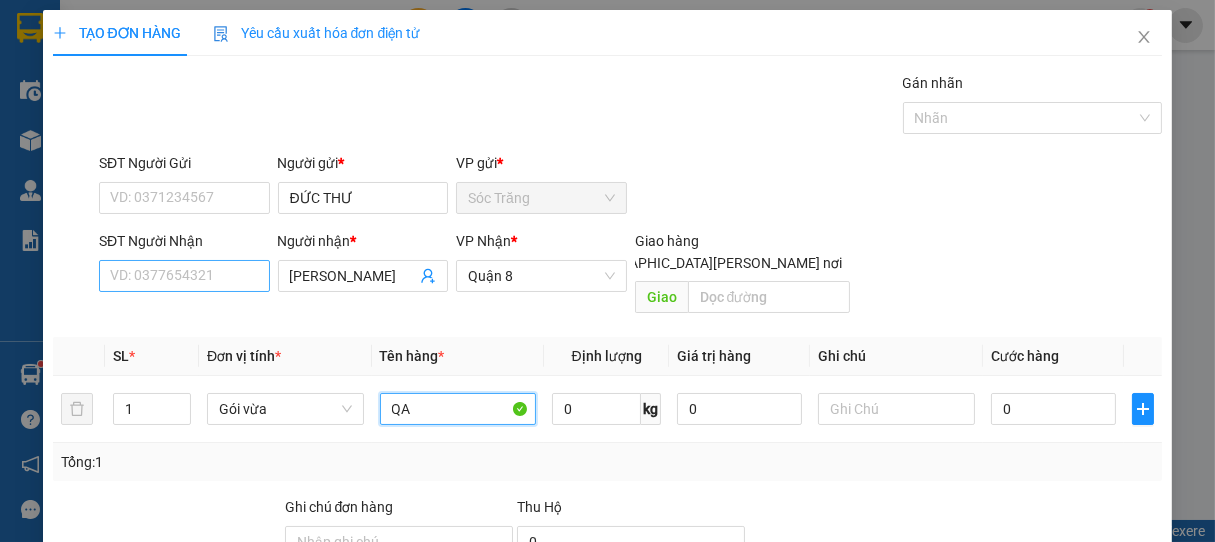 type on "QA" 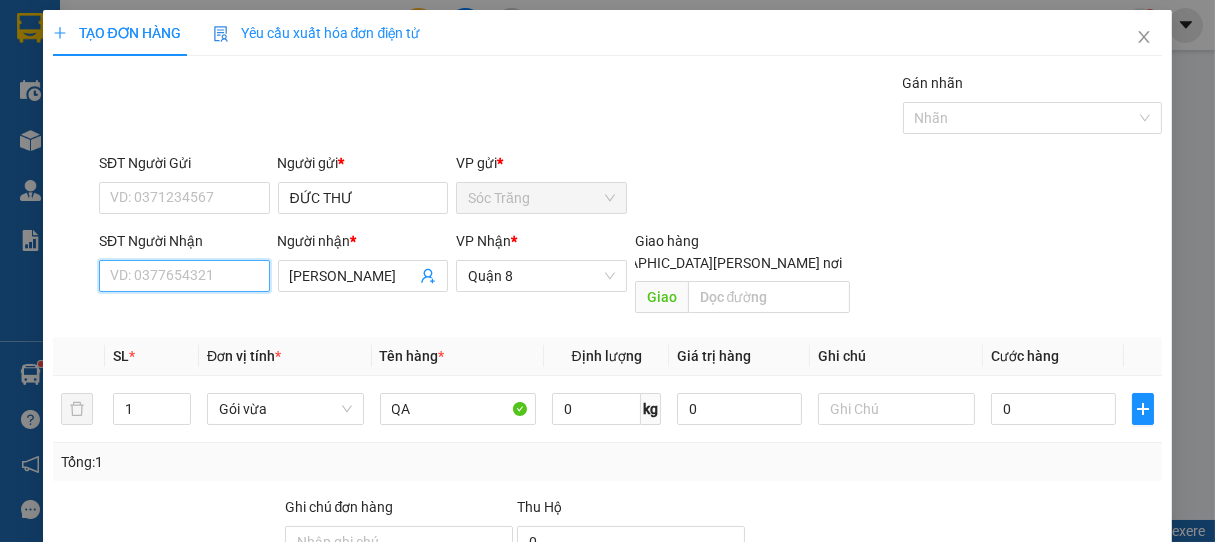 click on "SĐT Người Nhận" at bounding box center [184, 276] 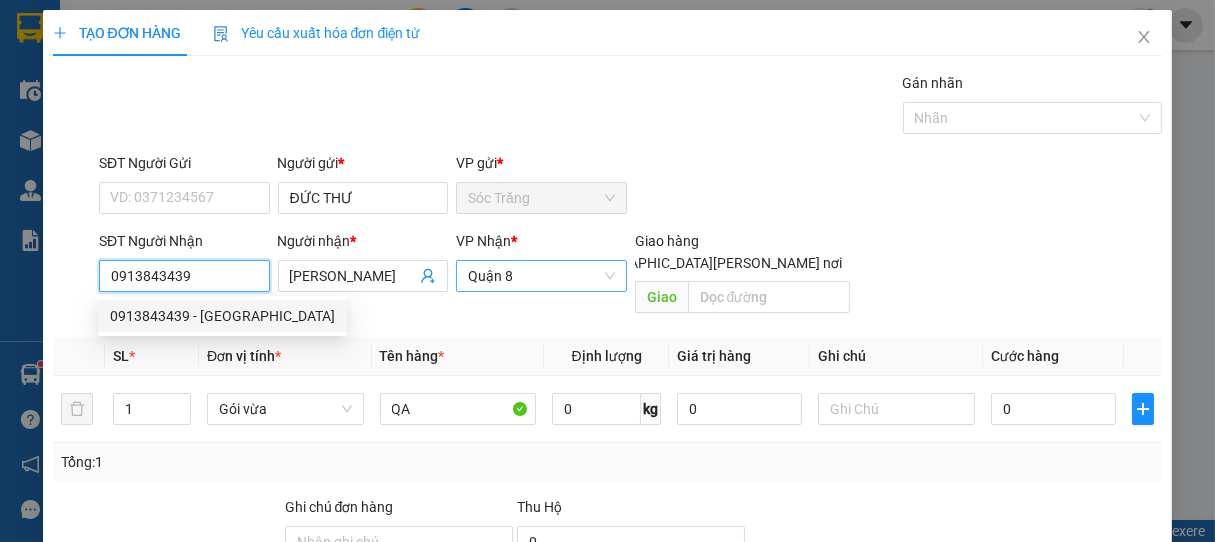 click on "Quận 8" at bounding box center (541, 276) 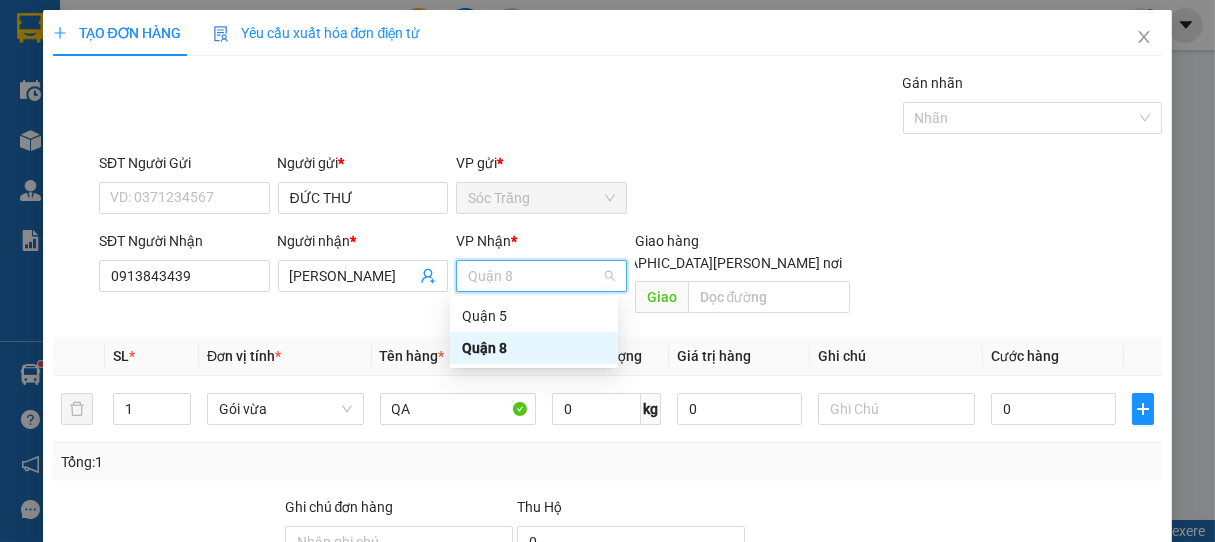 click on "Quận 8" at bounding box center (534, 348) 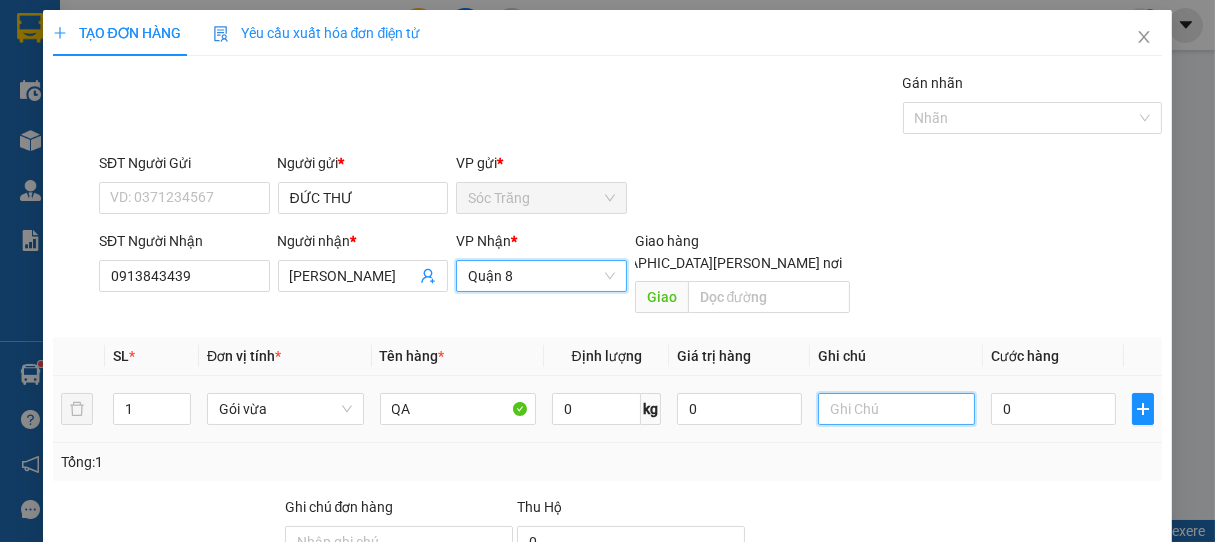 click at bounding box center [896, 409] 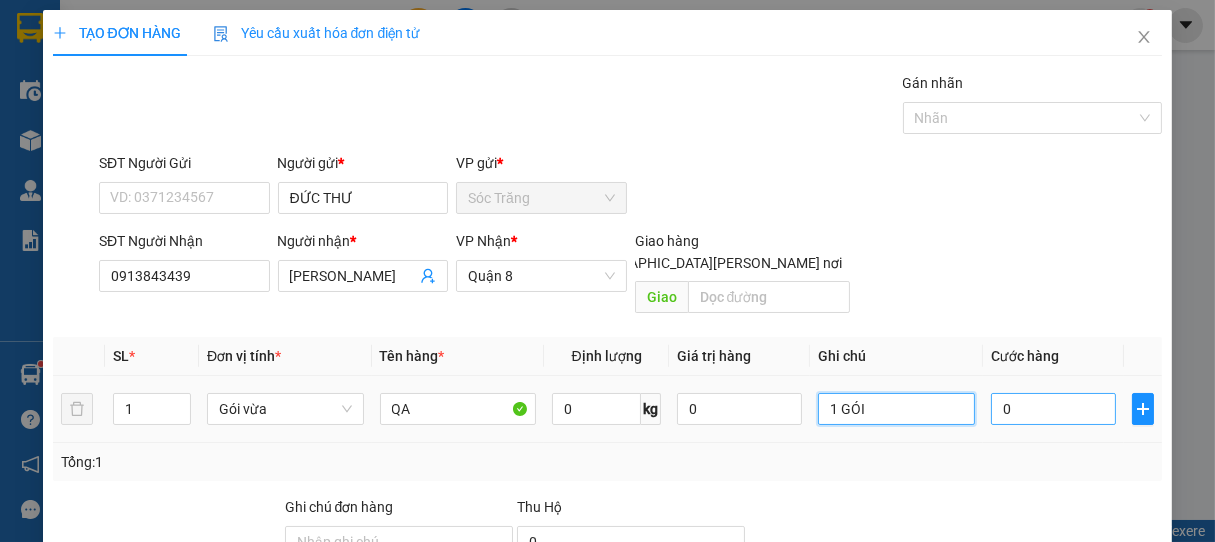 type on "1 GÓI" 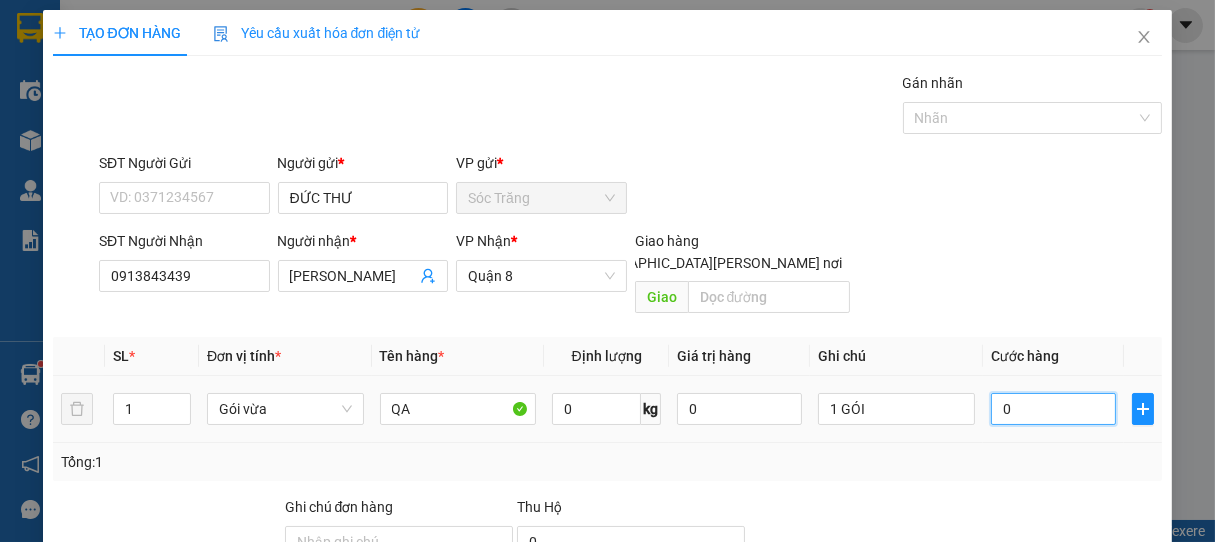 click on "0" at bounding box center [1053, 409] 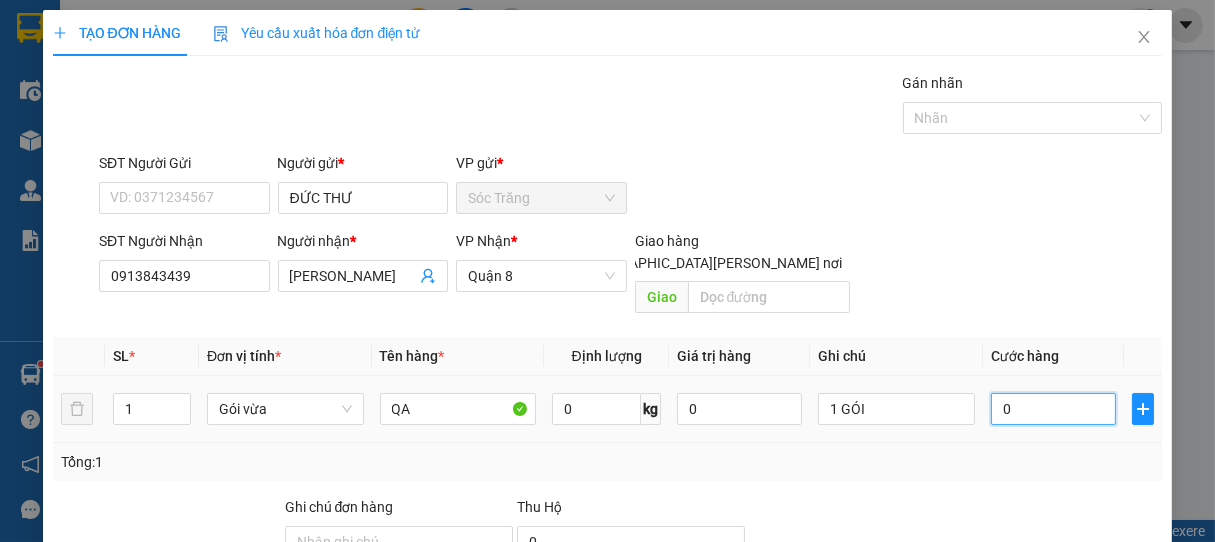 type on "3" 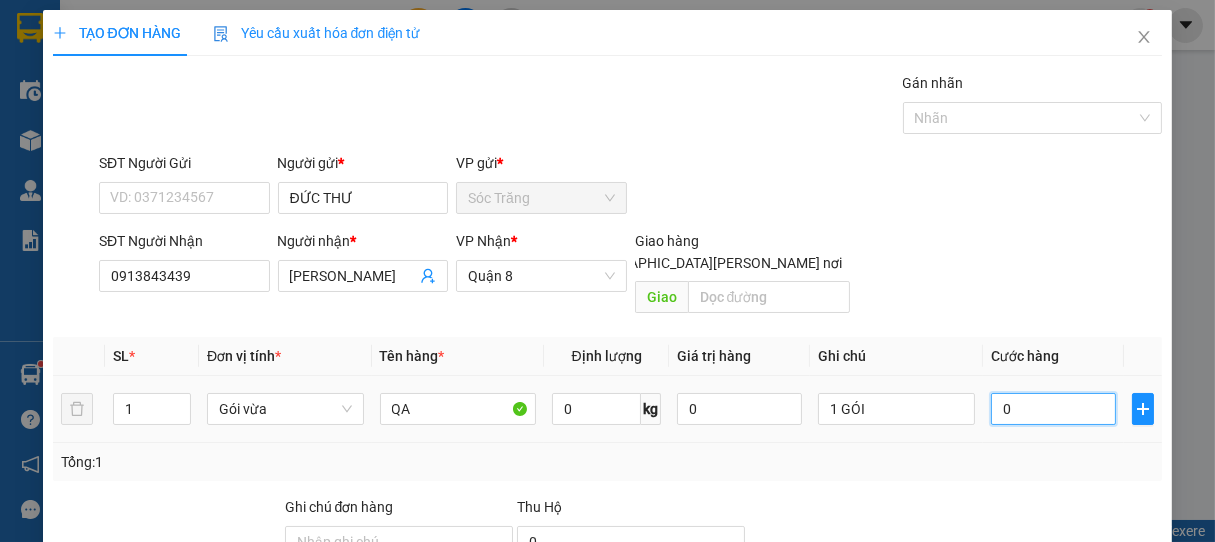 type on "3" 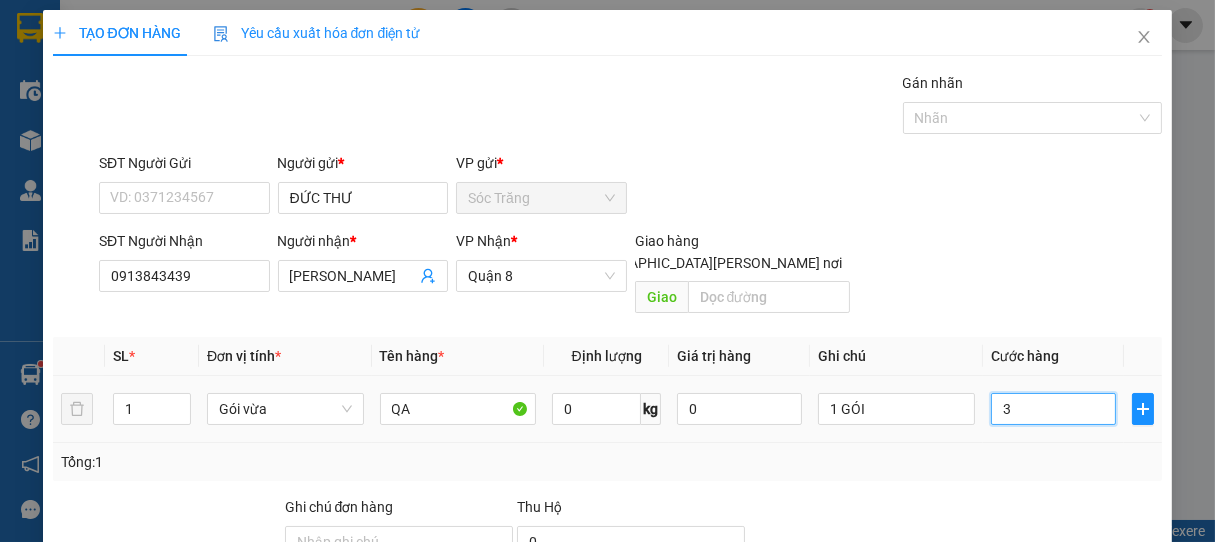 type on "30" 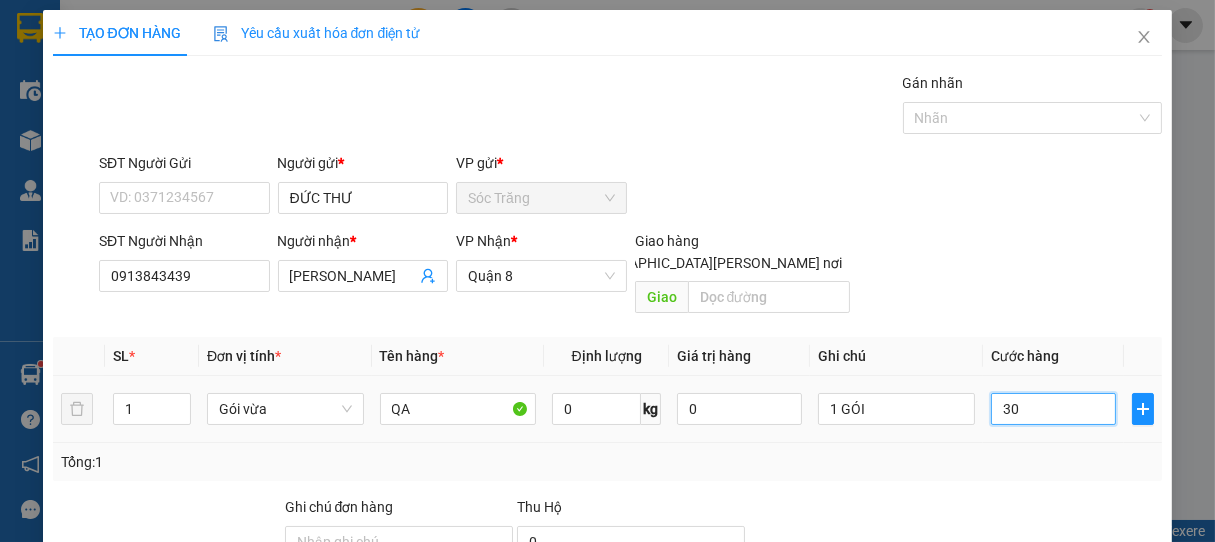 type on "300" 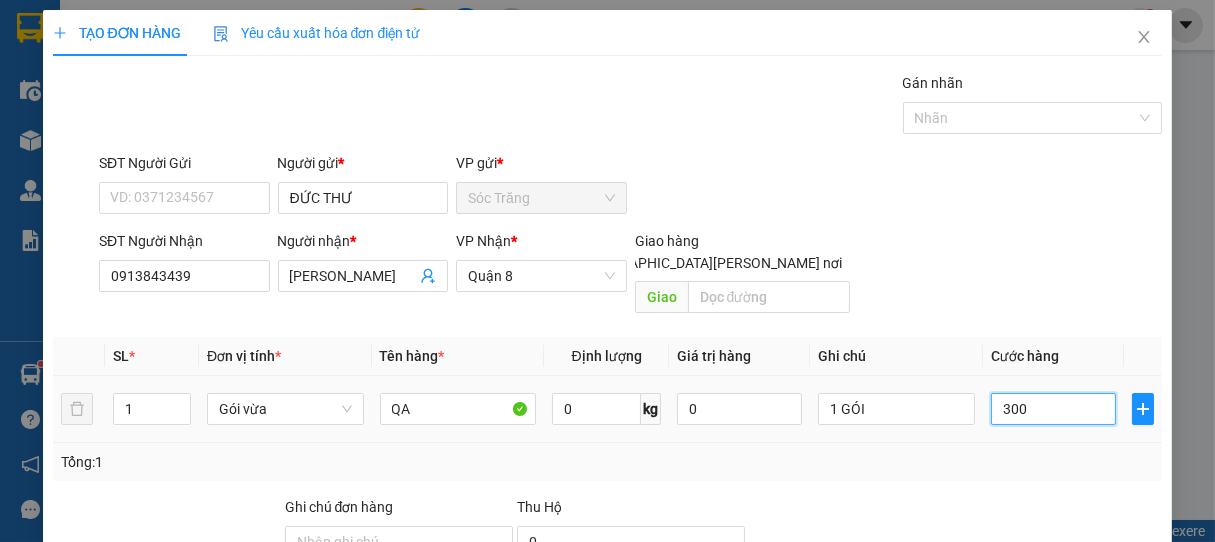 type on "3.000" 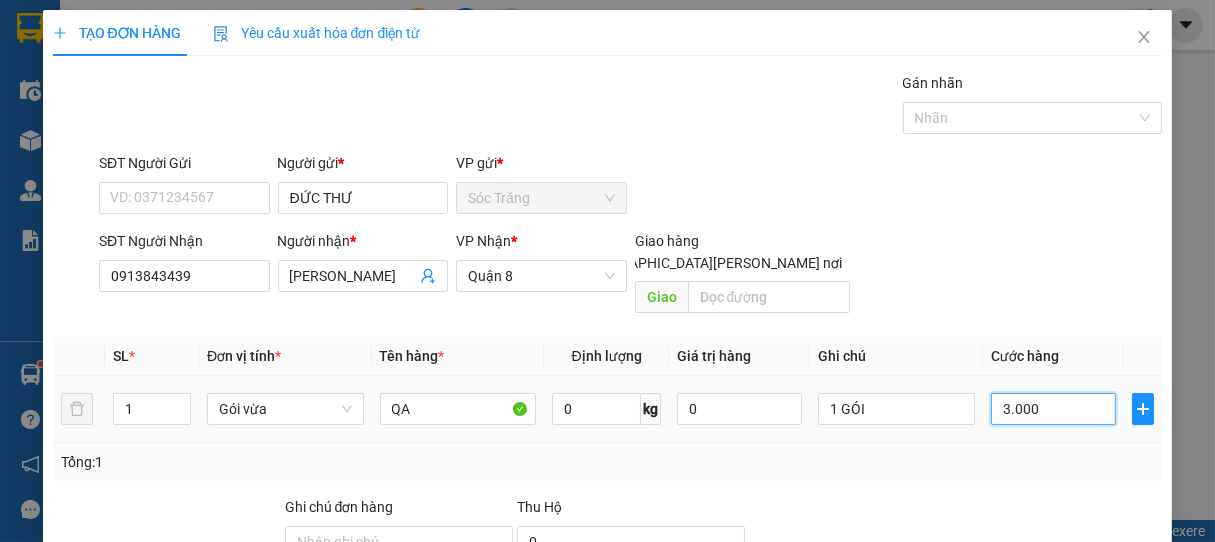 type on "30.000" 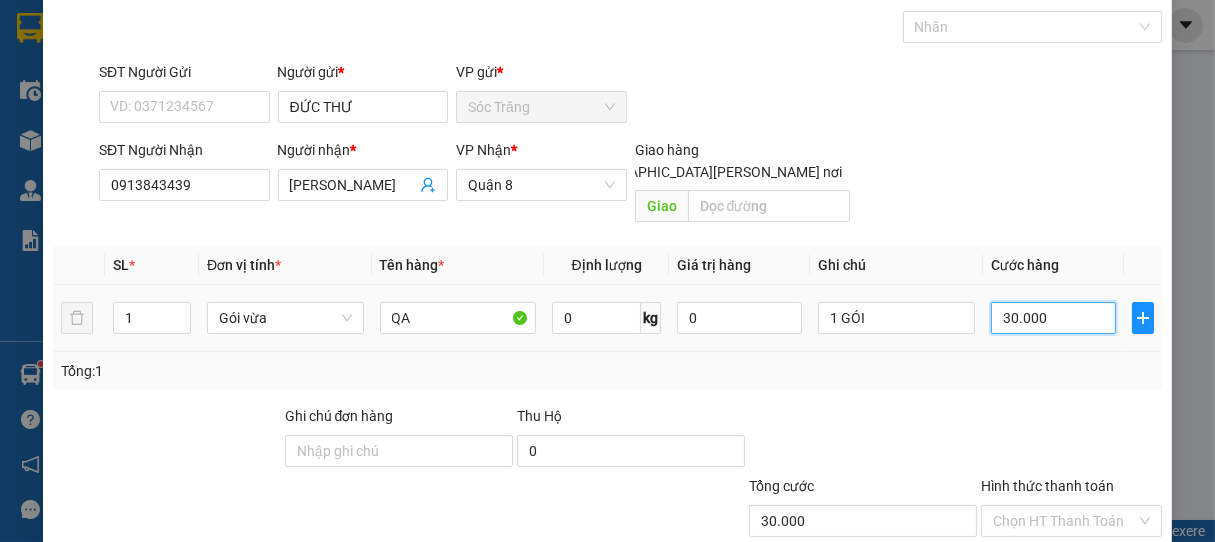 scroll, scrollTop: 196, scrollLeft: 0, axis: vertical 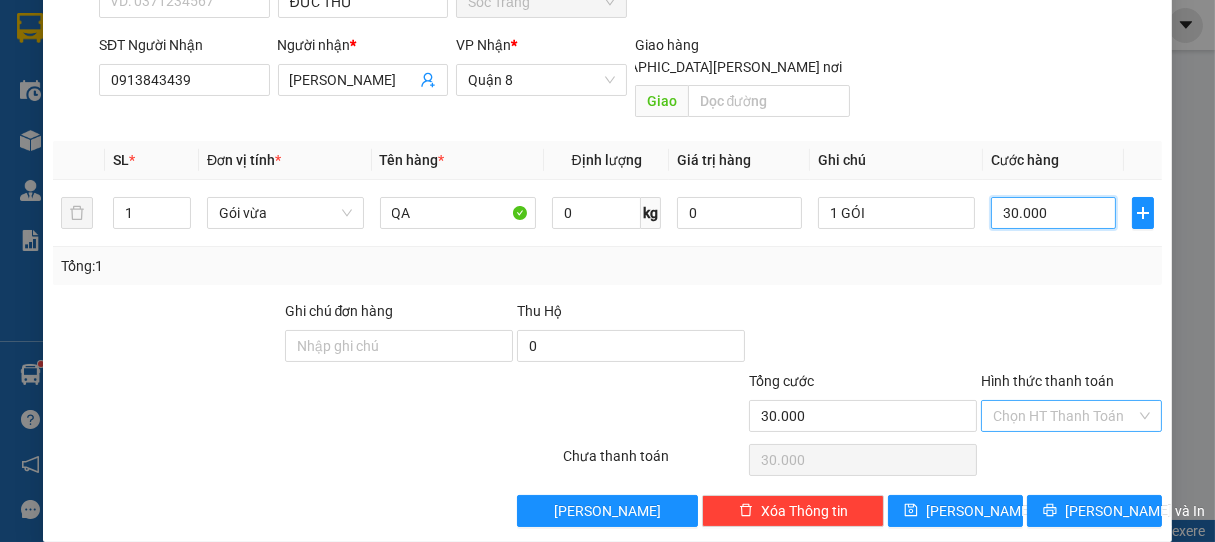 type on "30.000" 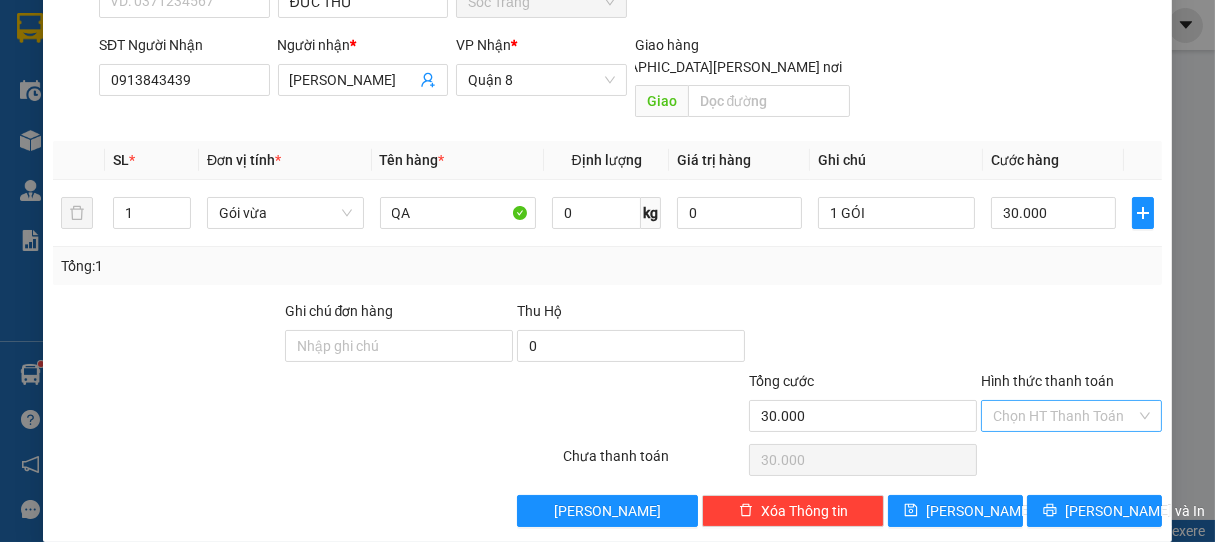 click on "Hình thức thanh toán" at bounding box center [1065, 416] 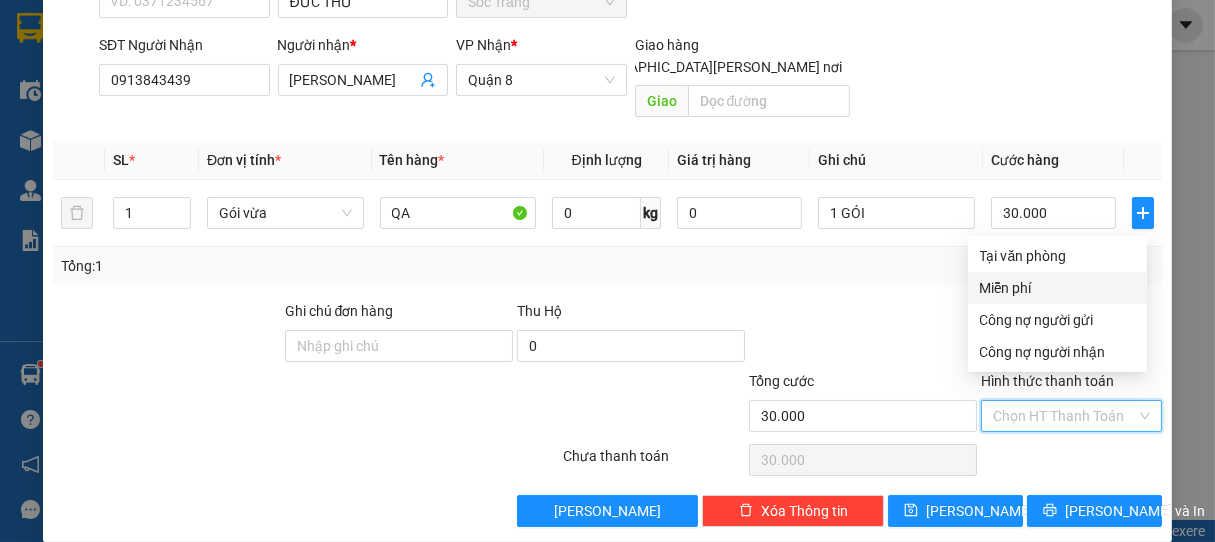 click on "Miễn phí" at bounding box center [1057, 288] 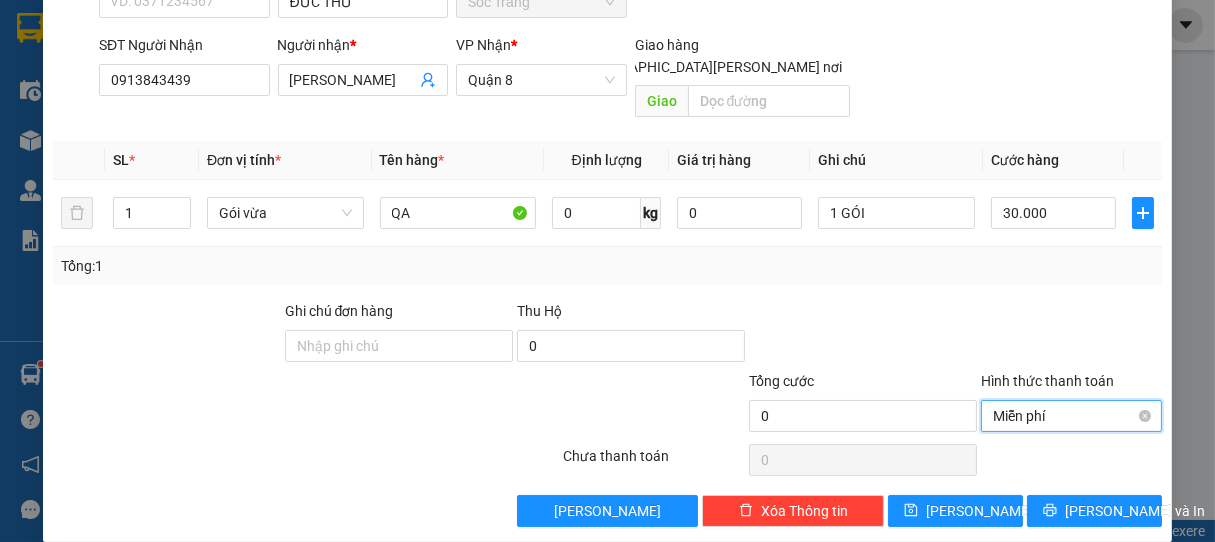 click on "Miễn phí" at bounding box center [1072, 416] 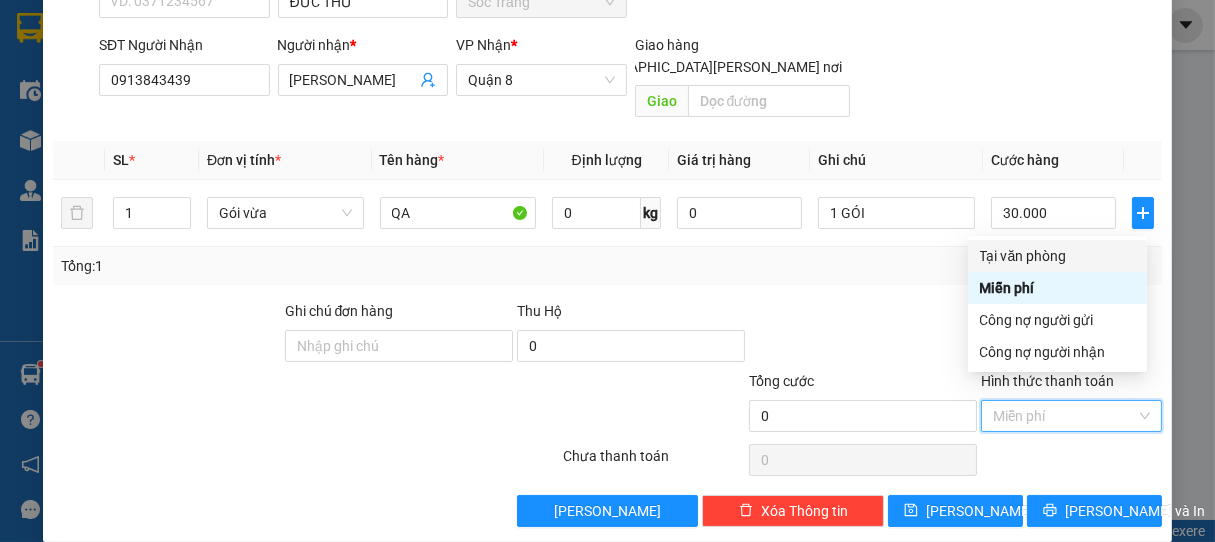 click on "Tại văn phòng" at bounding box center [1057, 256] 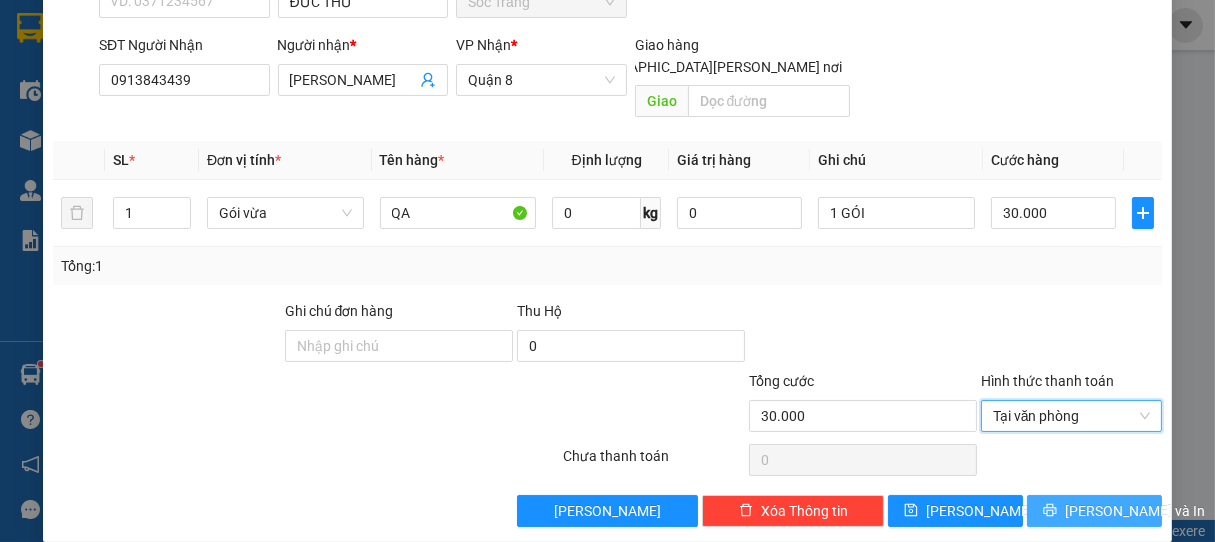 click on "[PERSON_NAME] và In" at bounding box center (1135, 511) 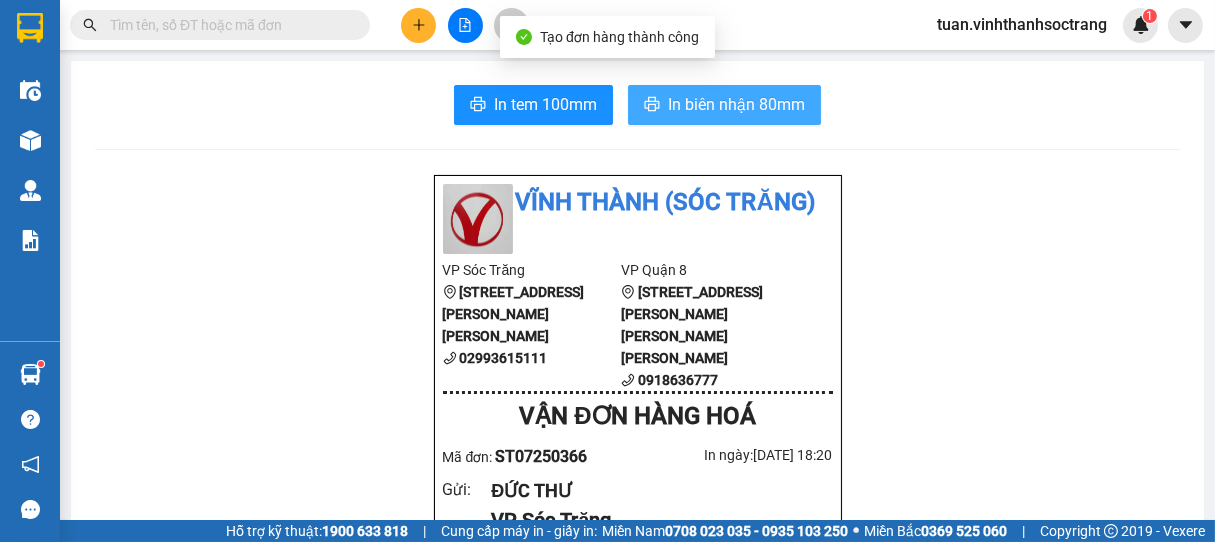 click on "In biên nhận 80mm" at bounding box center (736, 104) 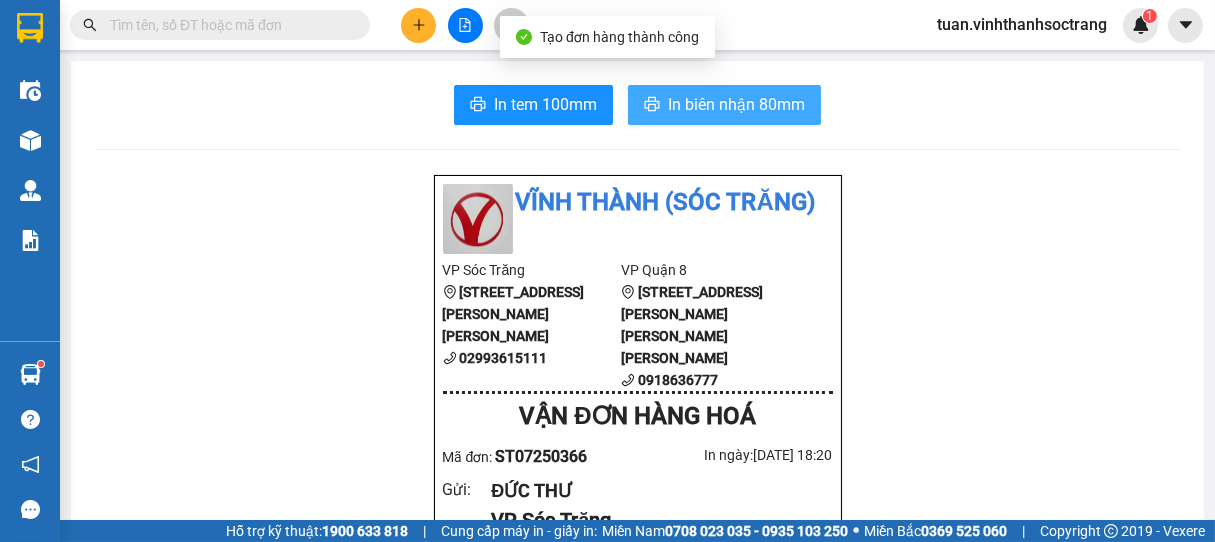 scroll, scrollTop: 0, scrollLeft: 0, axis: both 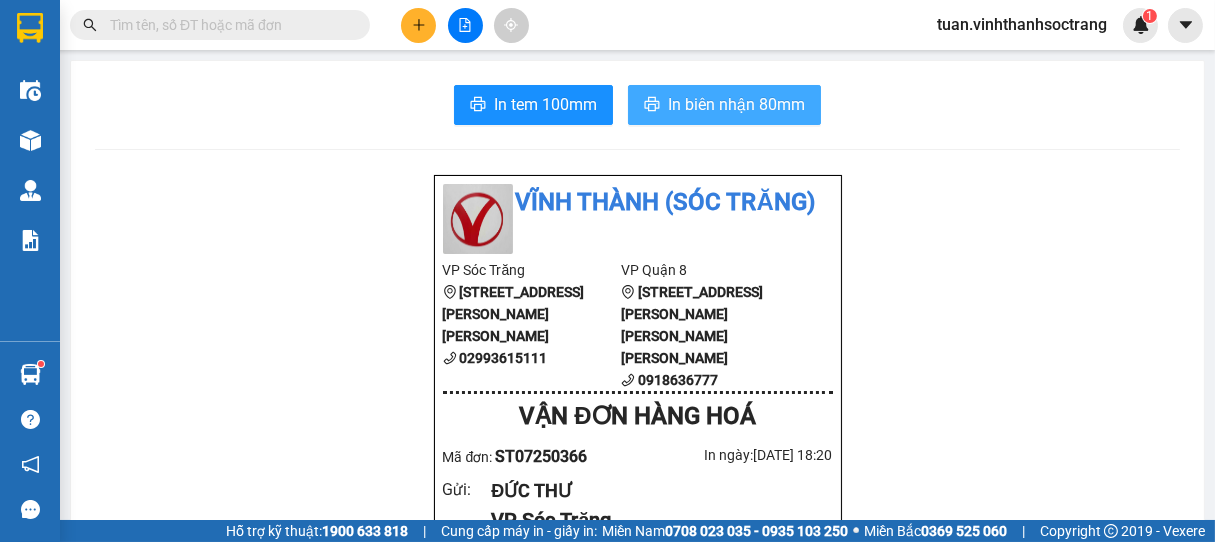 click on "In biên nhận 80mm" at bounding box center (736, 104) 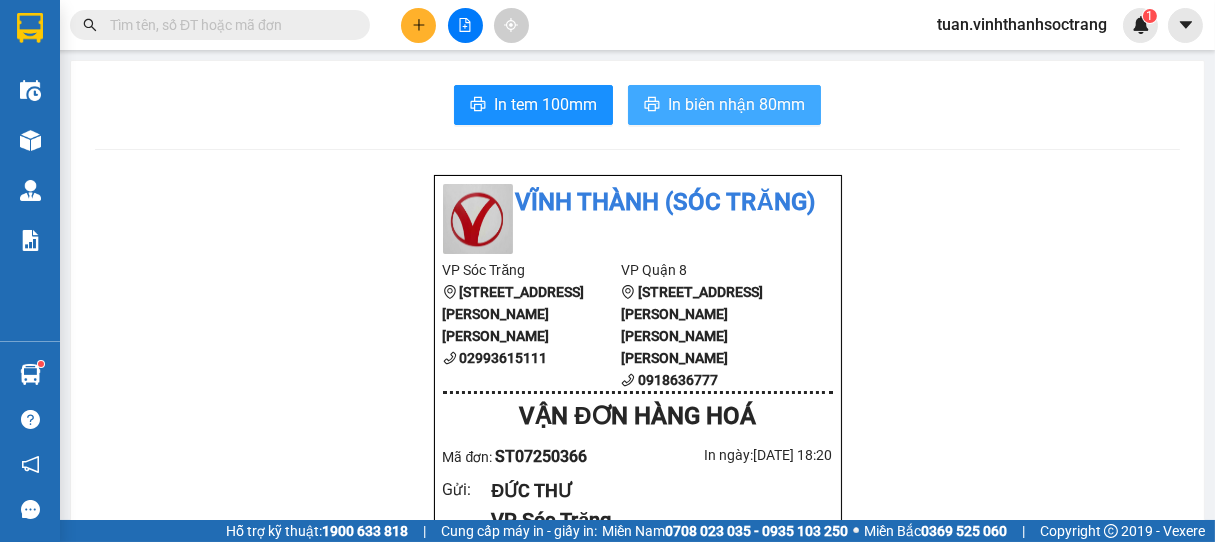 scroll, scrollTop: 0, scrollLeft: 0, axis: both 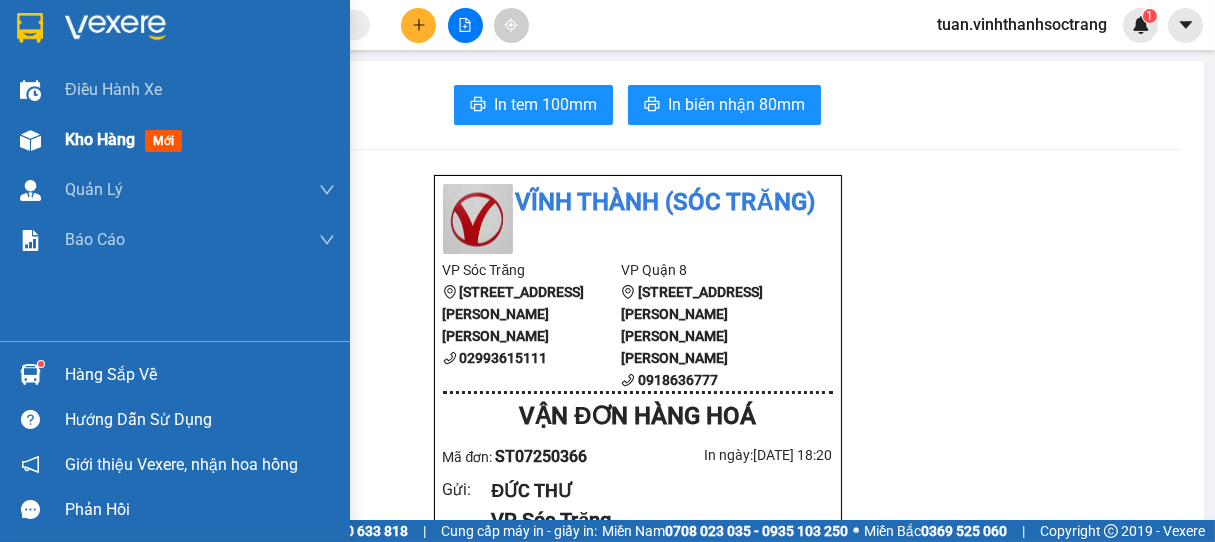 click on "Kho hàng" at bounding box center (100, 139) 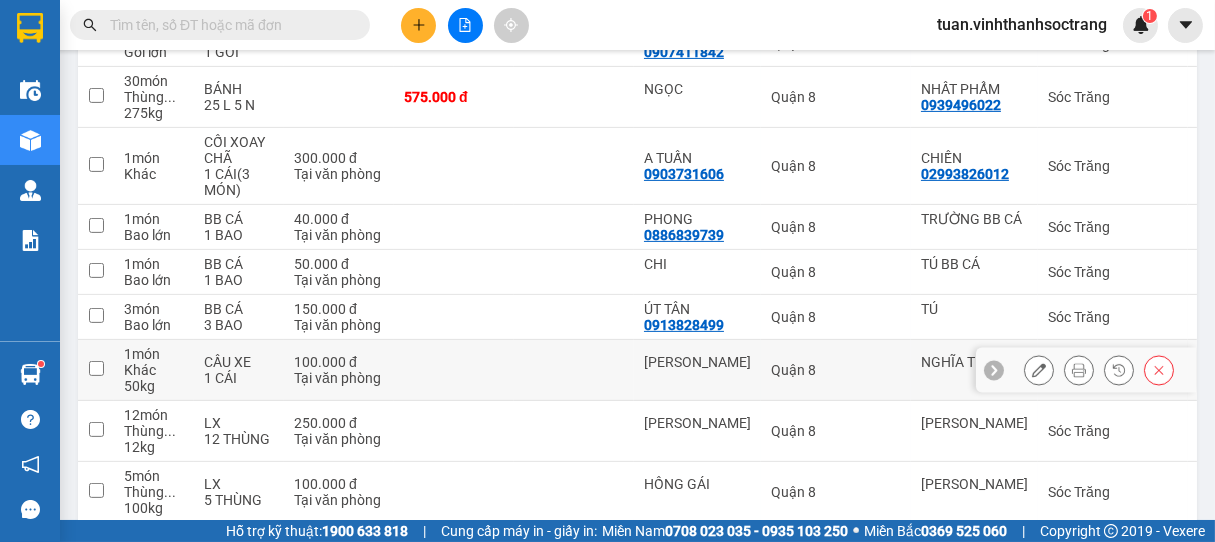 scroll, scrollTop: 1079, scrollLeft: 0, axis: vertical 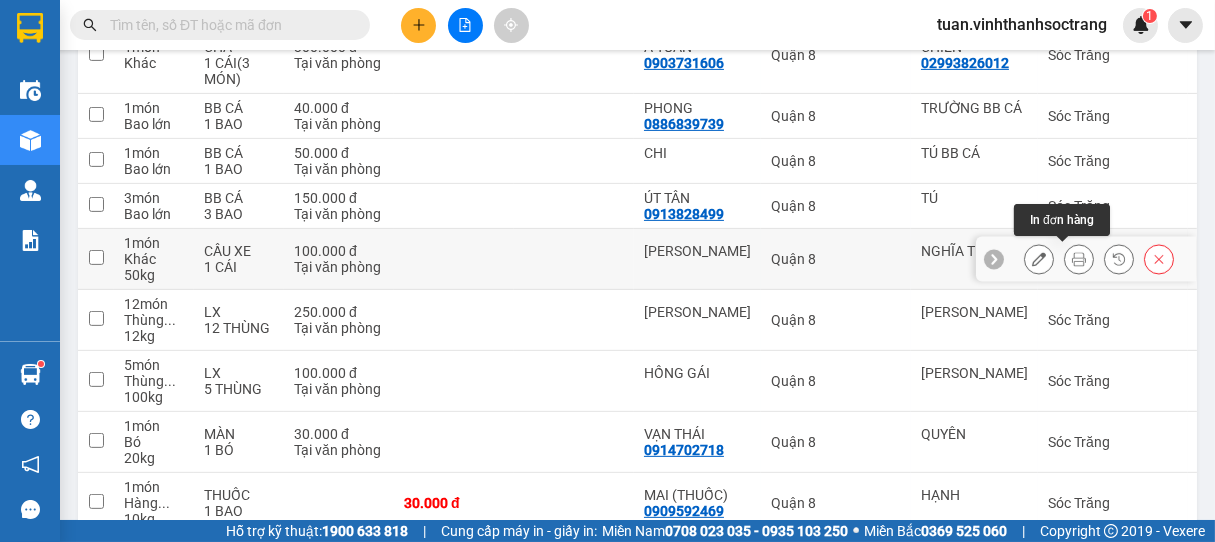 click 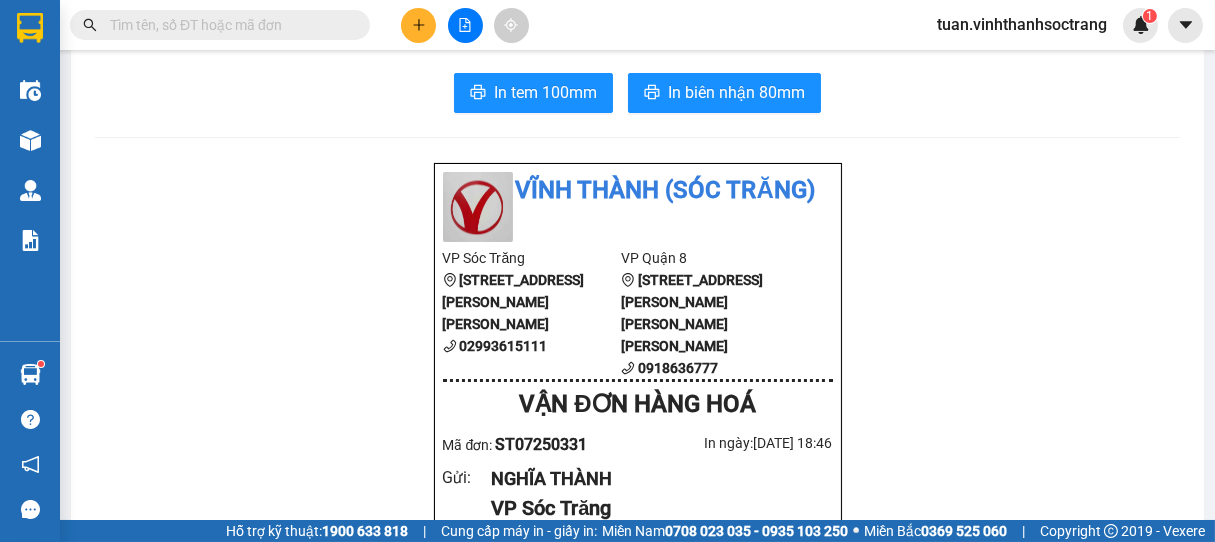 scroll, scrollTop: 0, scrollLeft: 0, axis: both 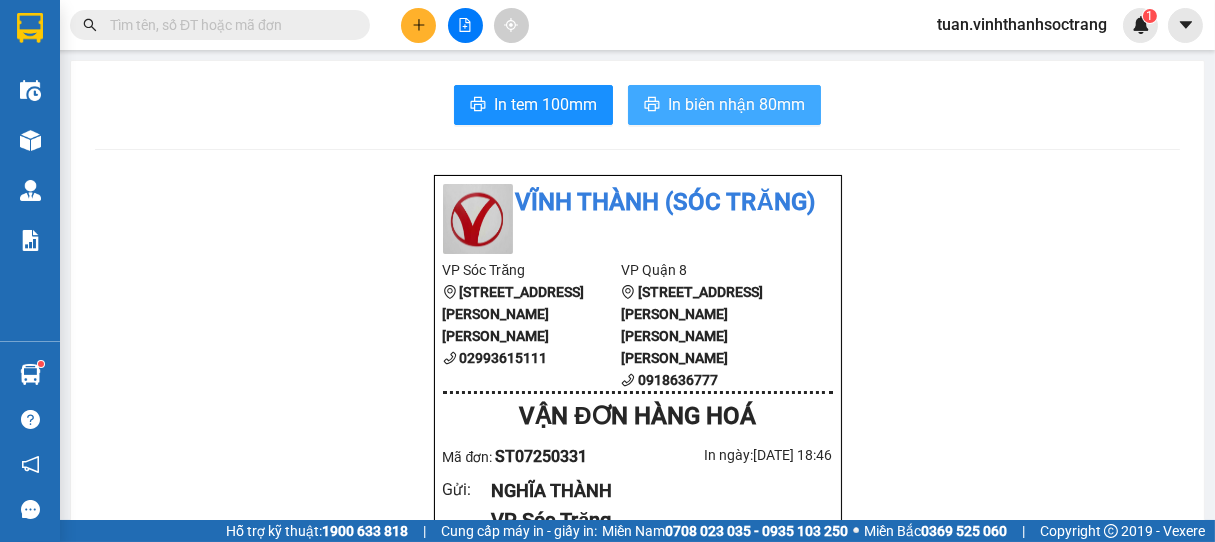 click on "In biên nhận 80mm" at bounding box center (736, 104) 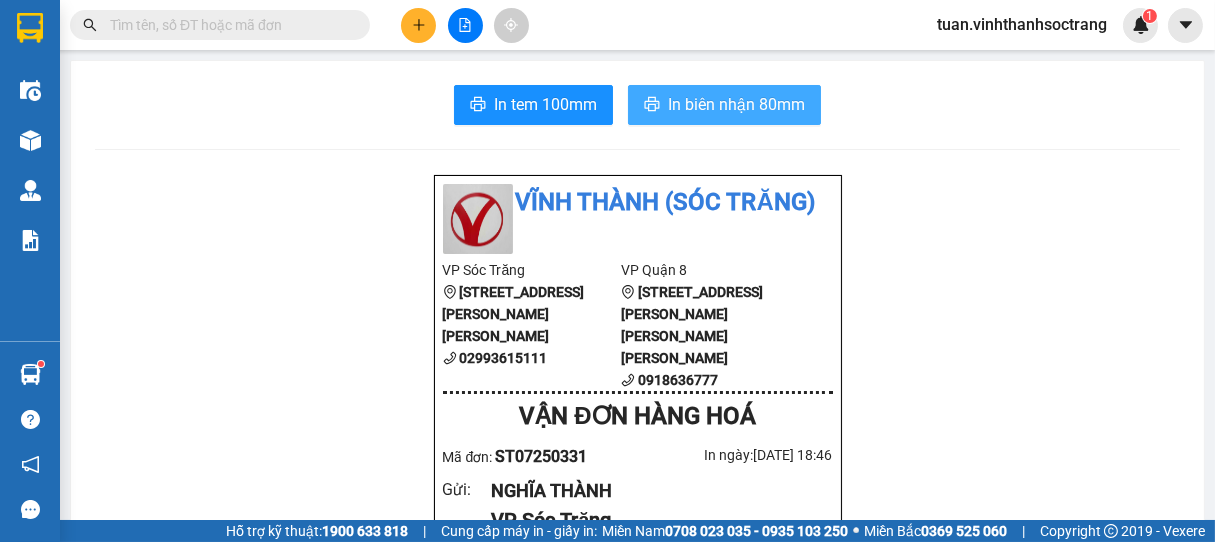 scroll, scrollTop: 0, scrollLeft: 0, axis: both 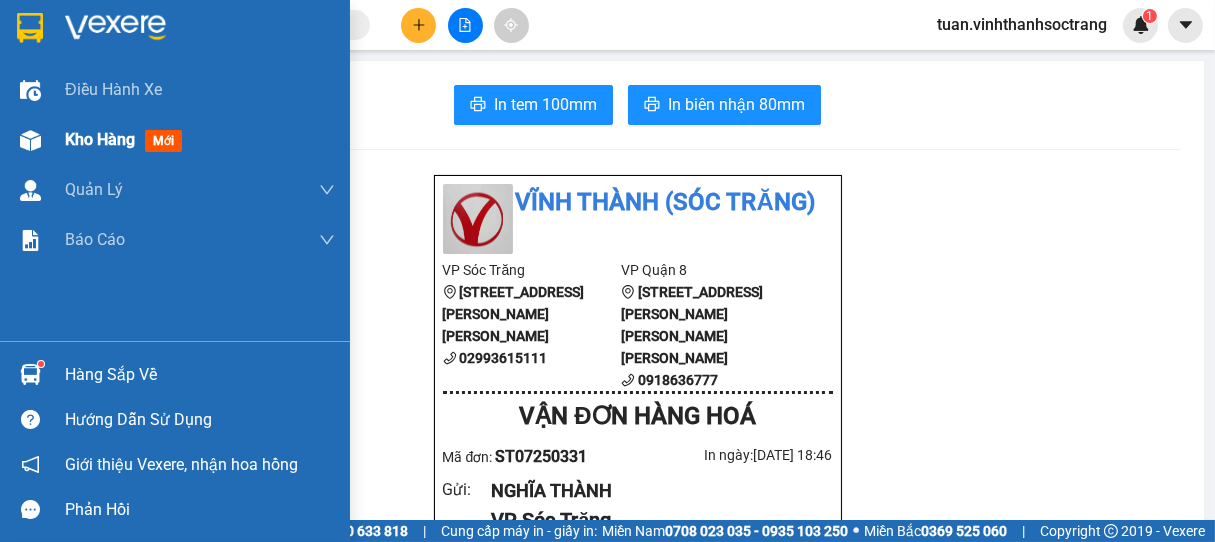 click on "Kho hàng" at bounding box center (100, 139) 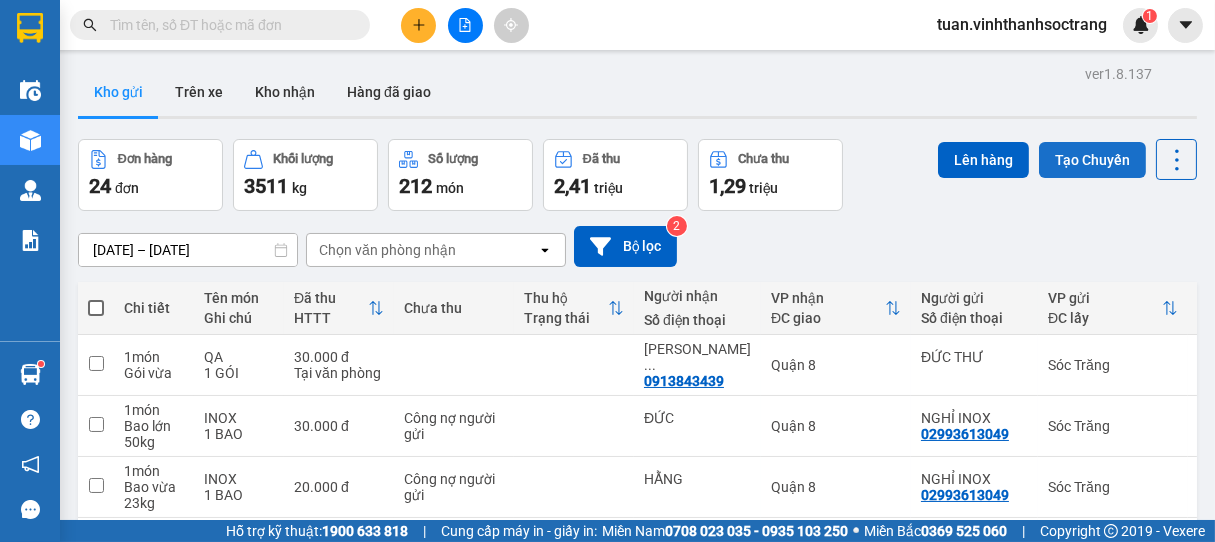 click on "Tạo Chuyến" at bounding box center [1092, 160] 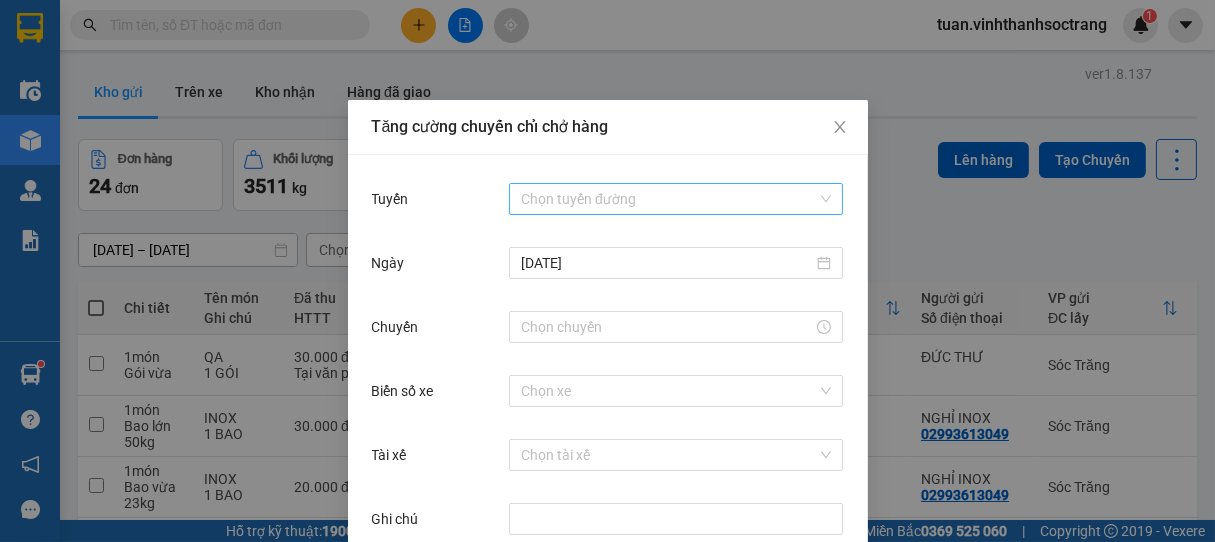 click on "Tuyến" at bounding box center [669, 199] 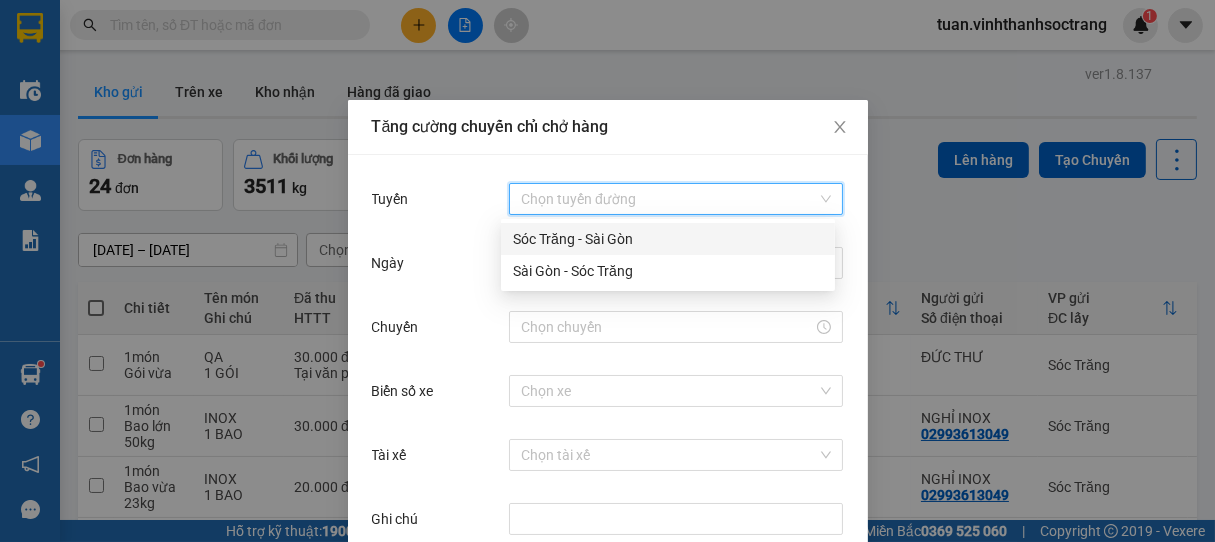 click on "Sóc Trăng - Sài Gòn" at bounding box center (668, 239) 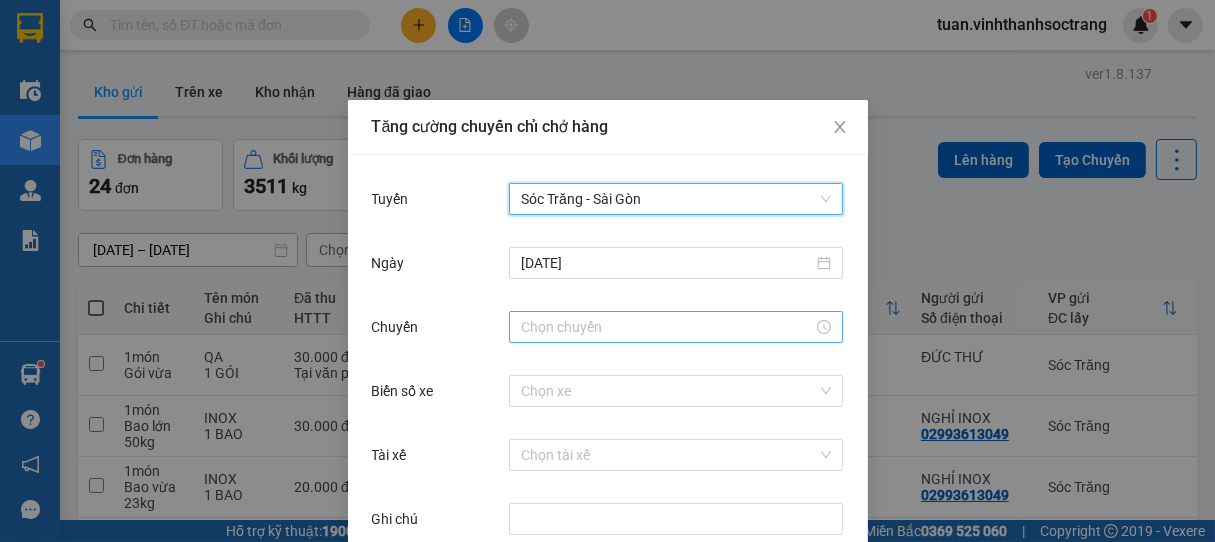 click on "Chuyến" at bounding box center [667, 327] 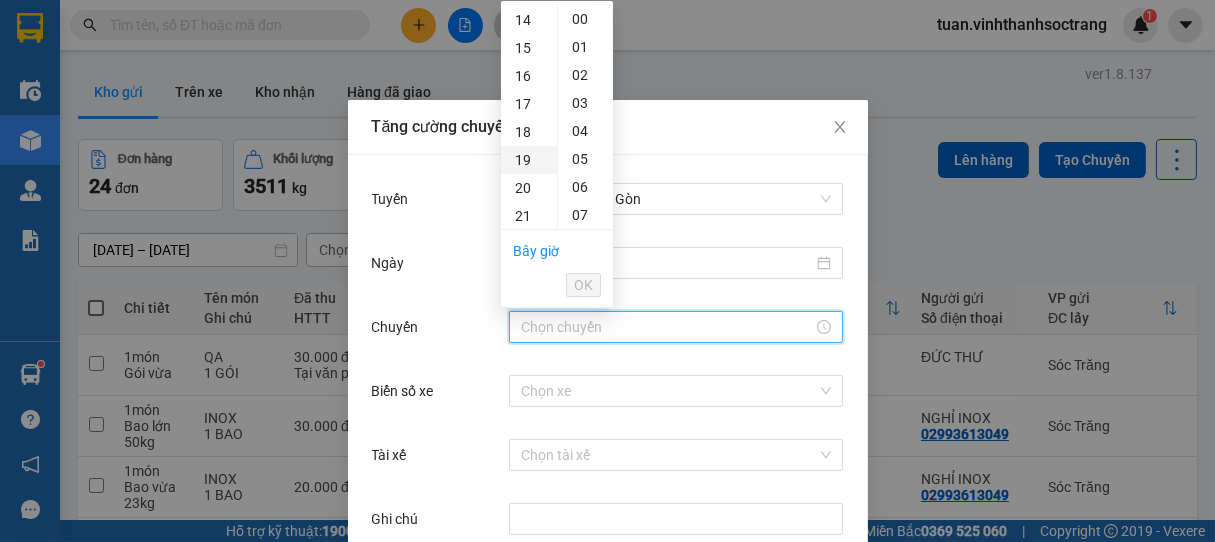click on "19" at bounding box center (529, 160) 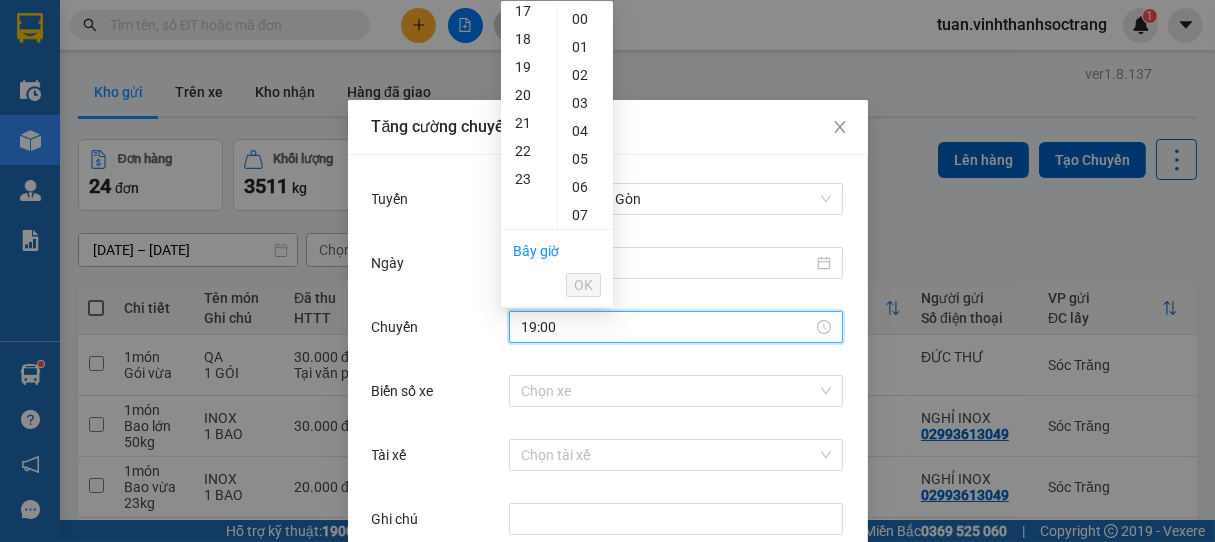 scroll, scrollTop: 532, scrollLeft: 0, axis: vertical 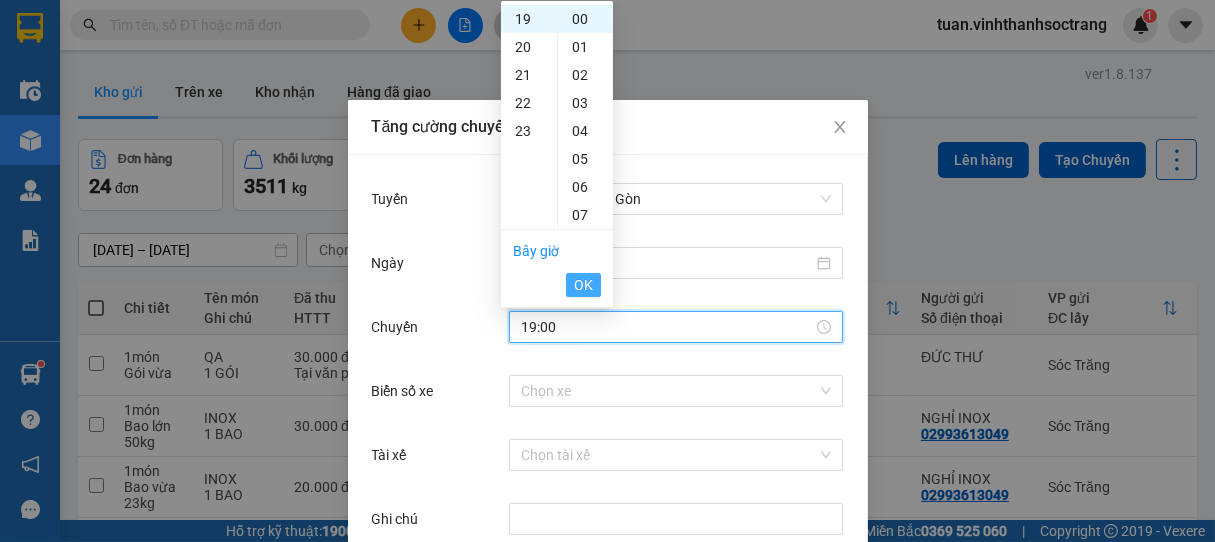 click on "OK" at bounding box center [583, 285] 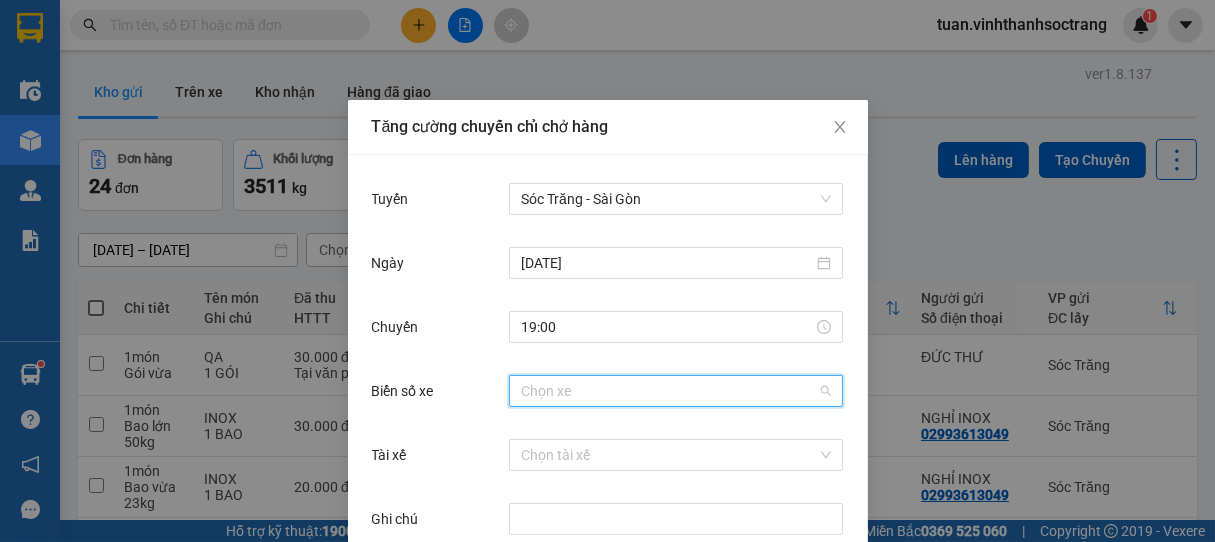 click on "Biển số xe" at bounding box center [669, 391] 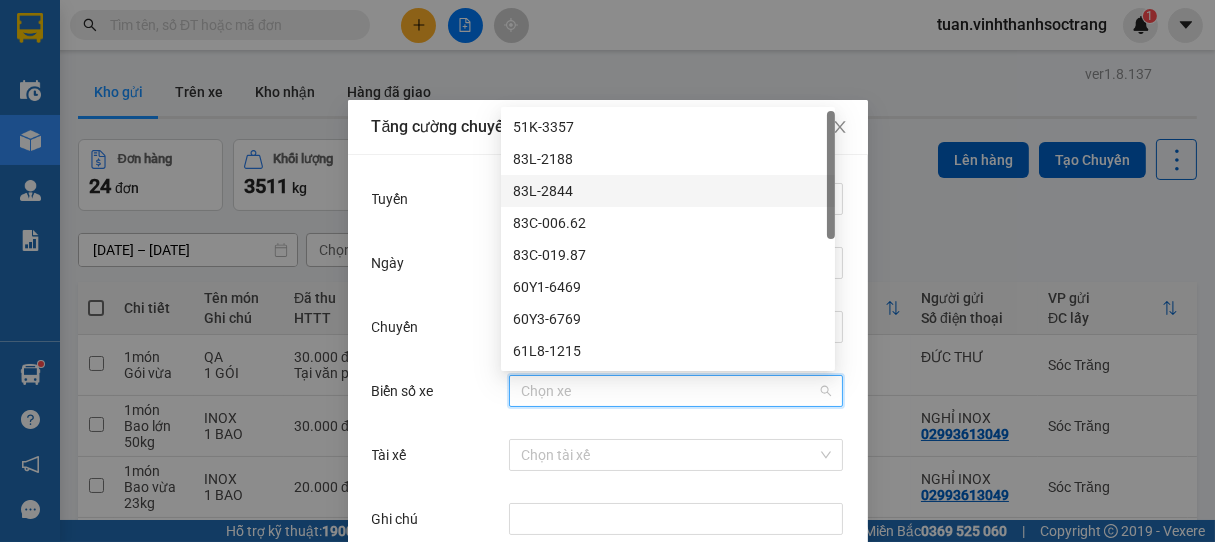 click on "83L-2844" at bounding box center [668, 191] 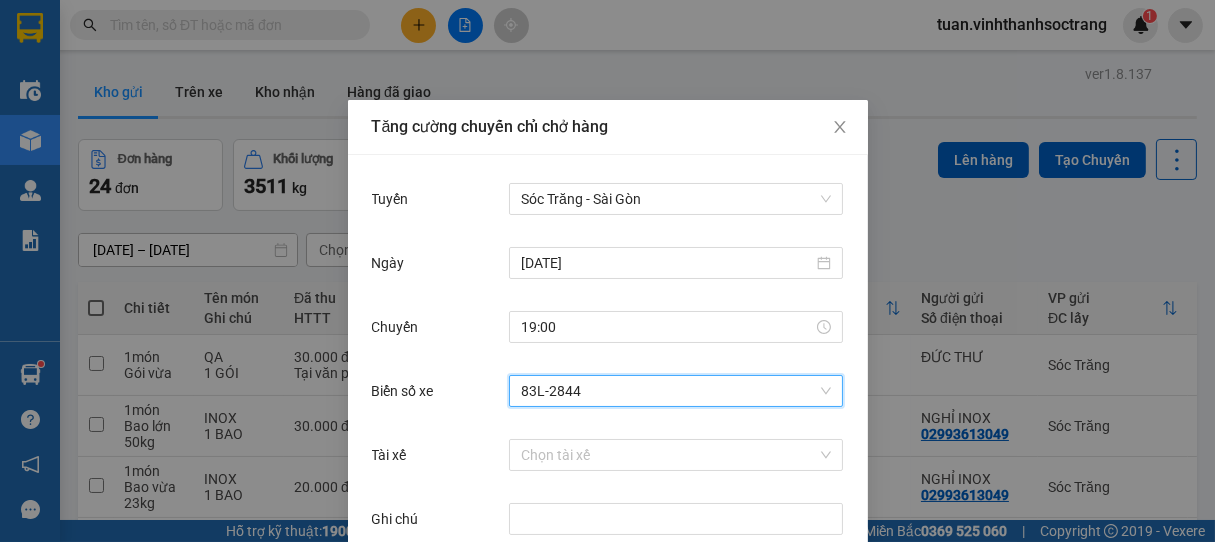 scroll, scrollTop: 100, scrollLeft: 0, axis: vertical 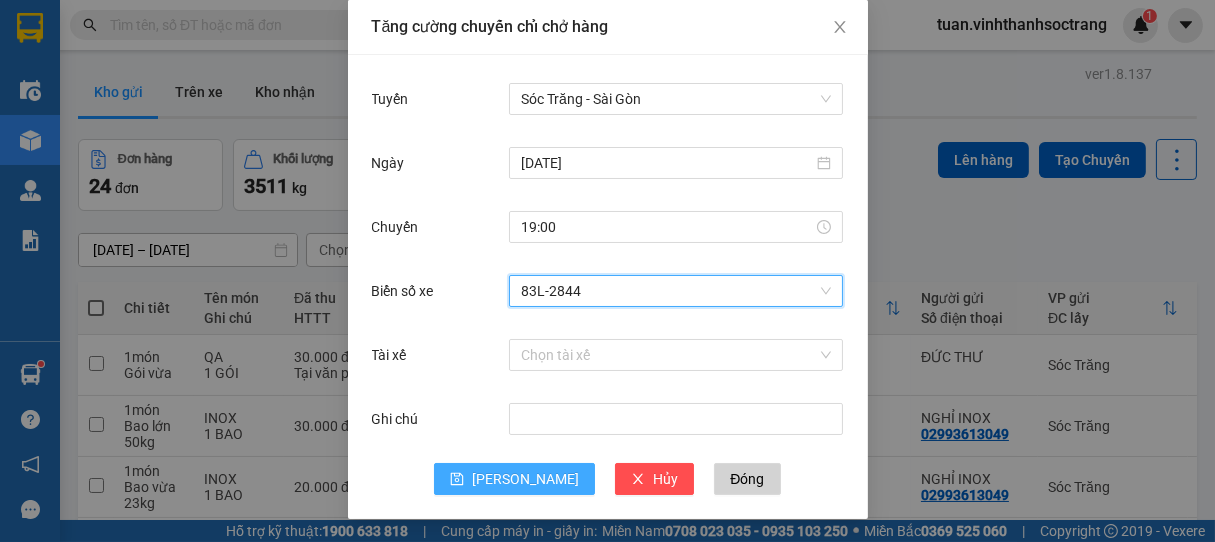 click on "[PERSON_NAME]" at bounding box center (525, 479) 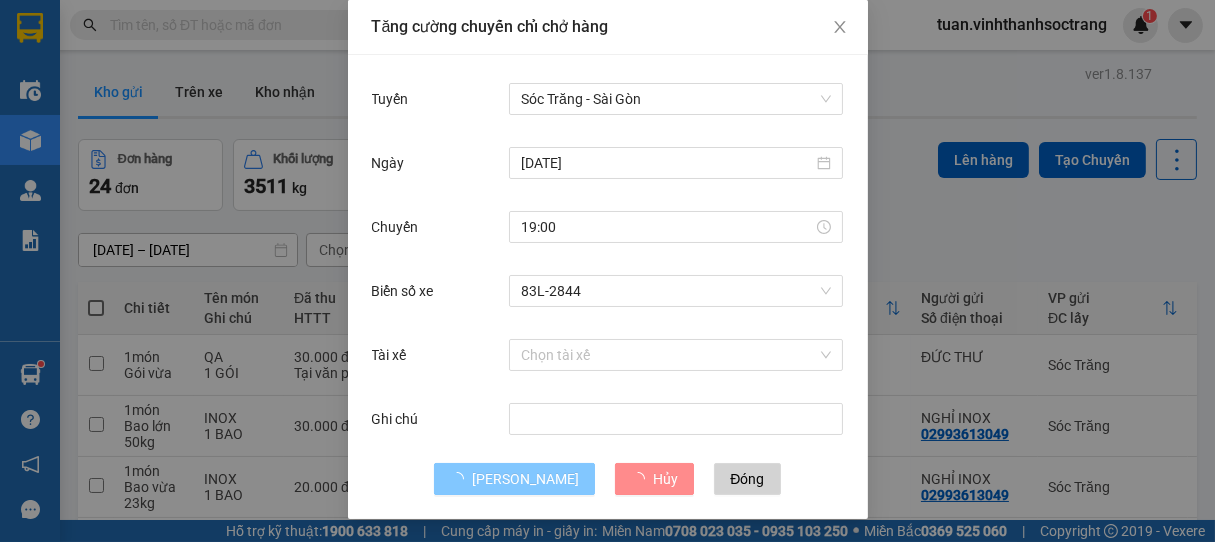 type 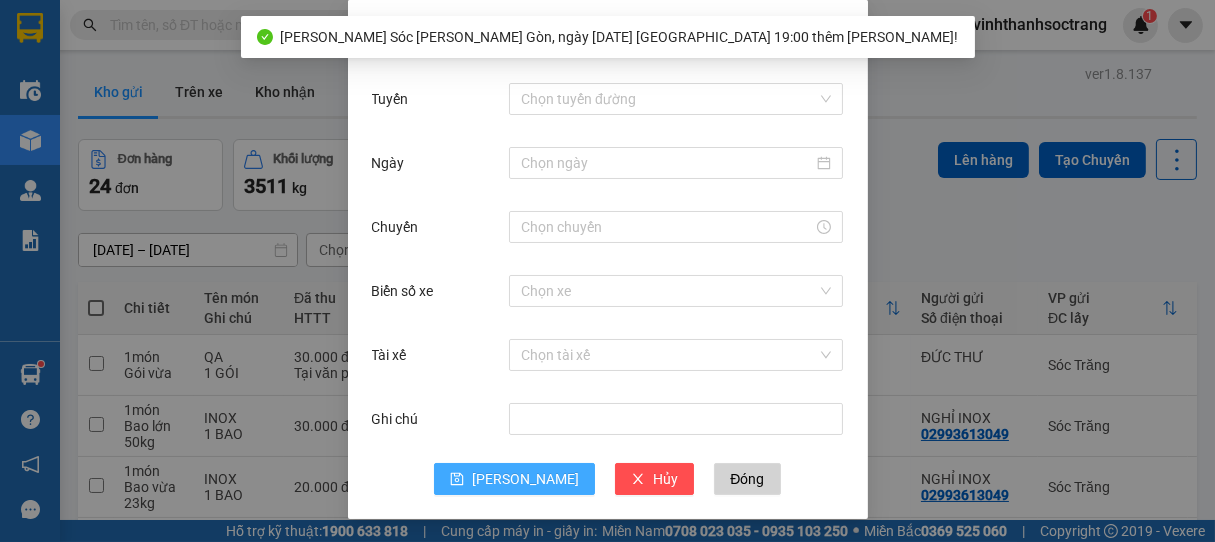 scroll, scrollTop: 0, scrollLeft: 0, axis: both 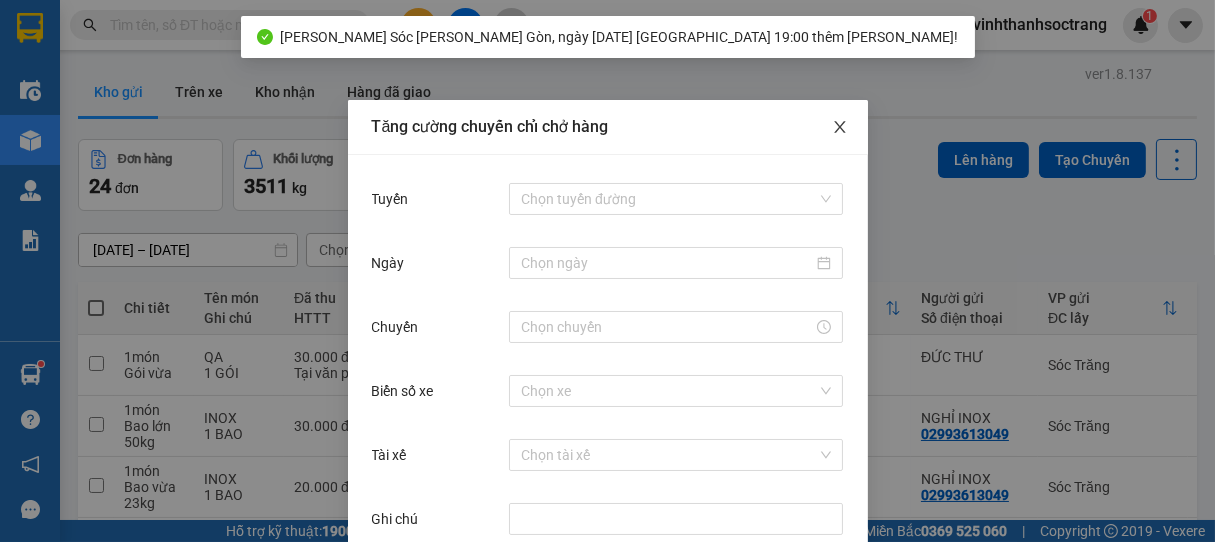 click 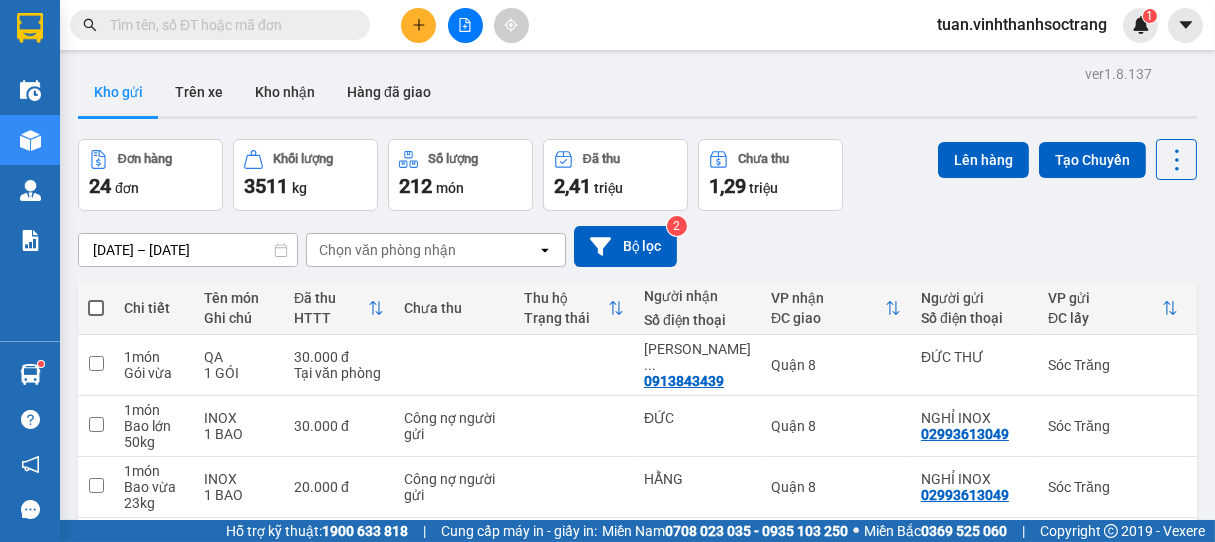 click at bounding box center (96, 308) 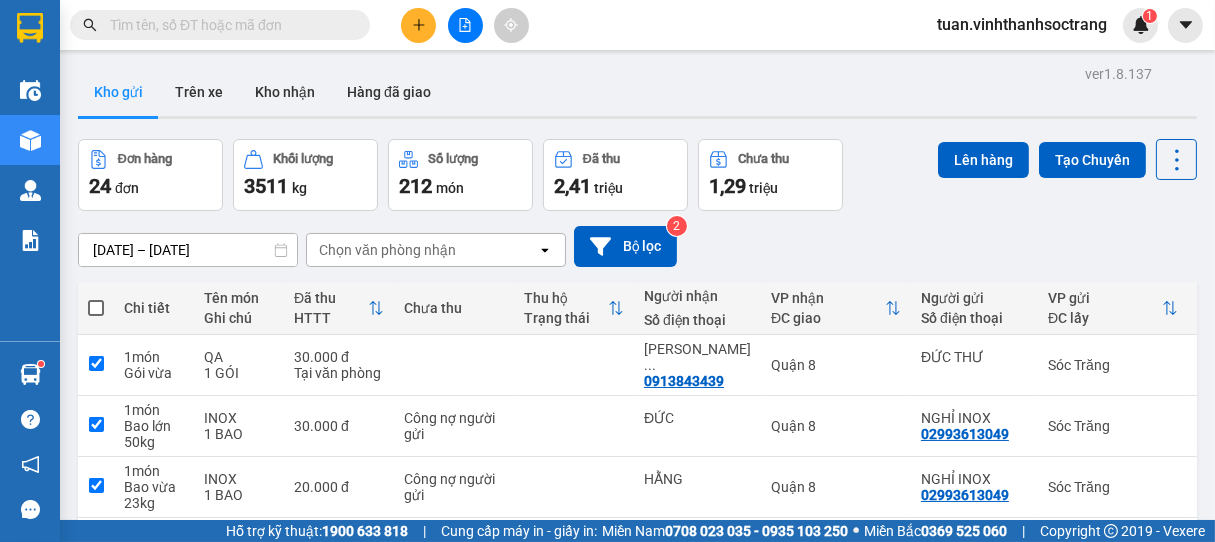 checkbox on "true" 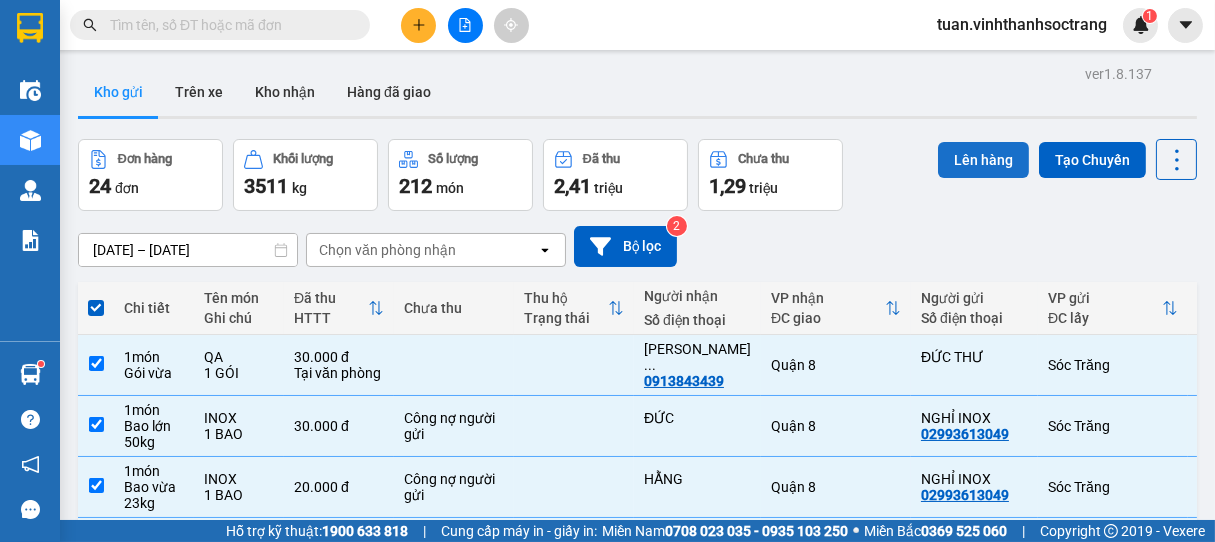 click on "Lên hàng" at bounding box center (983, 160) 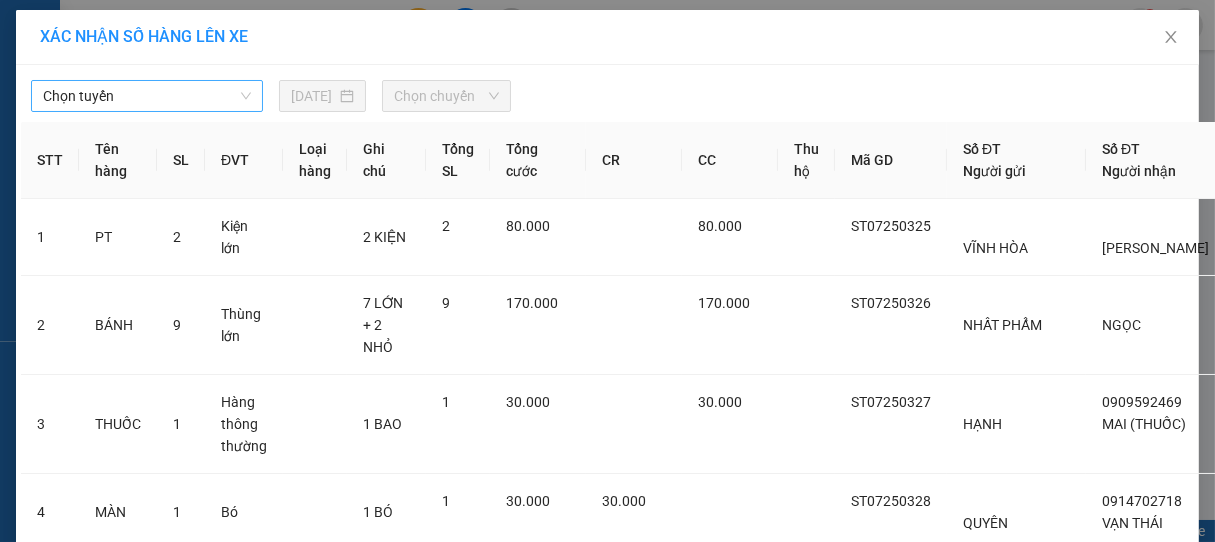 click on "Chọn tuyến" at bounding box center [147, 96] 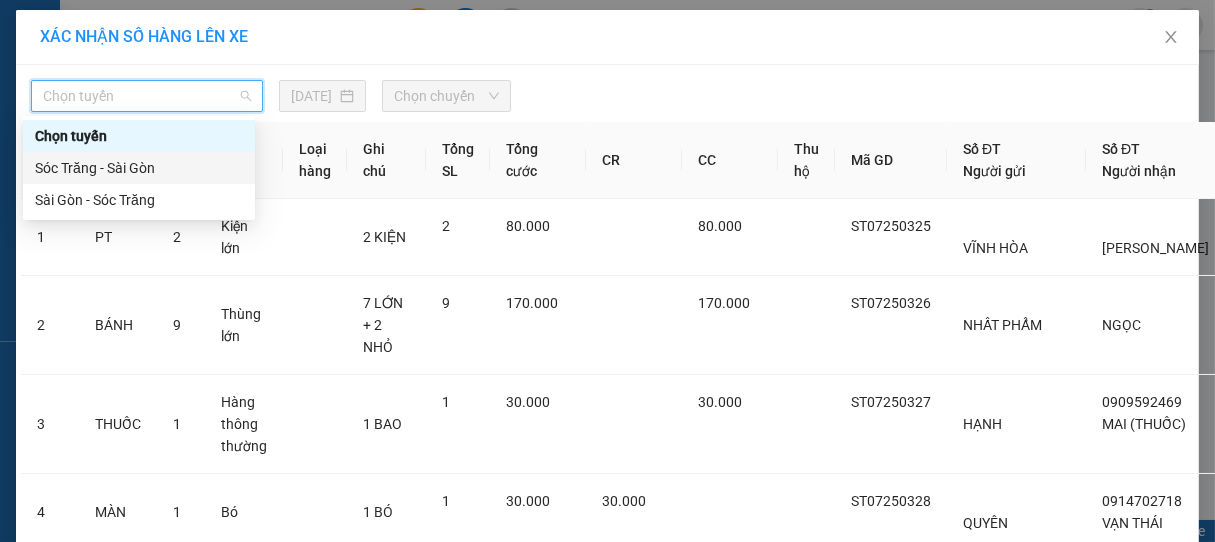 click on "Sóc Trăng - Sài Gòn" at bounding box center (139, 168) 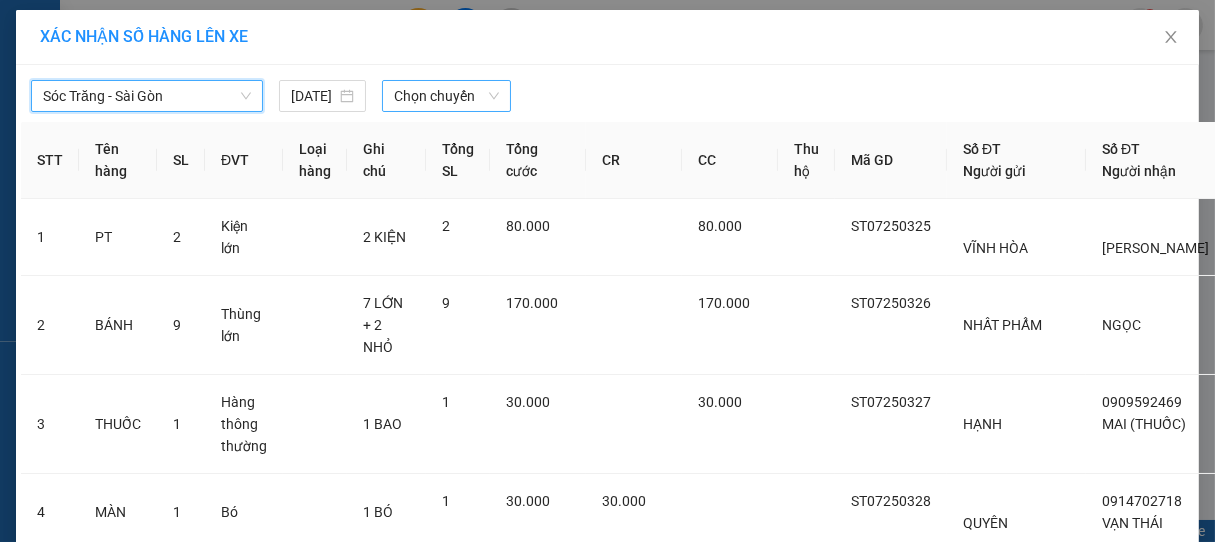 click on "Chọn chuyến" at bounding box center (446, 96) 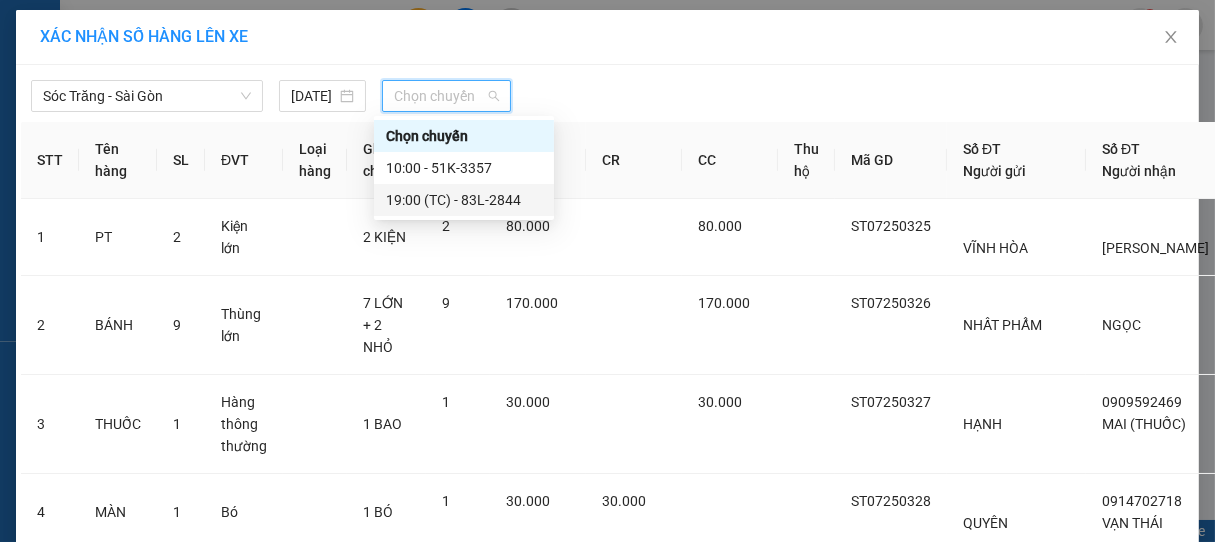 click on "19:00   (TC)   - 83L-2844" at bounding box center [464, 200] 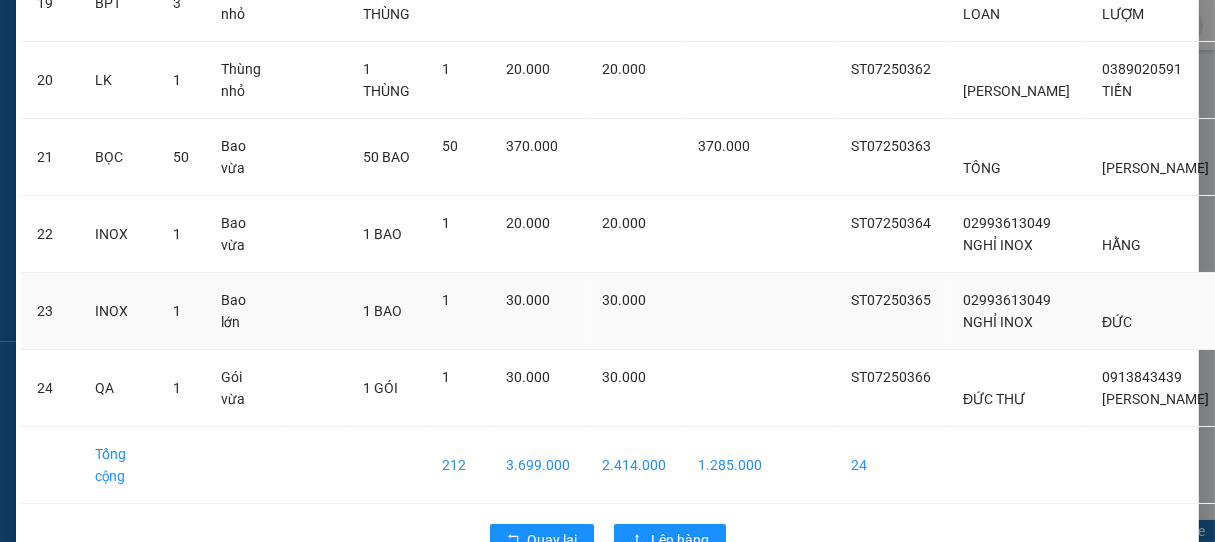 scroll, scrollTop: 1880, scrollLeft: 0, axis: vertical 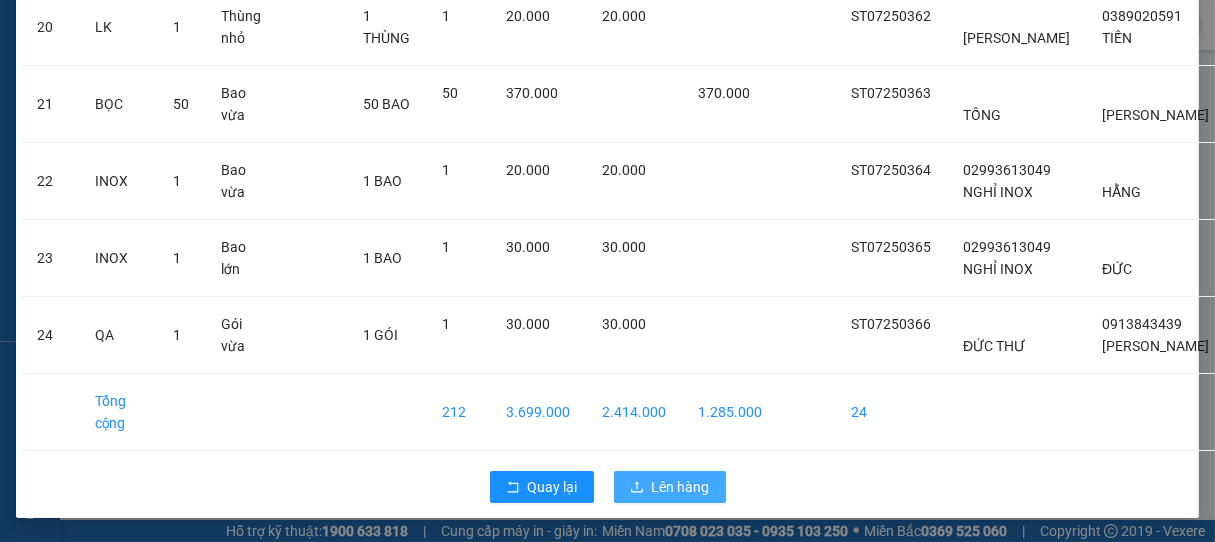 click on "Lên hàng" at bounding box center [681, 487] 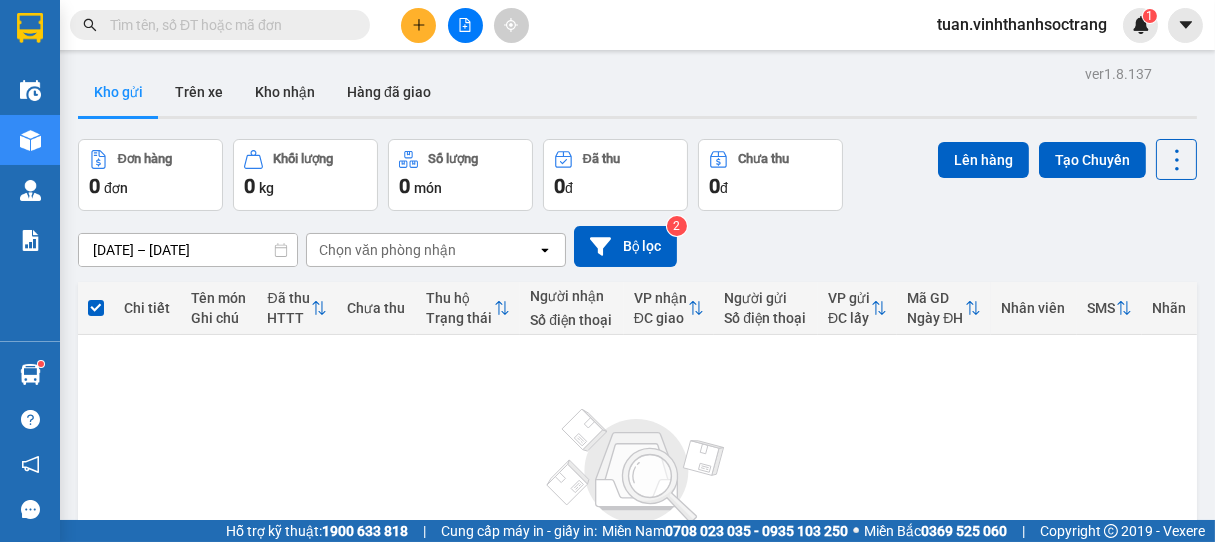 click on "[DATE] – [DATE] Press the down arrow key to interact with the calendar and select a date. Press the escape button to close the calendar. Selected date range is from [DATE] to [DATE]. Chọn văn [PERSON_NAME] open Bộ lọc 2" at bounding box center (637, 246) 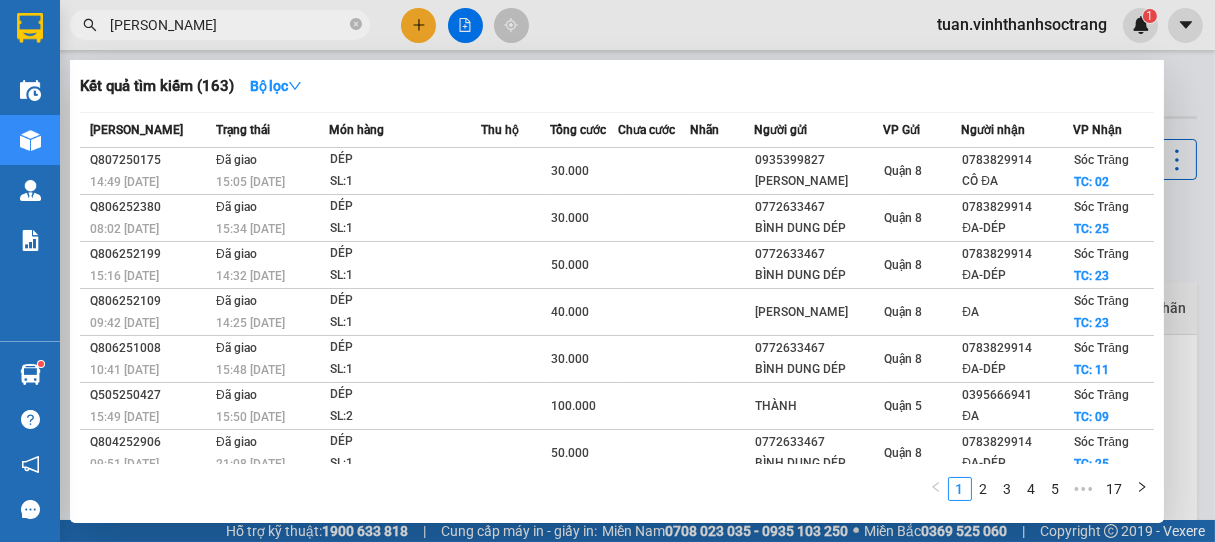 type on "ĐẮC [PERSON_NAME]" 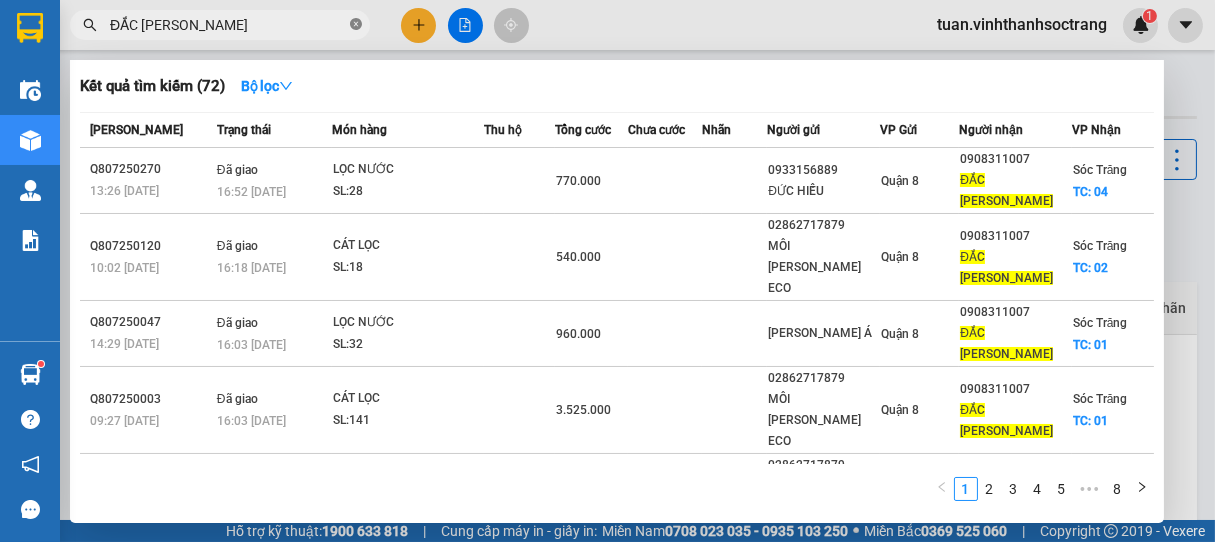 click 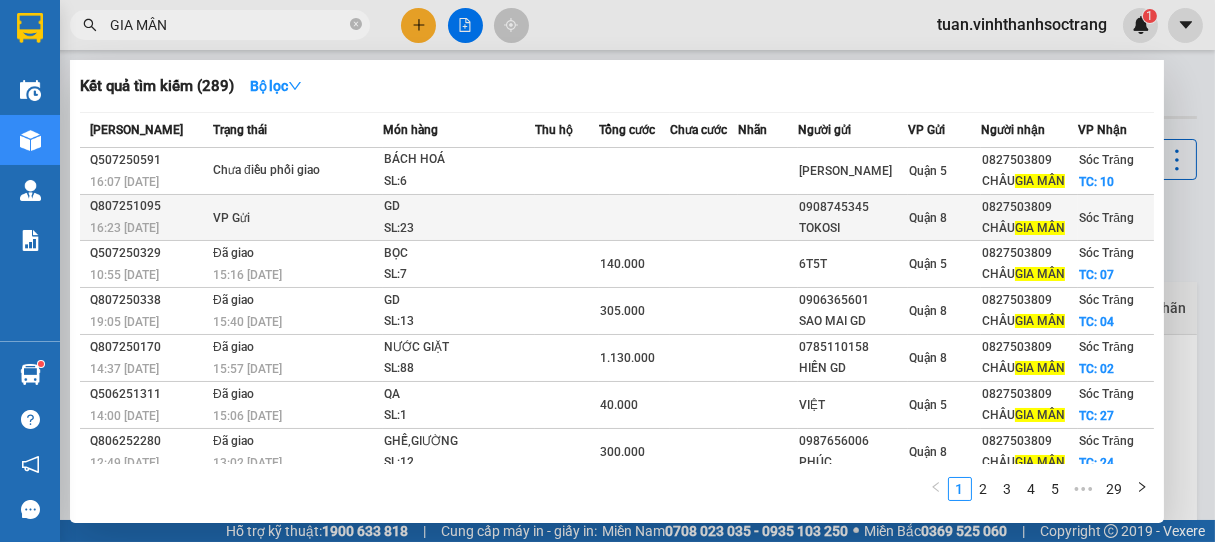 type on "GIA MÂN" 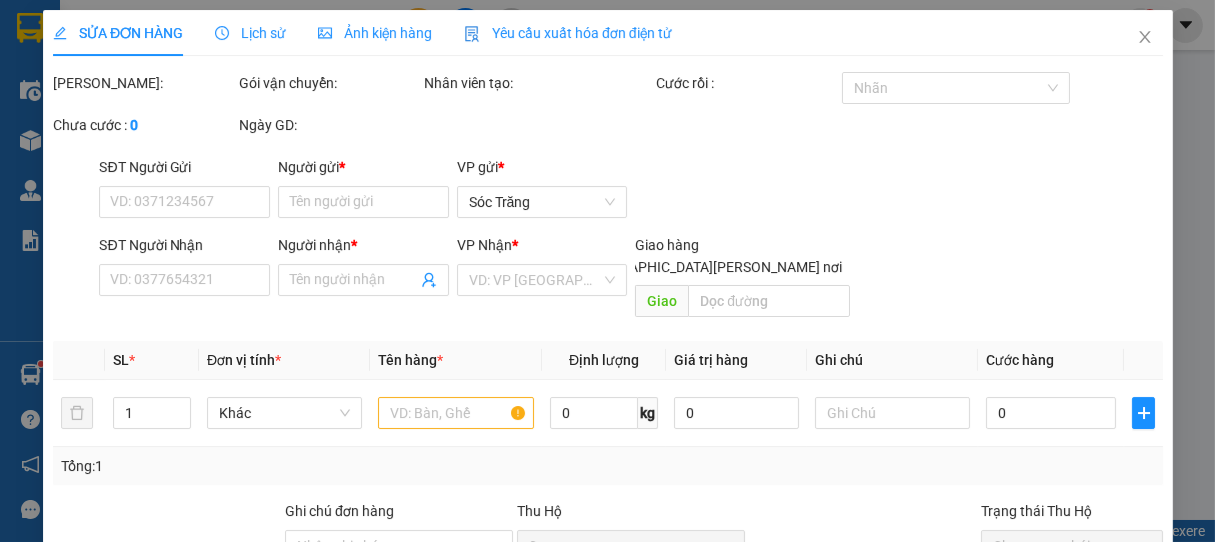 type on "0908745345" 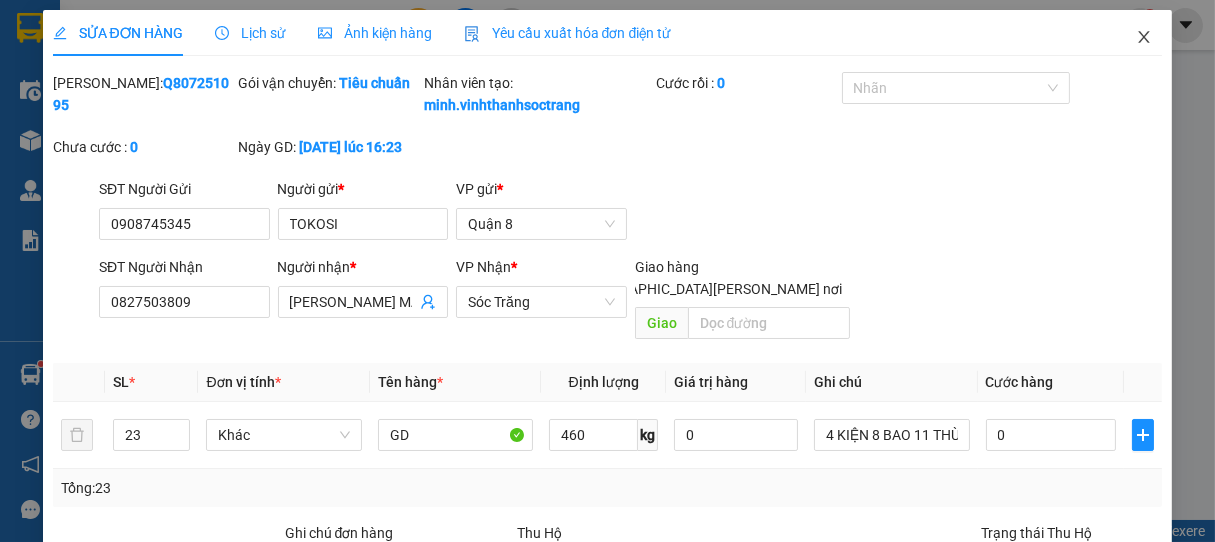 click 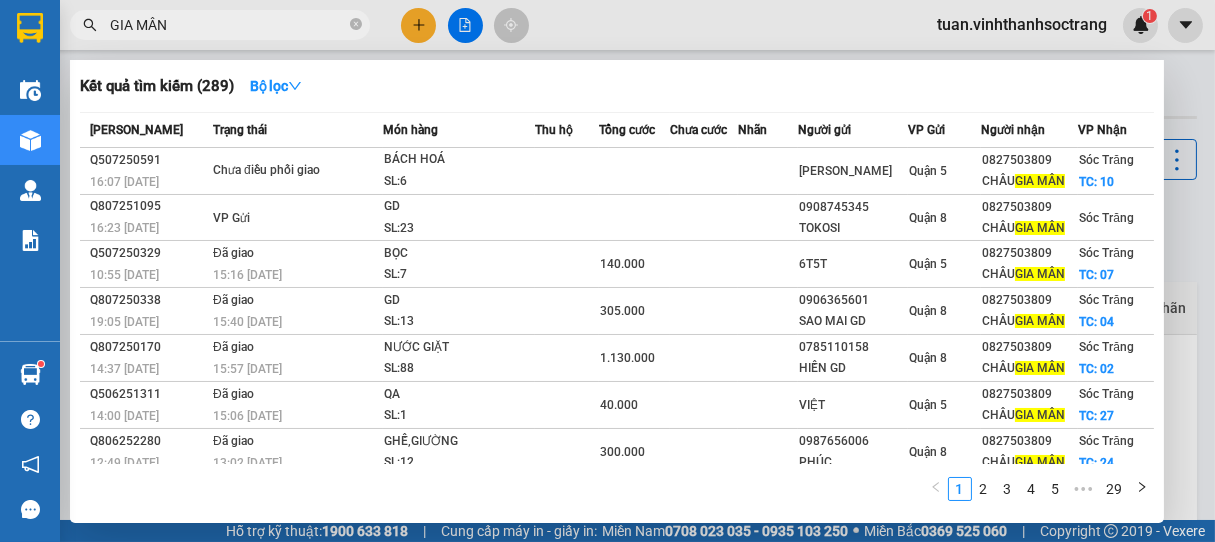 click on "GIA MÂN" at bounding box center [220, 25] 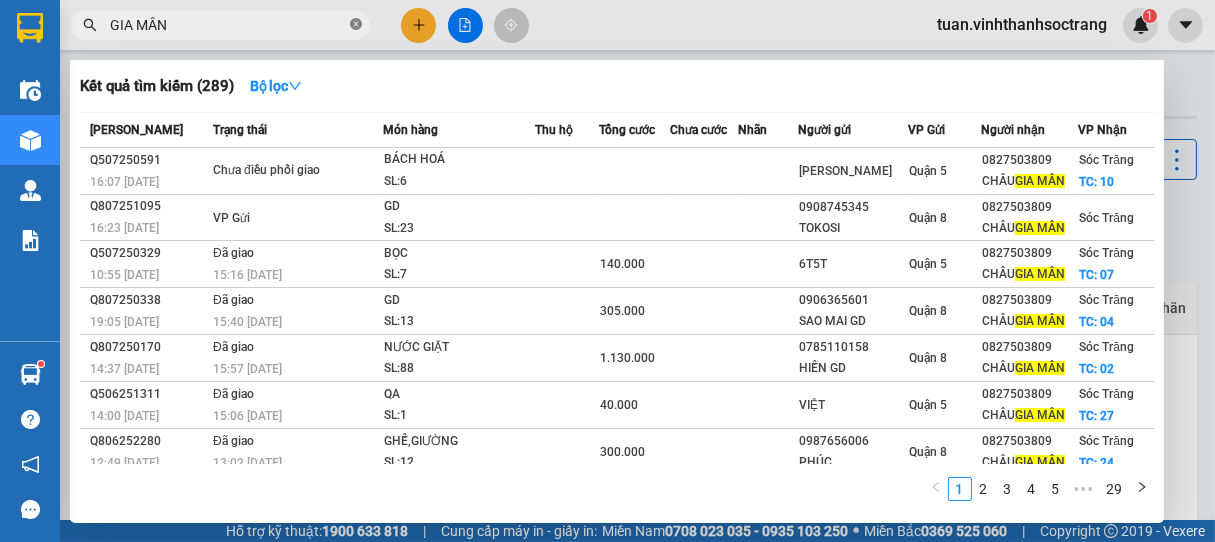 click 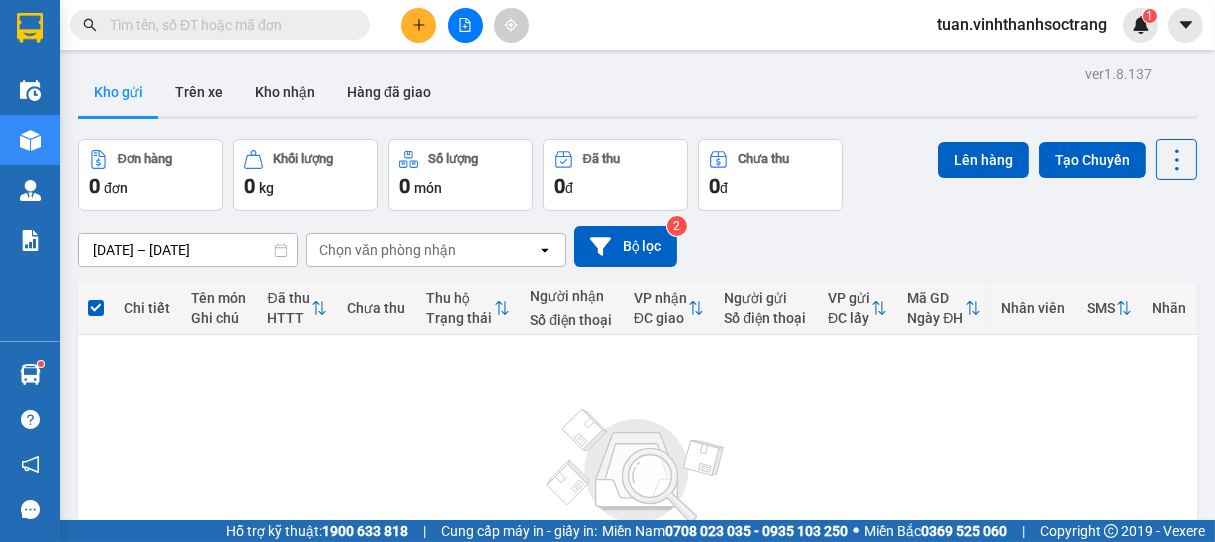 click at bounding box center [228, 25] 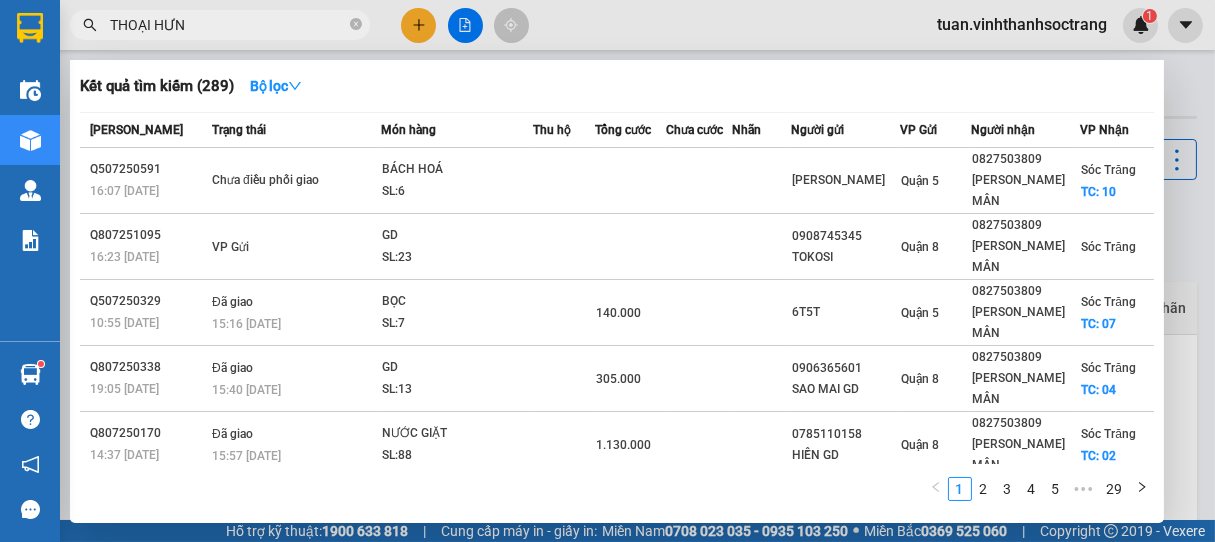 type on "THOẠI HƯNG" 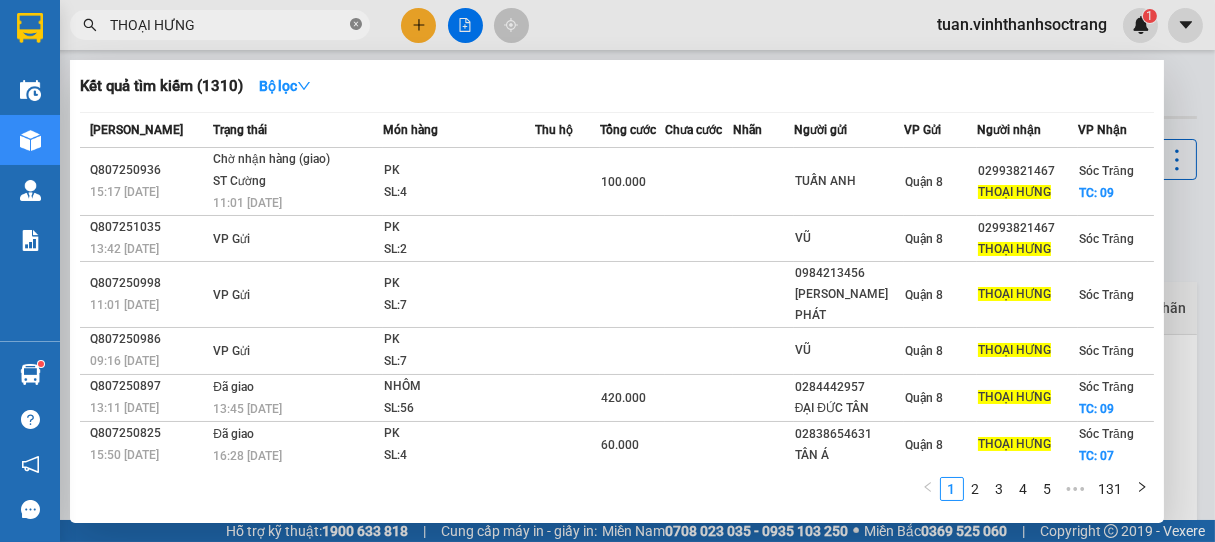 click 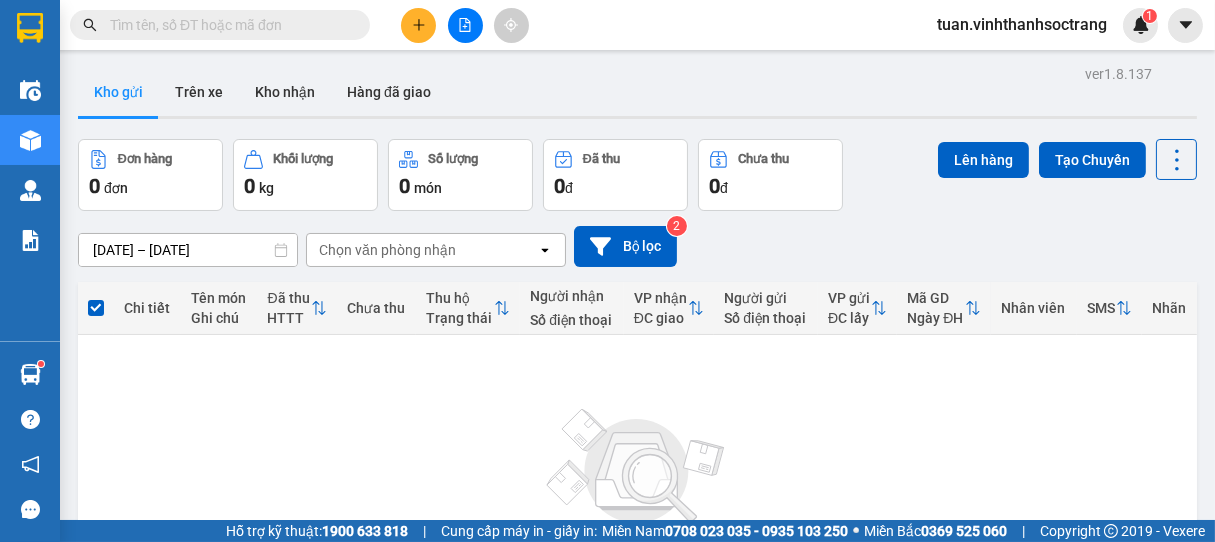 click at bounding box center [228, 25] 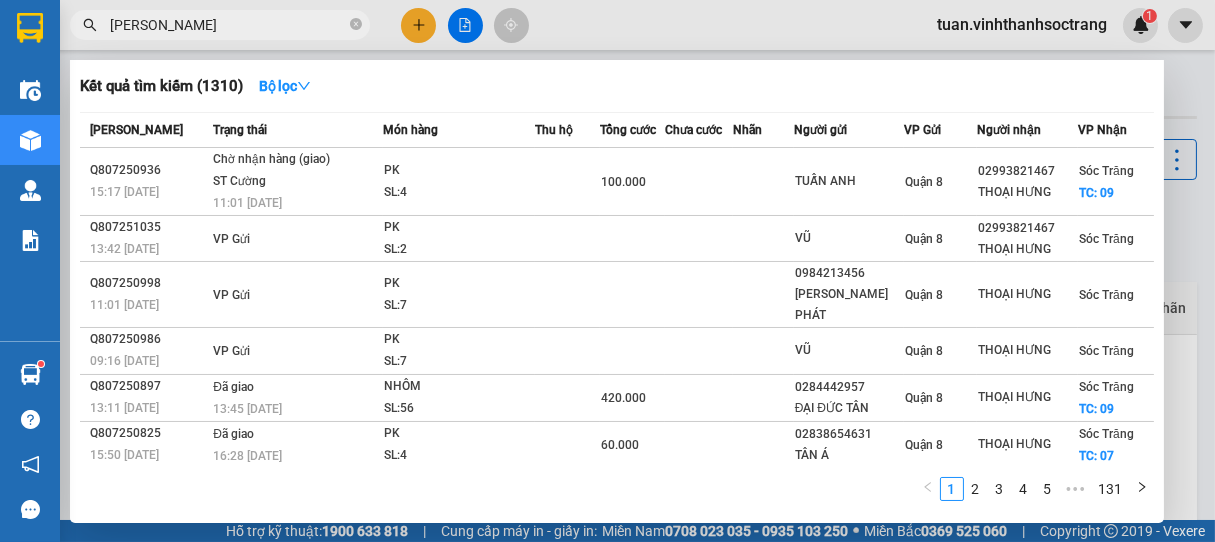 type on "[PERSON_NAME]" 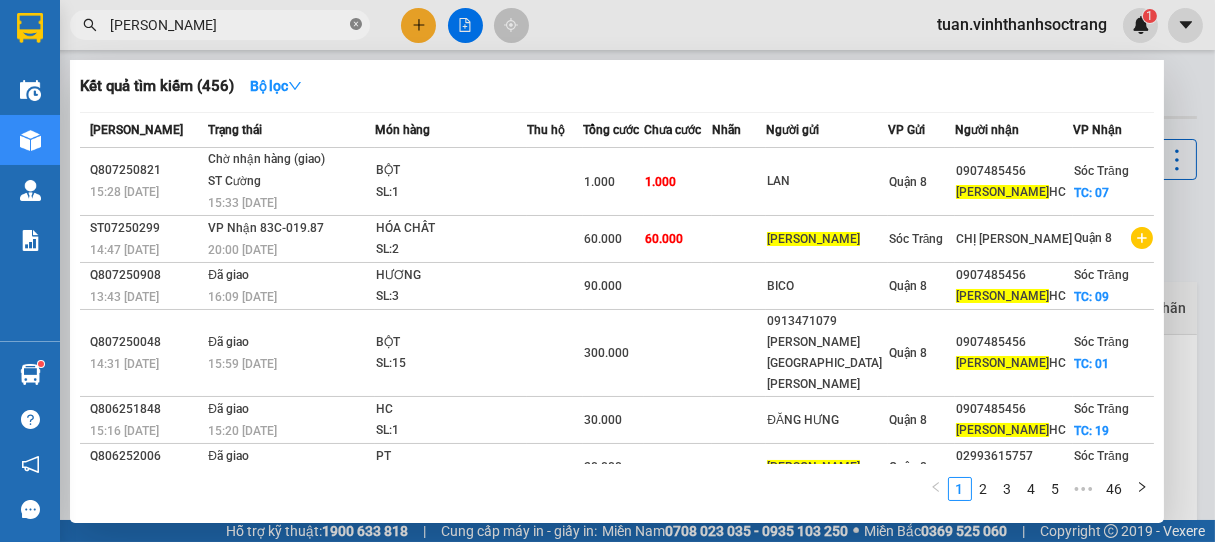 click 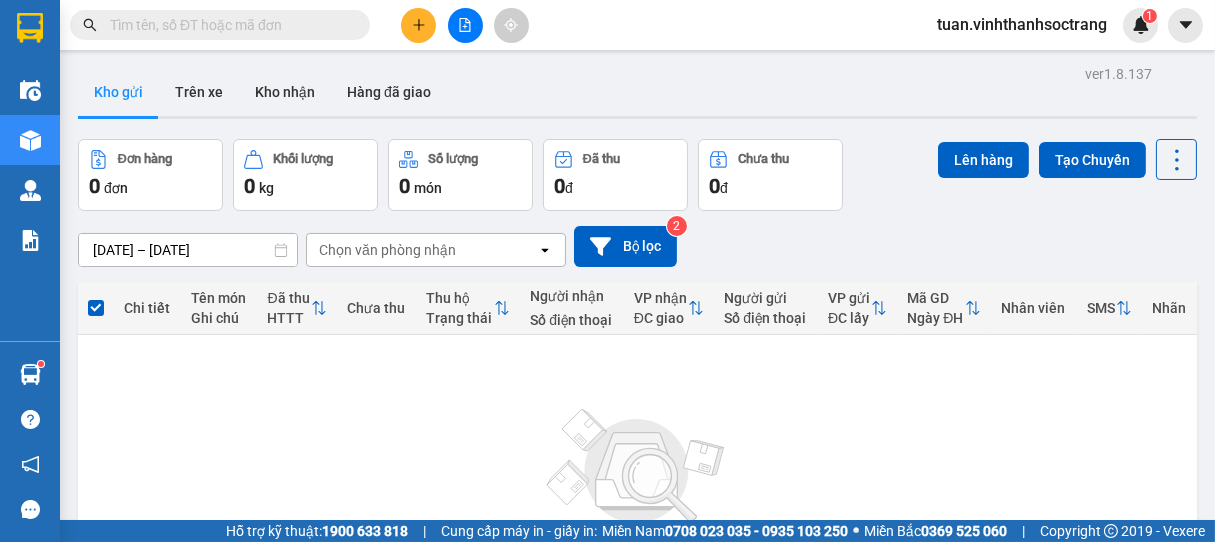 click at bounding box center [228, 25] 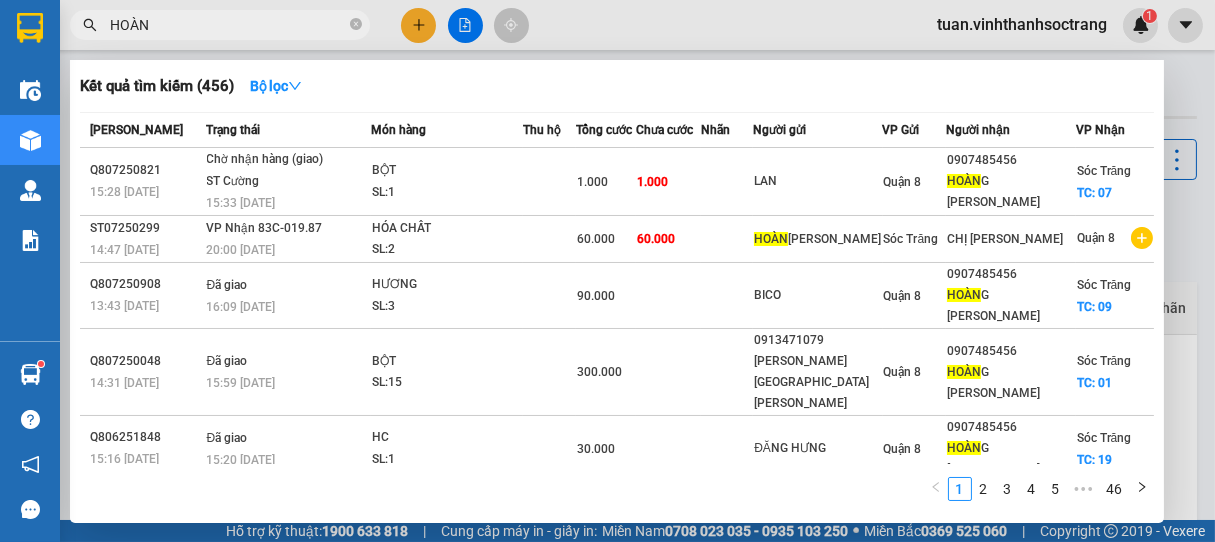 type on "HOÀNG" 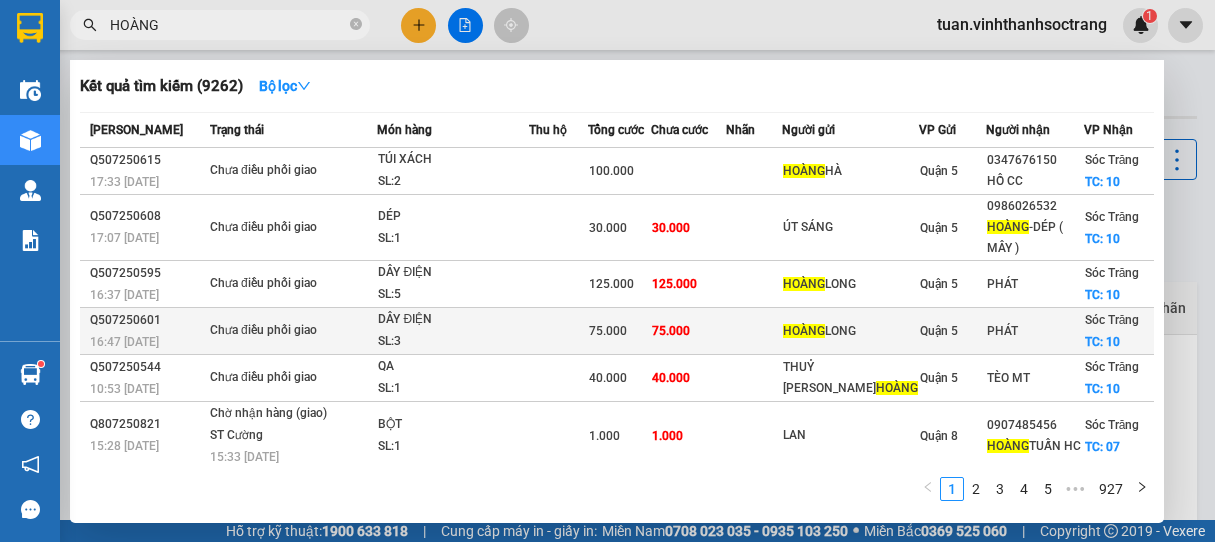 scroll, scrollTop: 0, scrollLeft: 0, axis: both 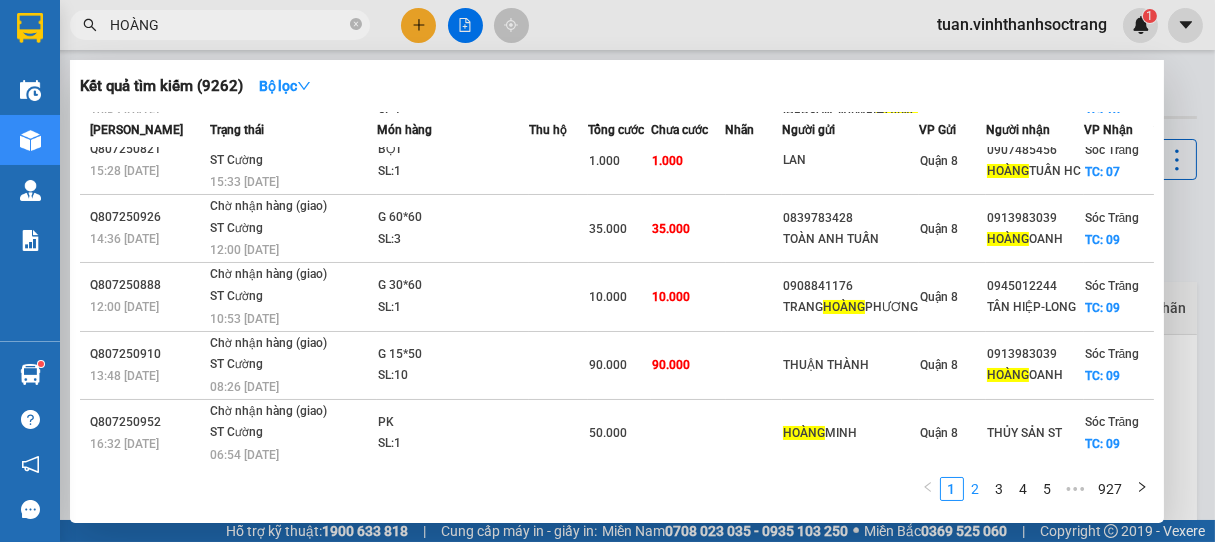 type on "HOÀNG" 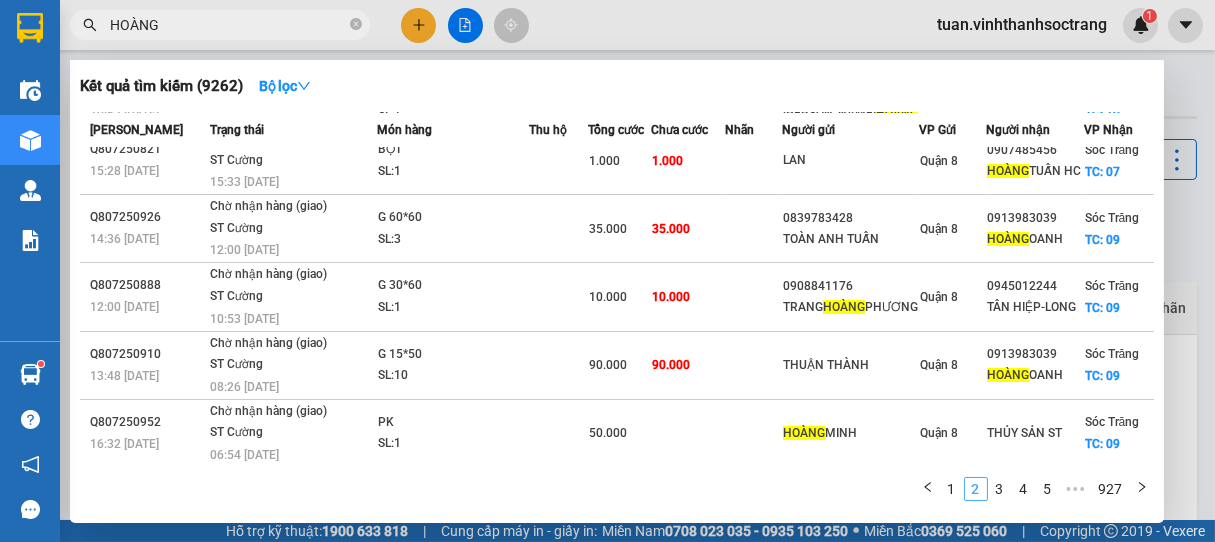 click on "2" at bounding box center [976, 489] 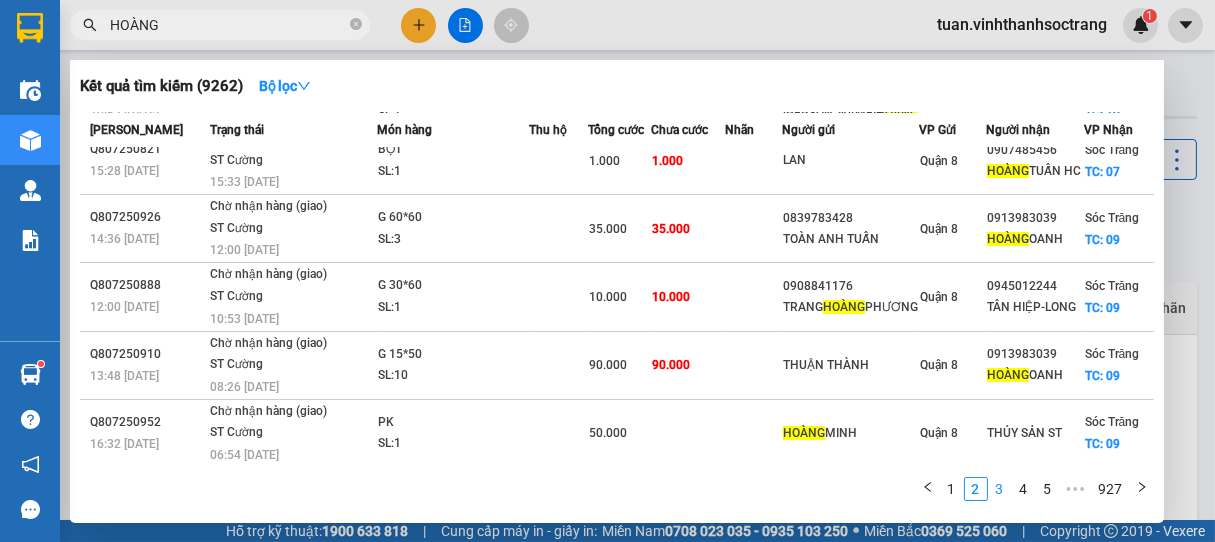 click on "3" at bounding box center (1000, 489) 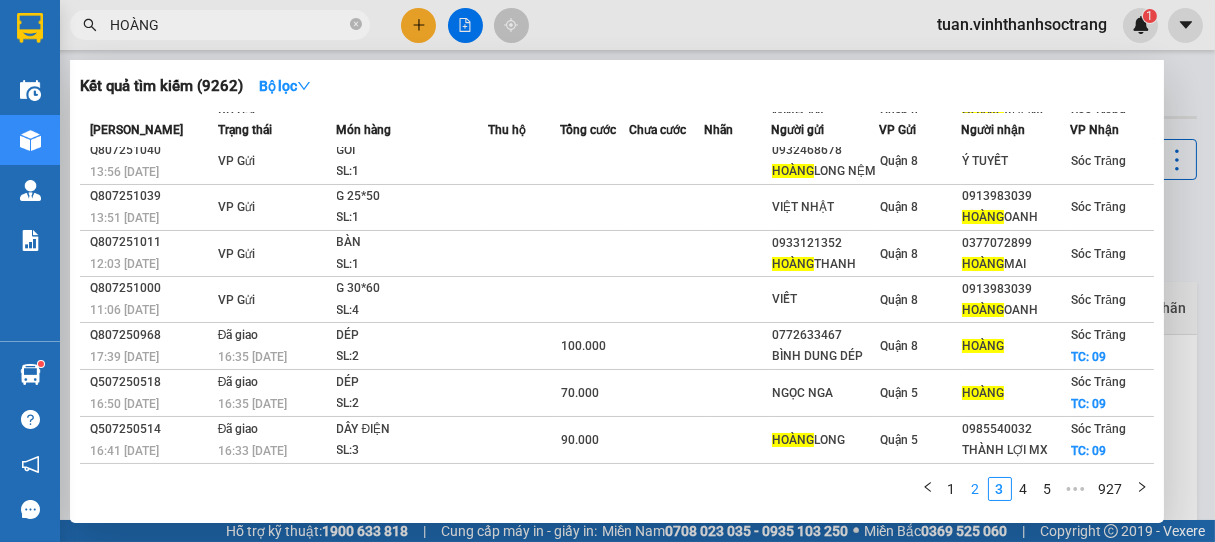 click on "2" at bounding box center [976, 489] 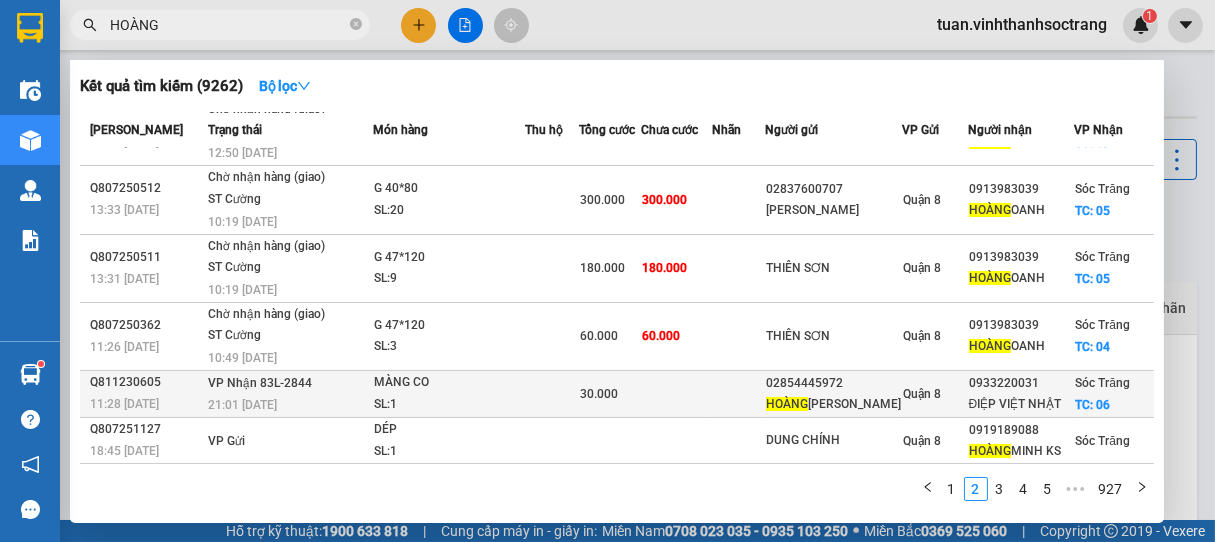 scroll, scrollTop: 294, scrollLeft: 0, axis: vertical 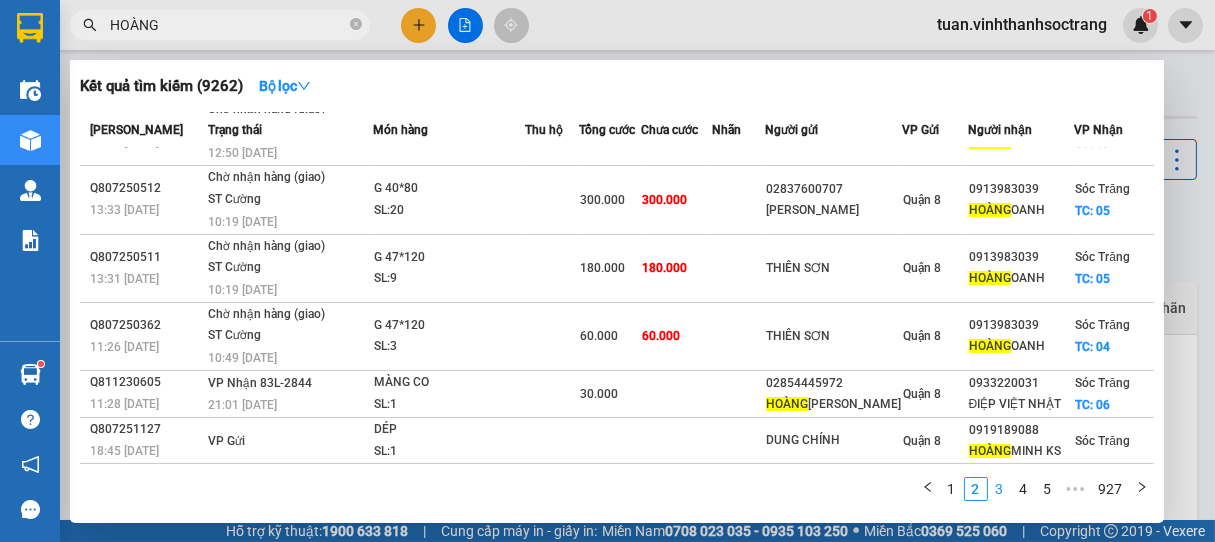 click on "3" at bounding box center (1000, 489) 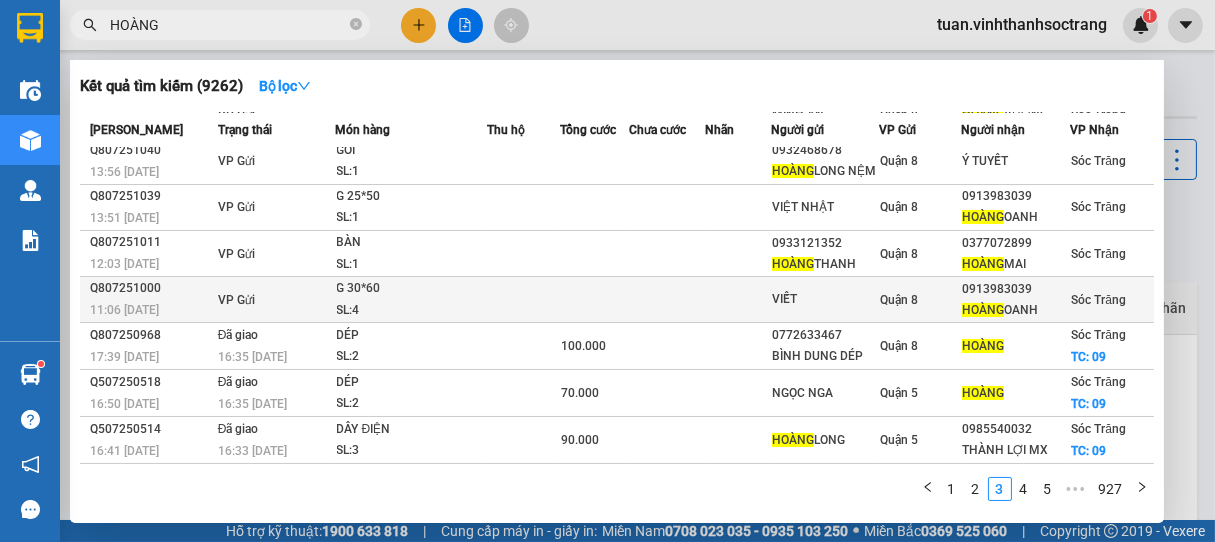 scroll, scrollTop: 0, scrollLeft: 0, axis: both 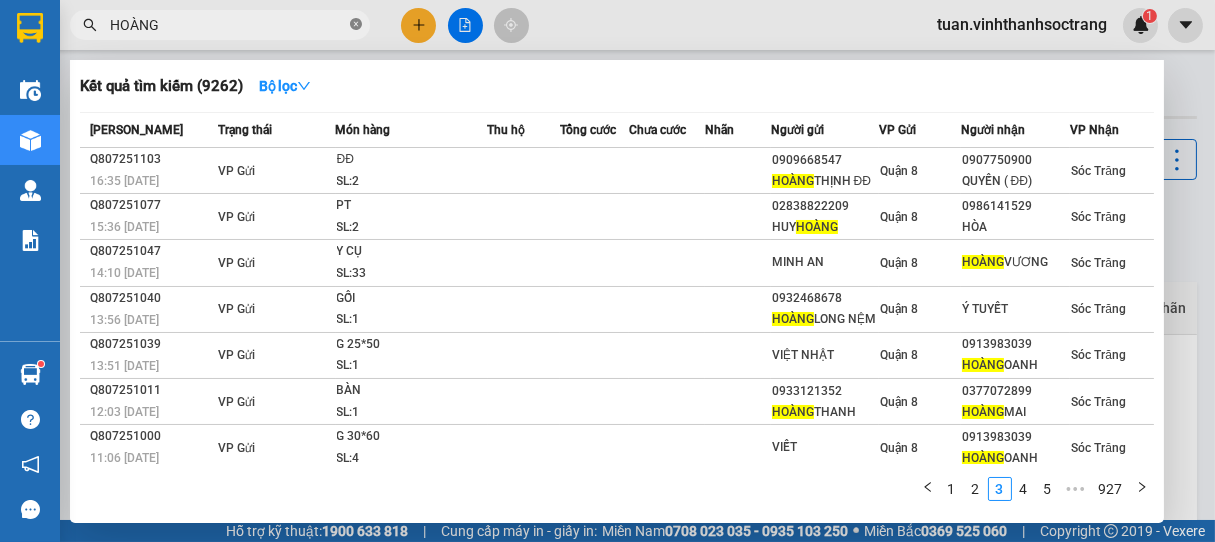 click 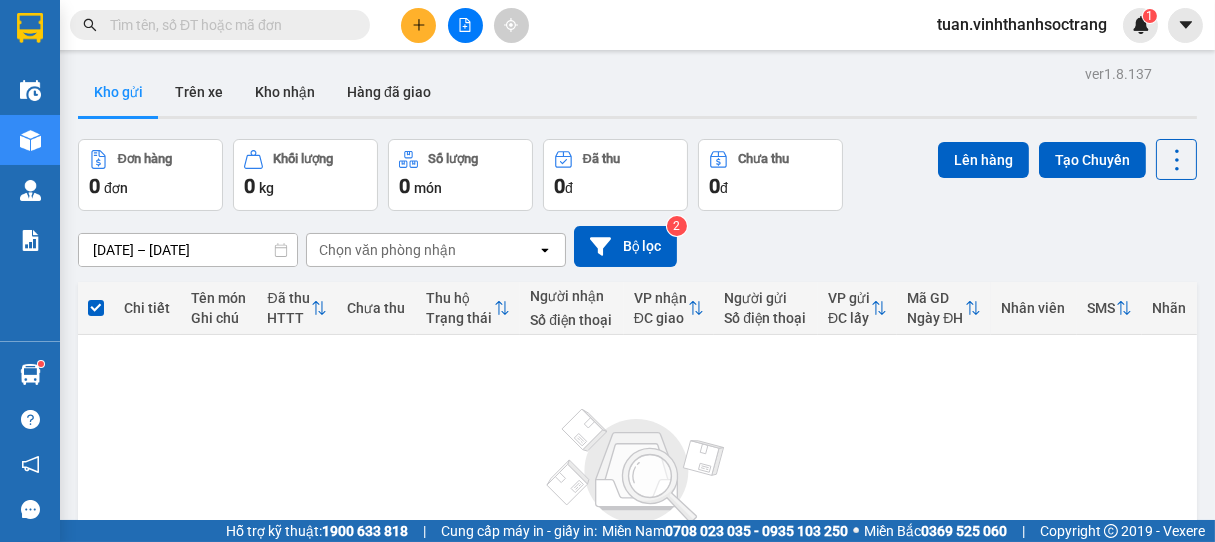click at bounding box center [228, 25] 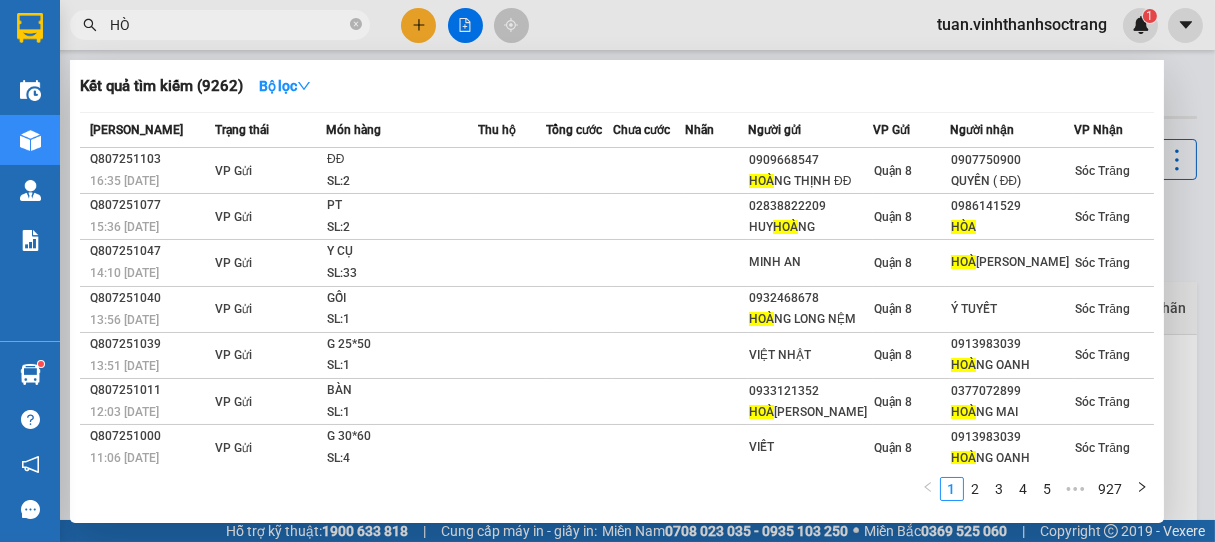 type on "HÒA" 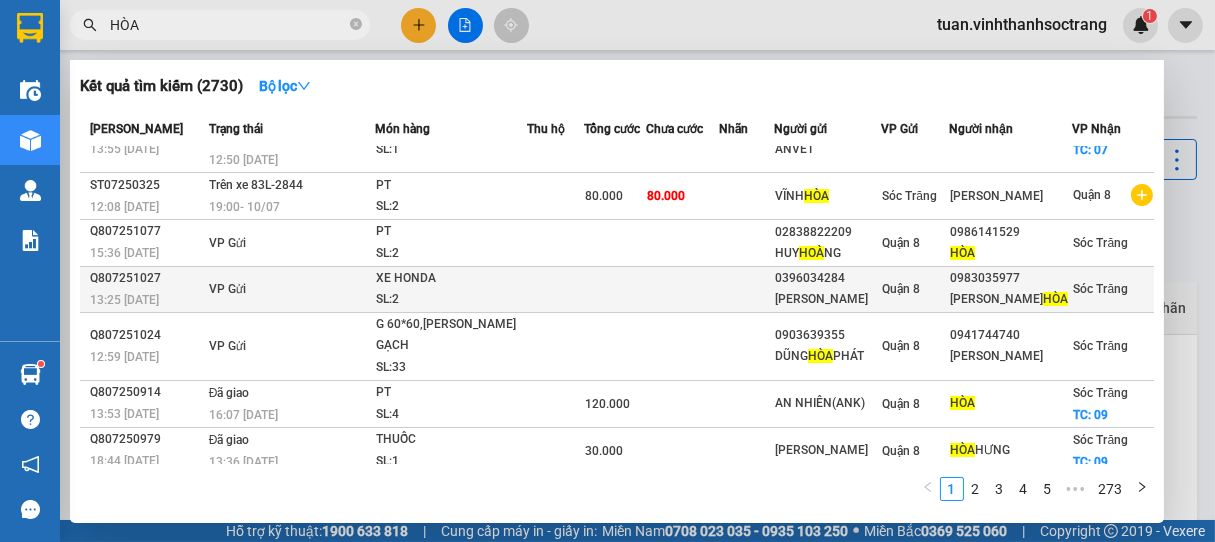 scroll, scrollTop: 210, scrollLeft: 0, axis: vertical 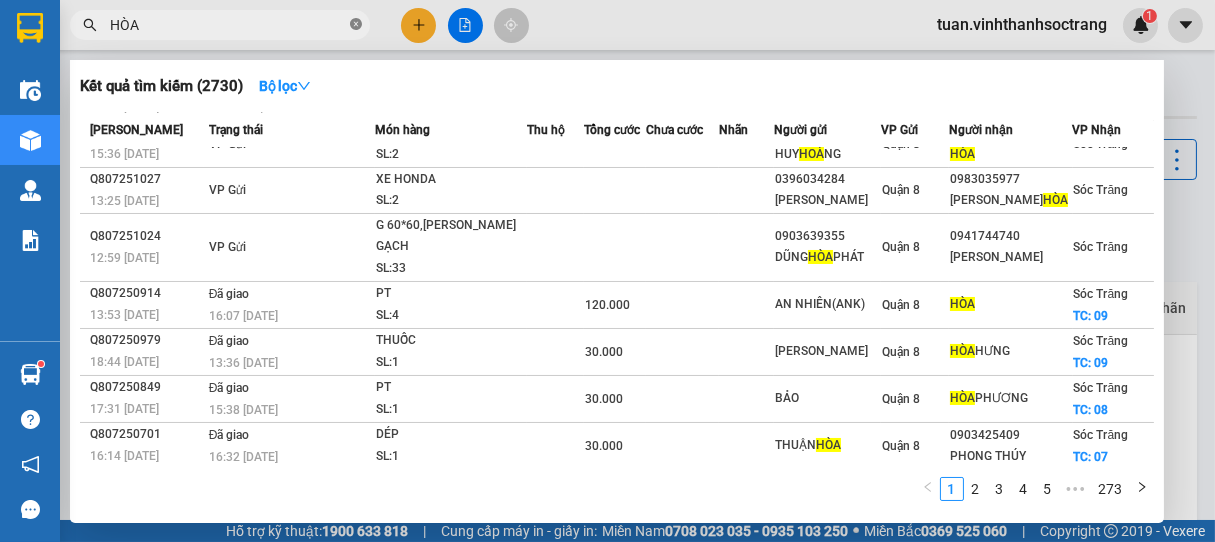 click 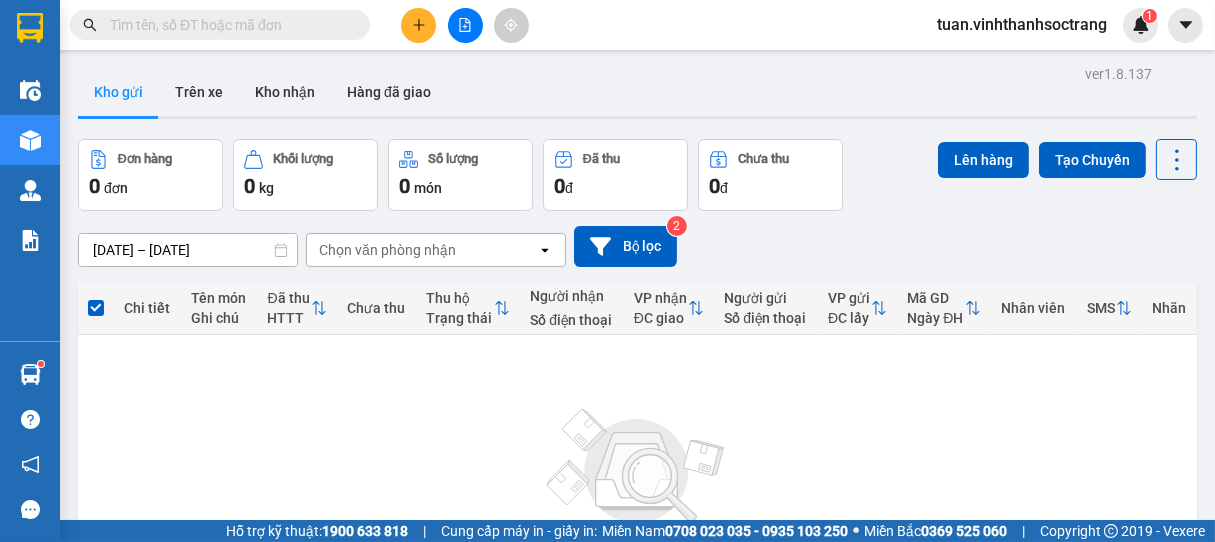 click at bounding box center (228, 25) 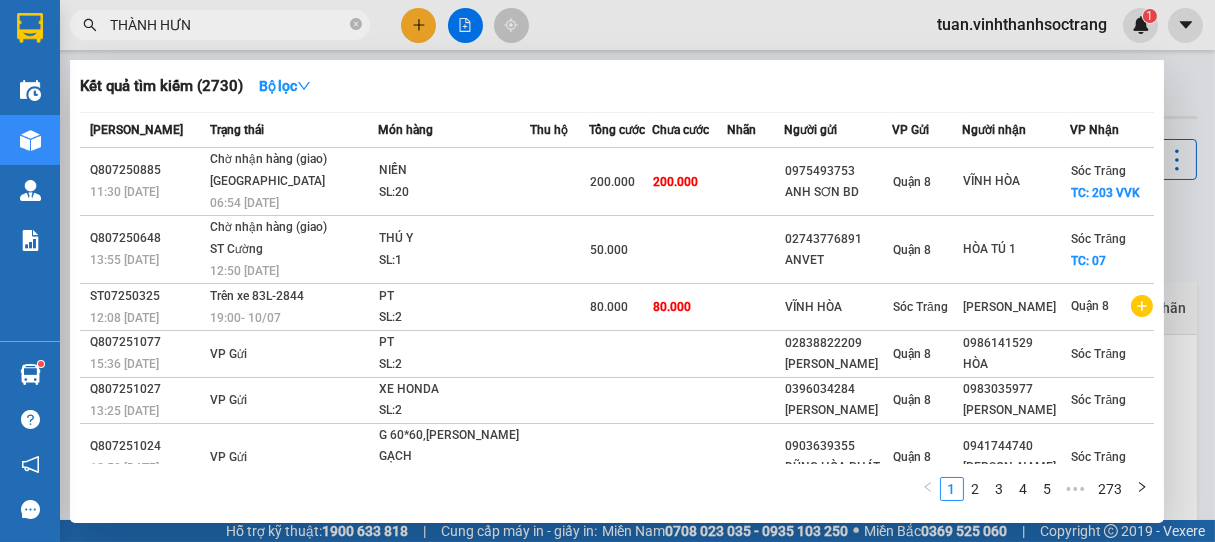 type on "THÀNH HƯNG" 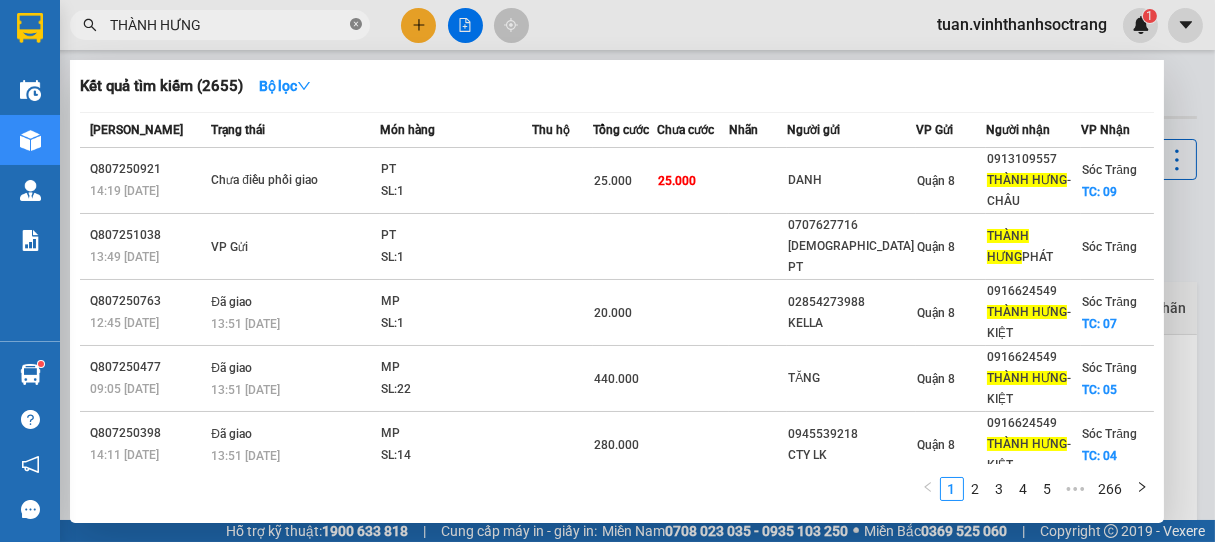 click 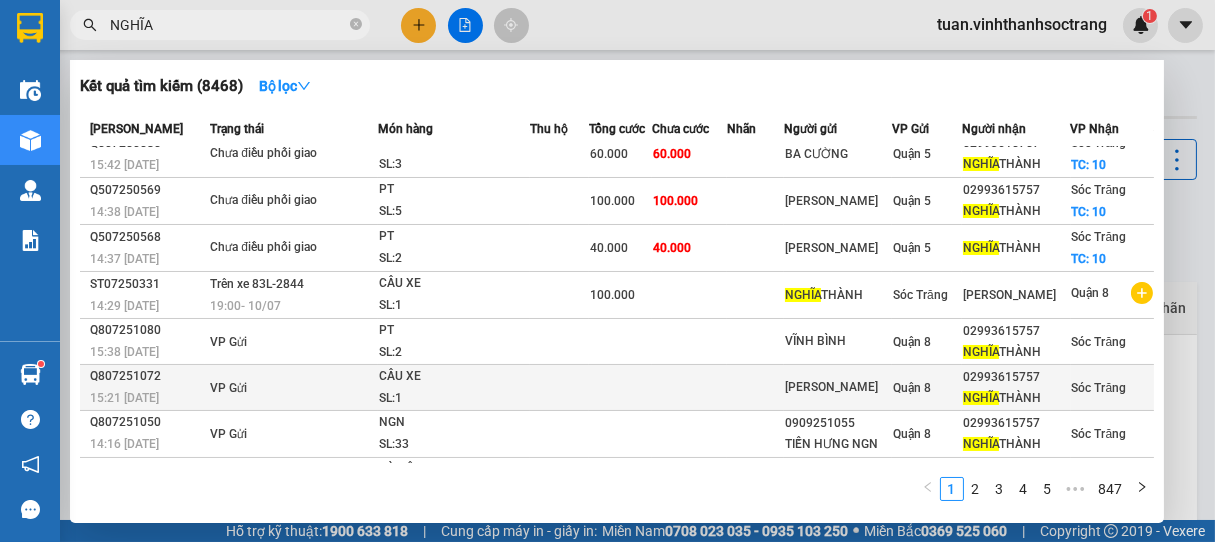 scroll, scrollTop: 186, scrollLeft: 0, axis: vertical 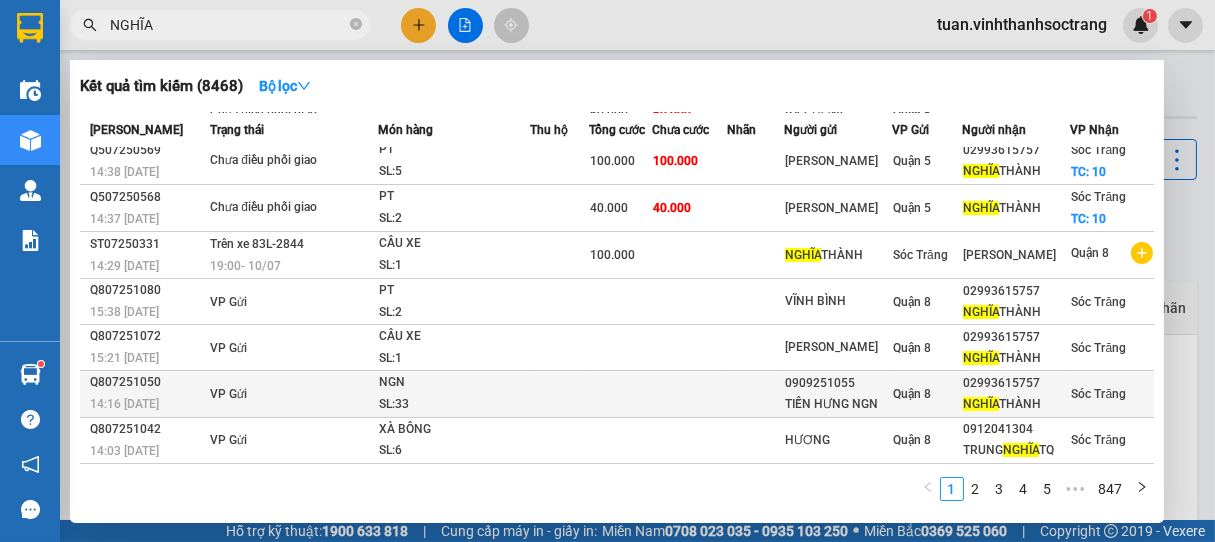type on "NGHĨA" 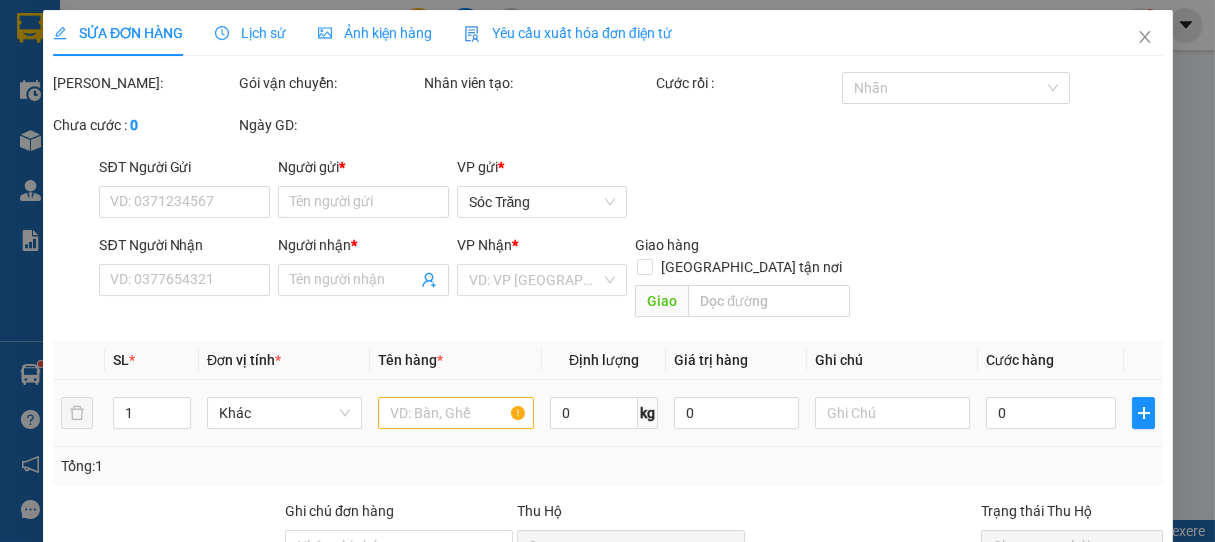 type on "0909251055" 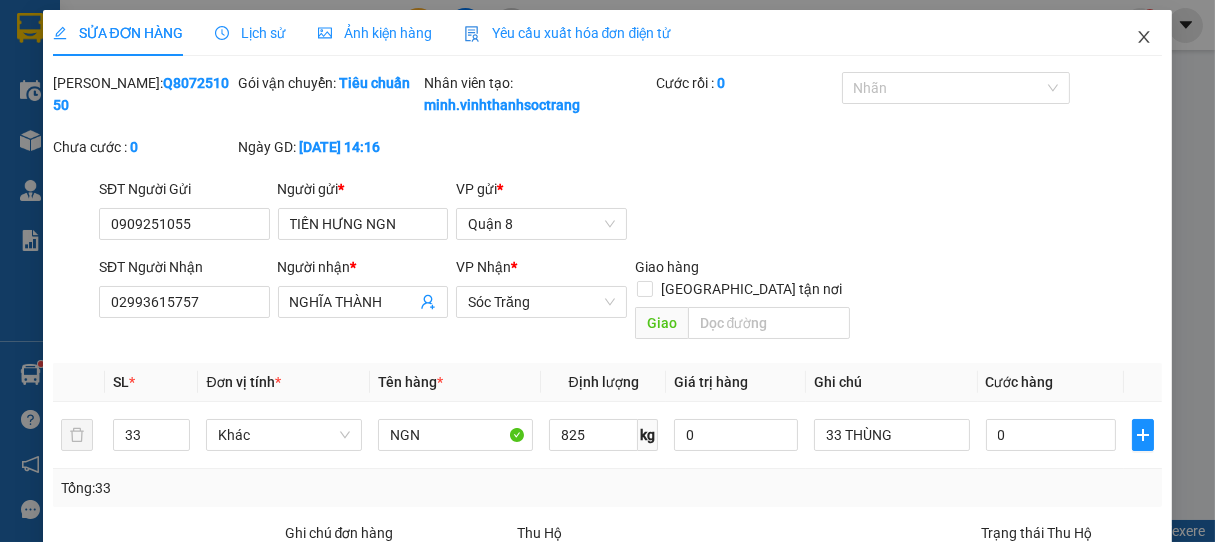 click 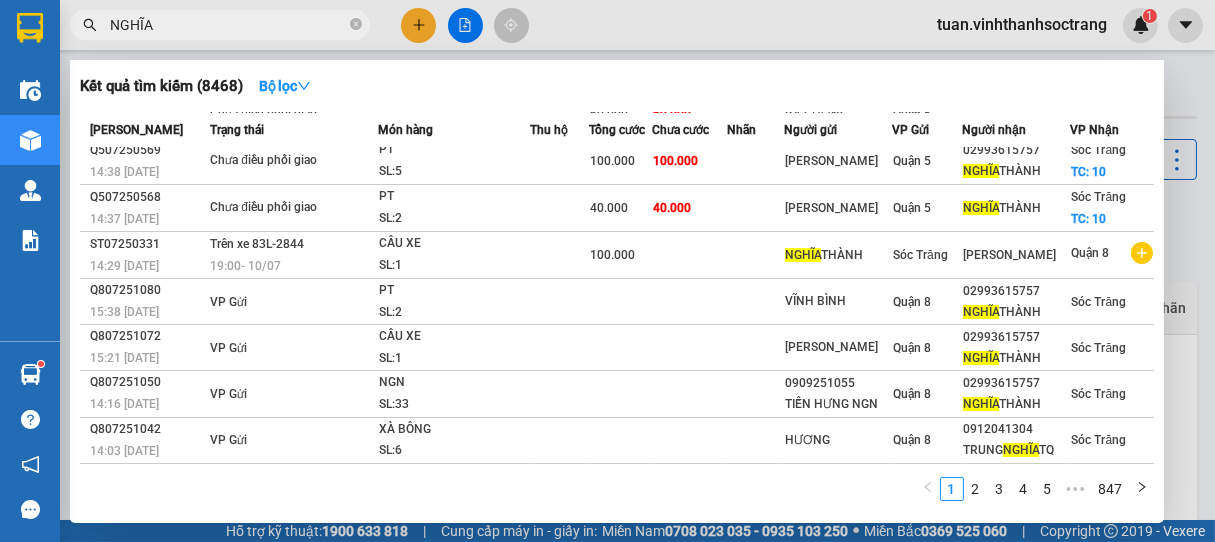 click on "NGHĨA" at bounding box center (228, 25) 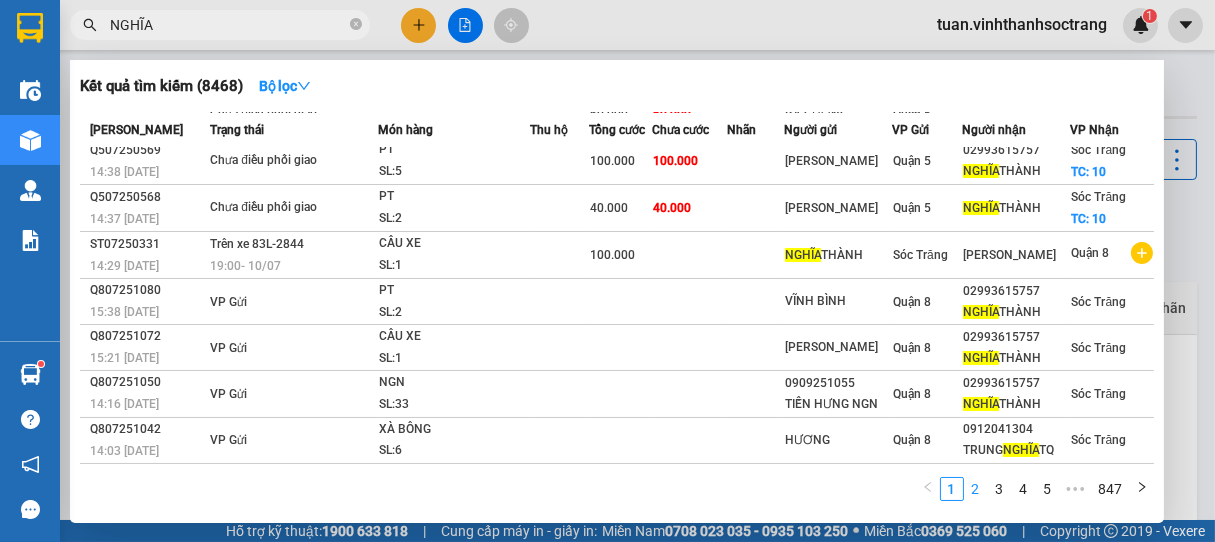 click on "2" at bounding box center [976, 489] 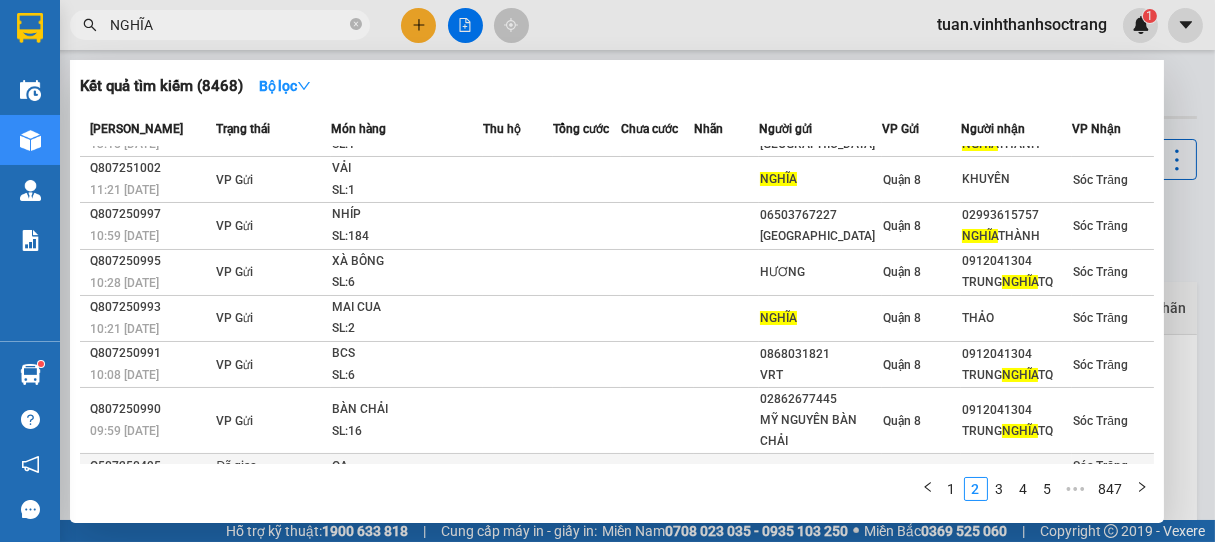 scroll, scrollTop: 0, scrollLeft: 0, axis: both 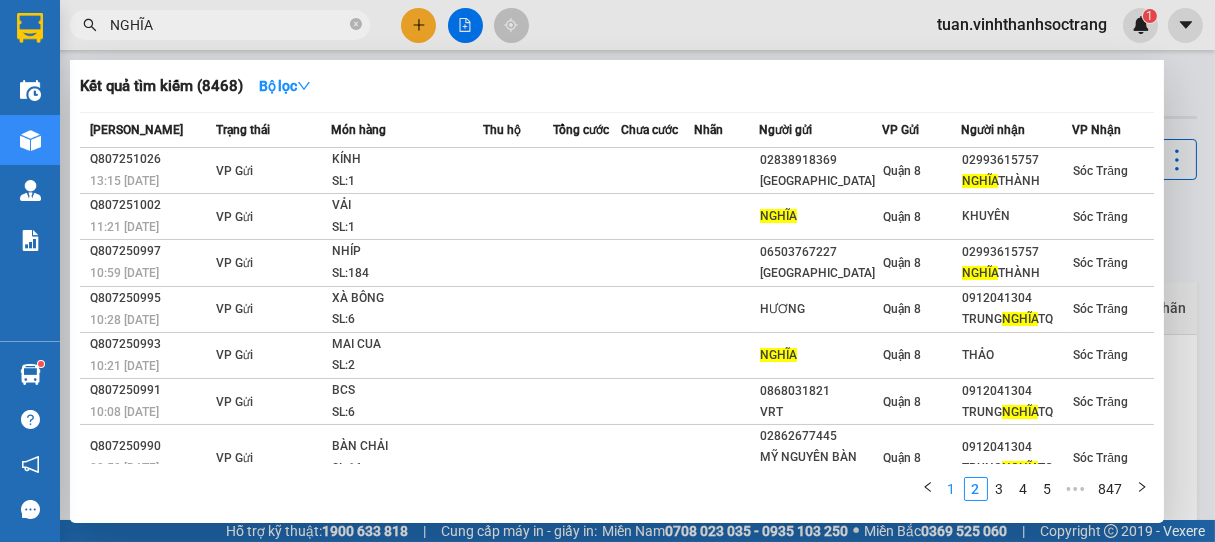 click on "1" at bounding box center (952, 489) 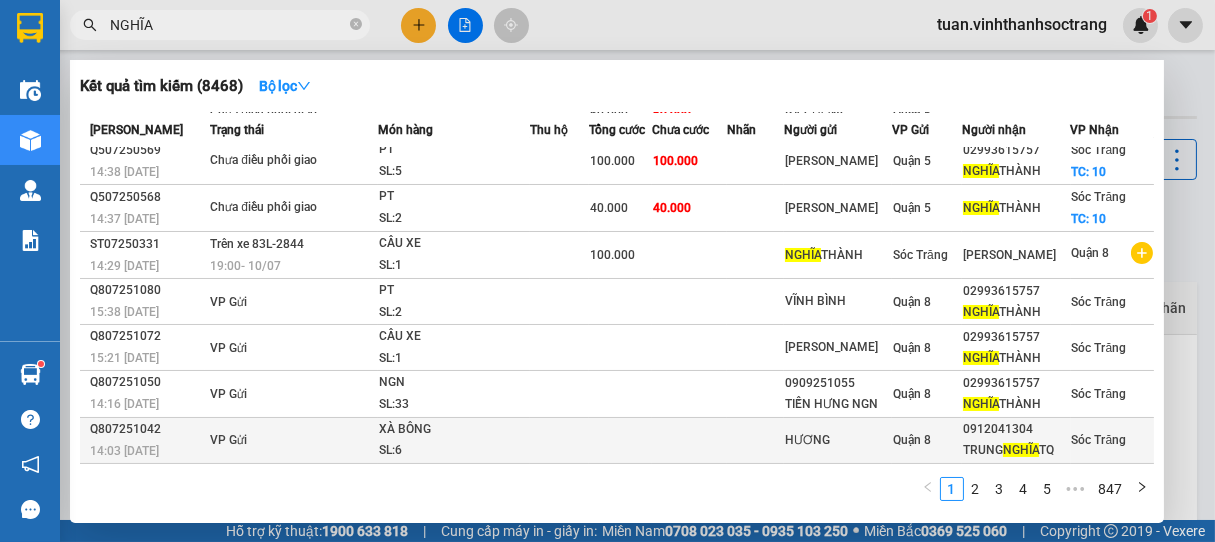 scroll, scrollTop: 186, scrollLeft: 0, axis: vertical 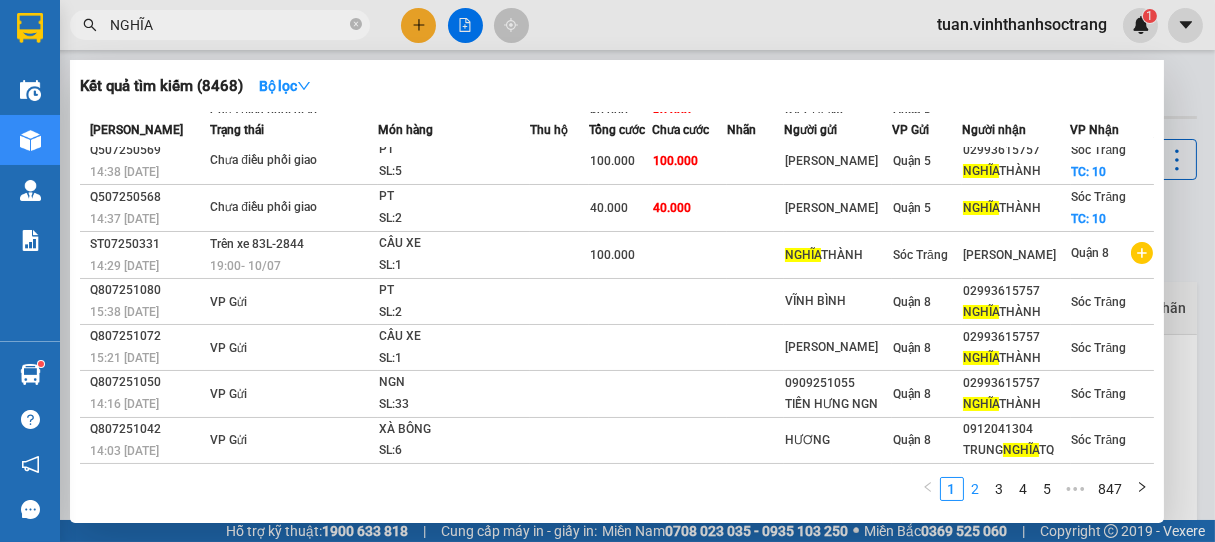 click on "2" at bounding box center (976, 489) 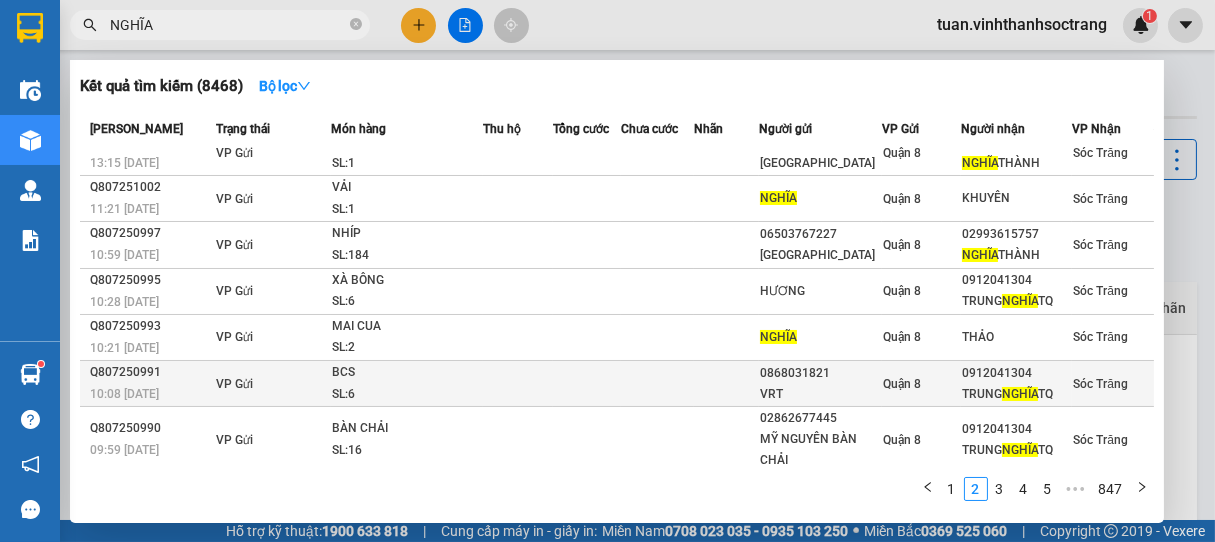 scroll, scrollTop: 0, scrollLeft: 0, axis: both 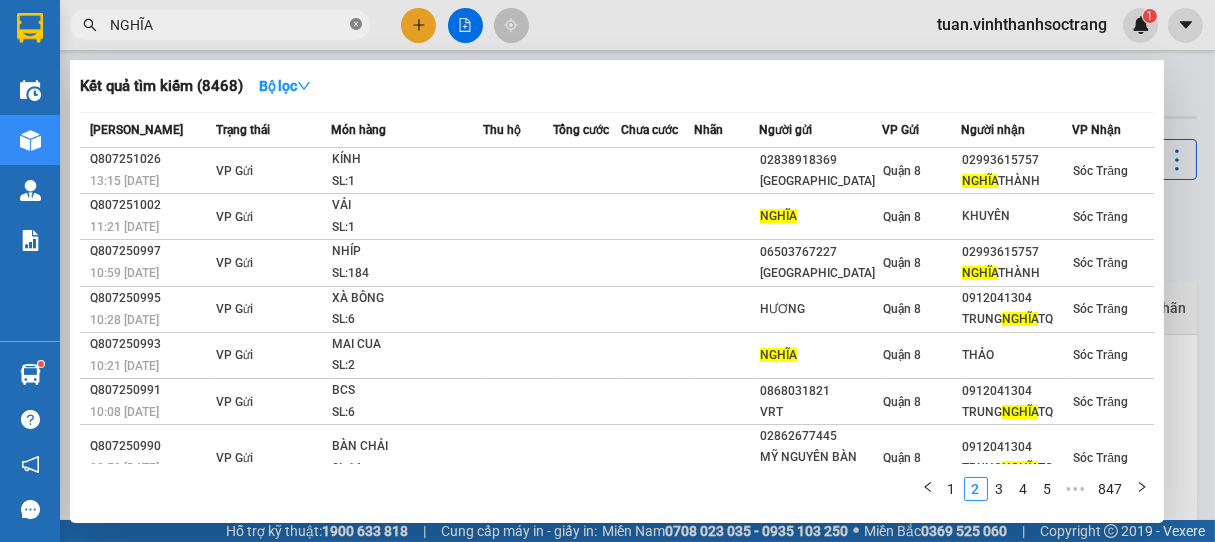 click 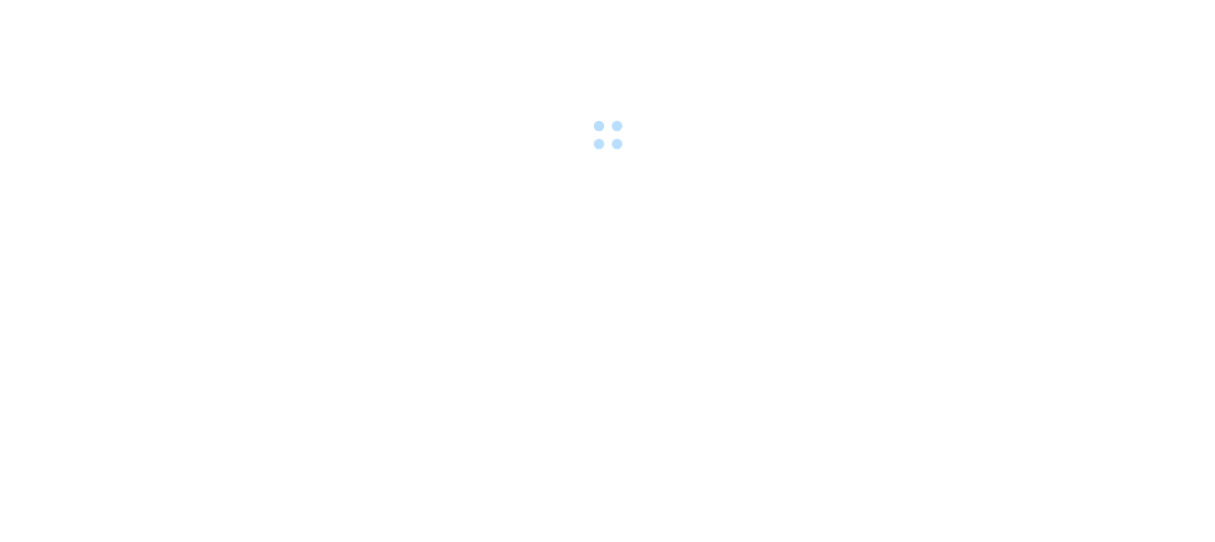 scroll, scrollTop: 0, scrollLeft: 0, axis: both 